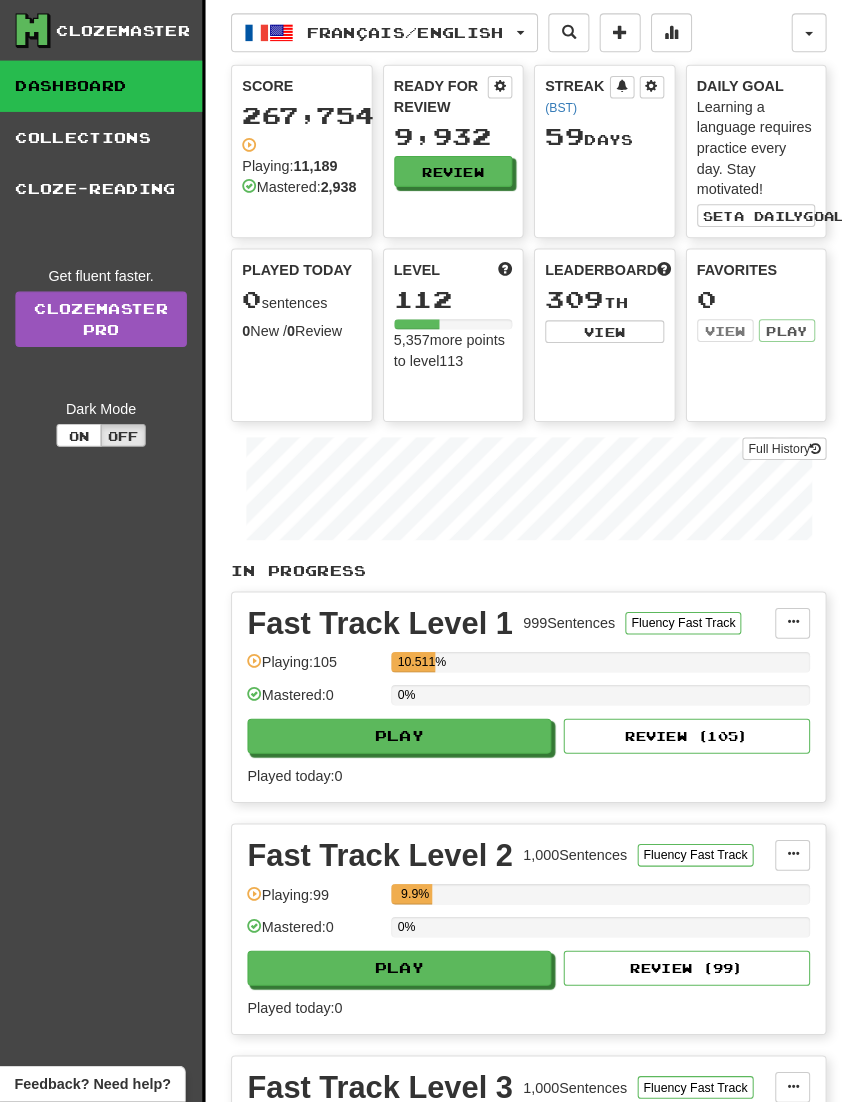 scroll, scrollTop: 3, scrollLeft: 0, axis: vertical 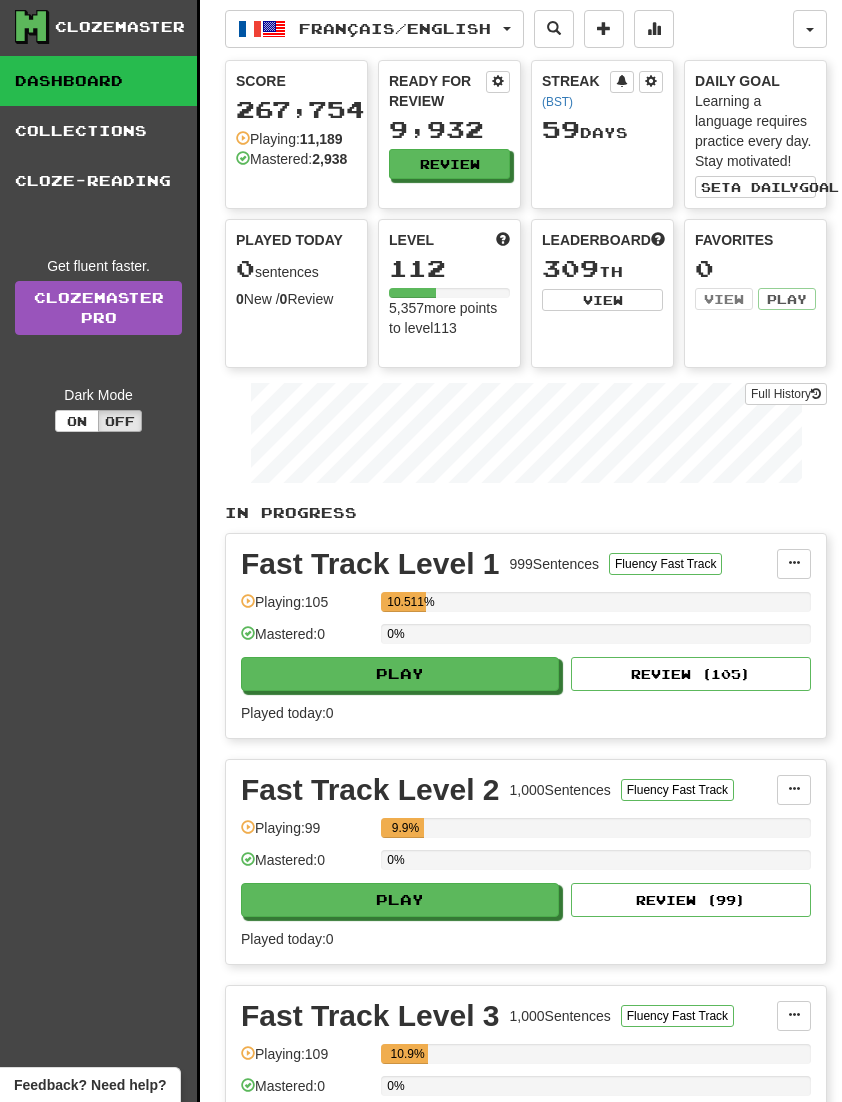 click on "Français  /  English" at bounding box center (374, 29) 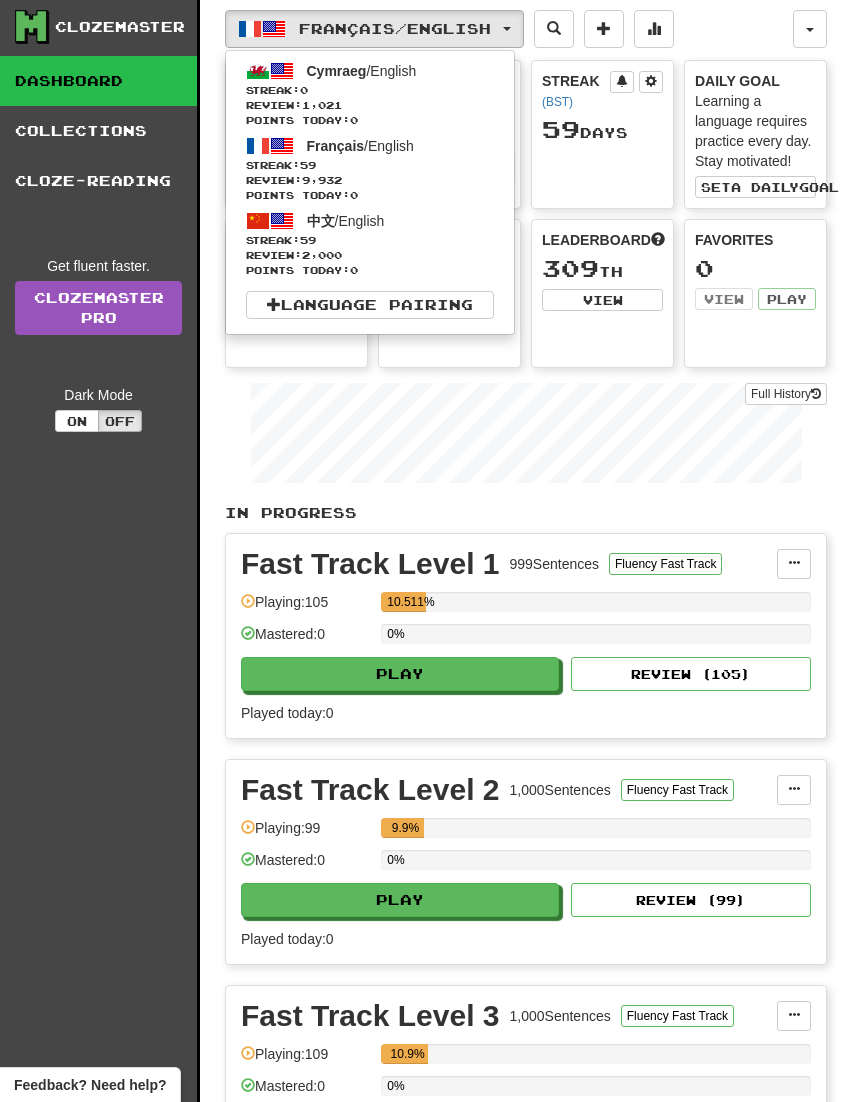 click on "Streak:  59" at bounding box center [370, 240] 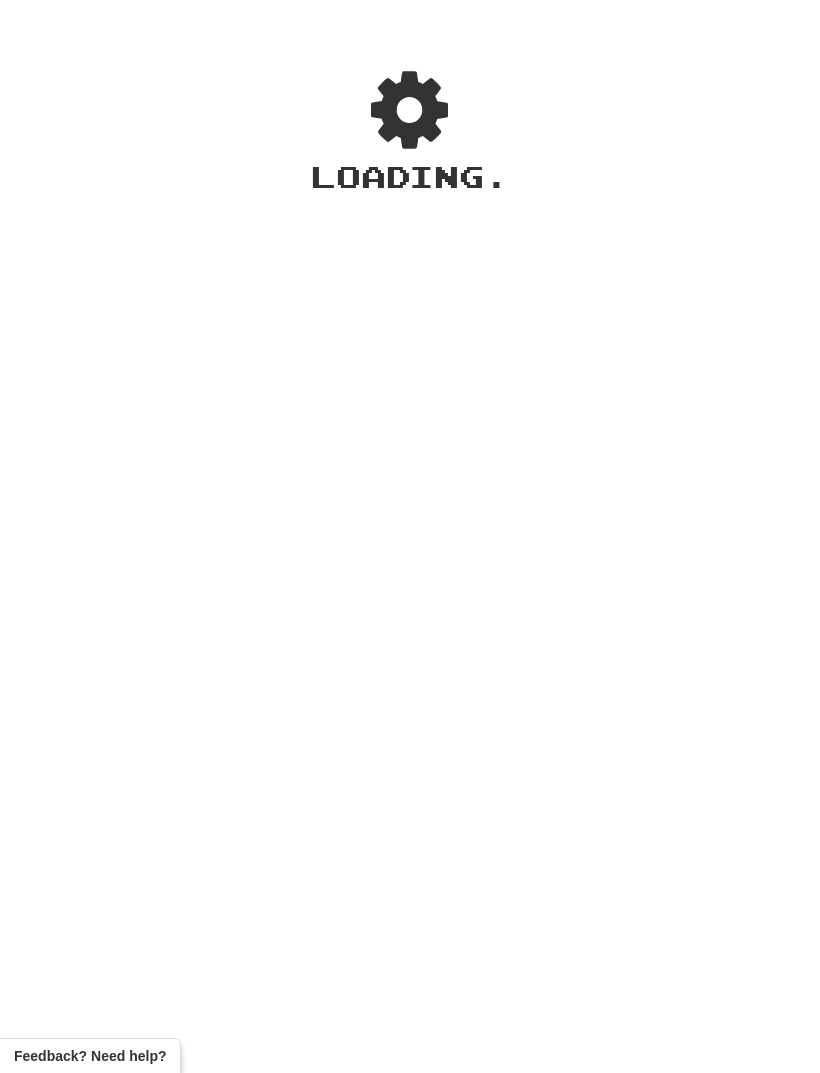 scroll, scrollTop: 0, scrollLeft: 0, axis: both 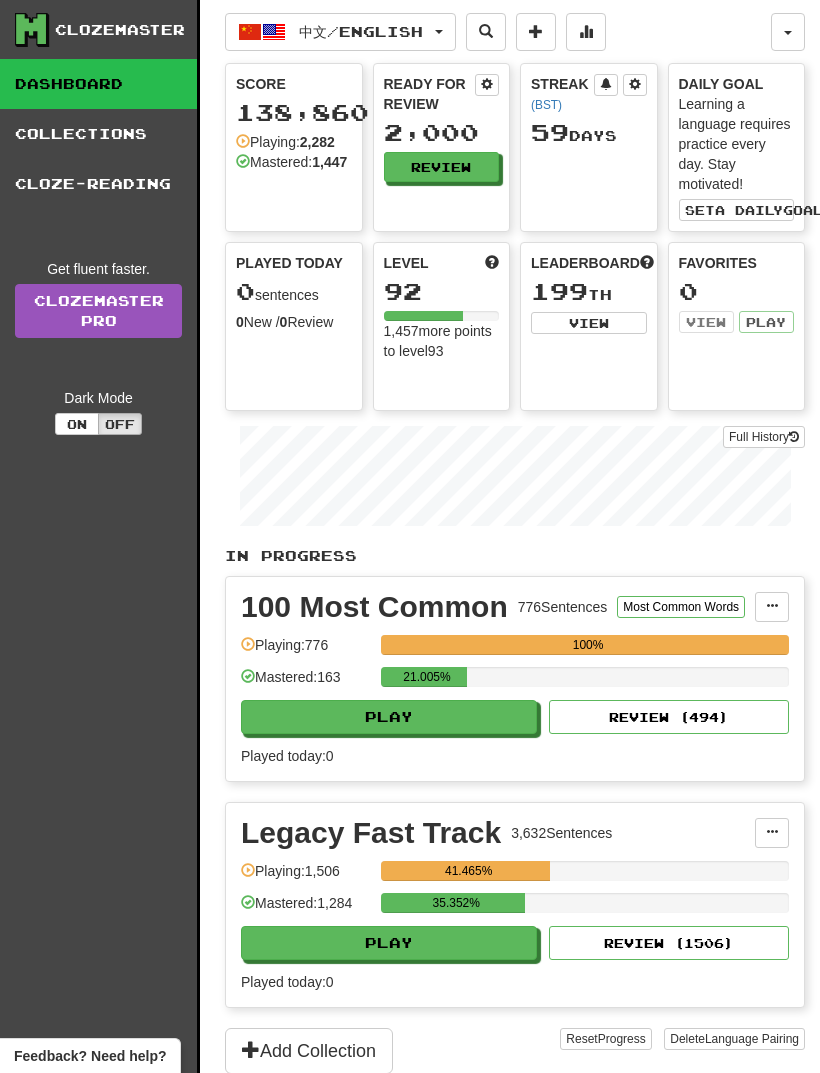 click on "100 Most Common 776  Sentences Most Common Words Manage Sentences Unpin from Dashboard  Playing:  776 100%  Mastered:  163 21.005% Play Review ( 494 ) Played today:  0" at bounding box center [515, 679] 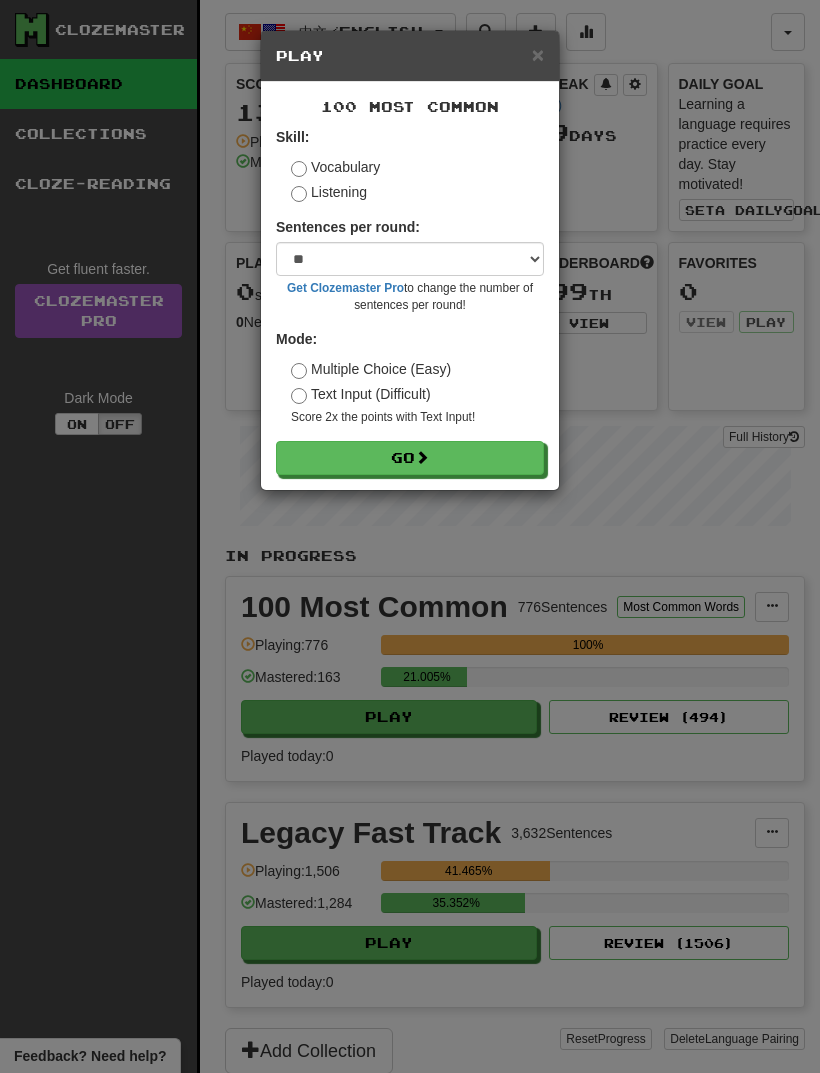 click on "Go" at bounding box center [410, 458] 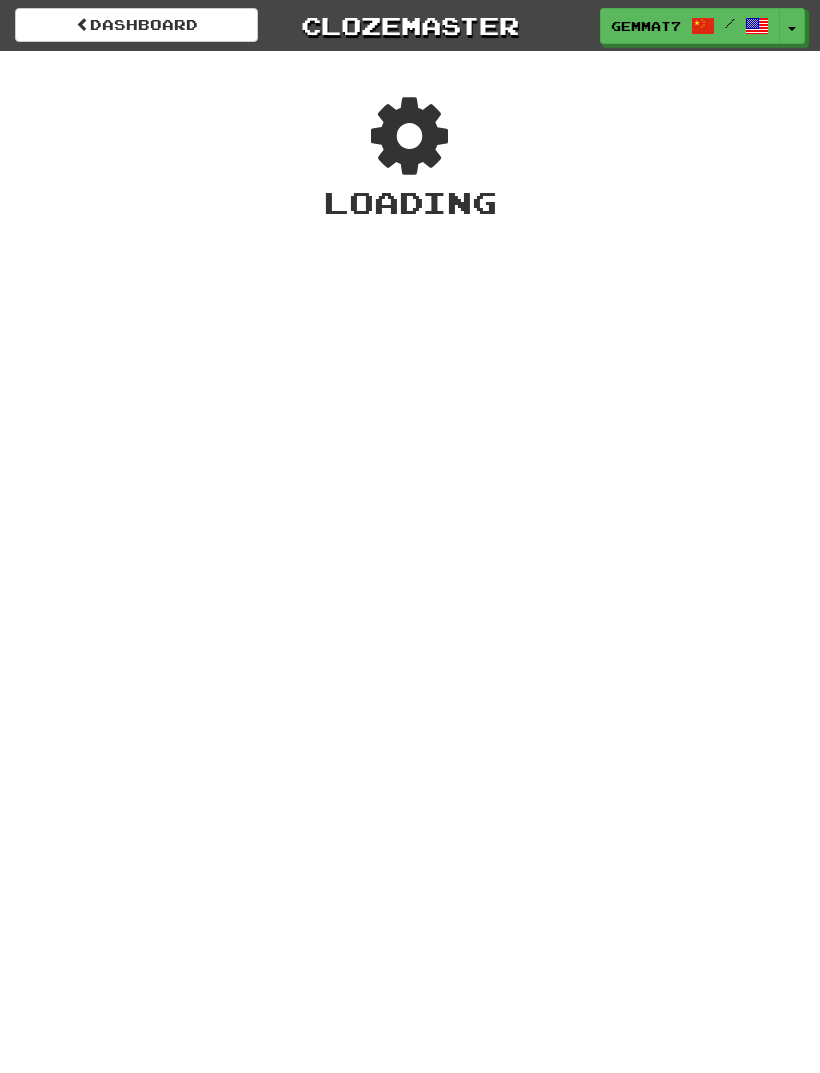 scroll, scrollTop: 0, scrollLeft: 0, axis: both 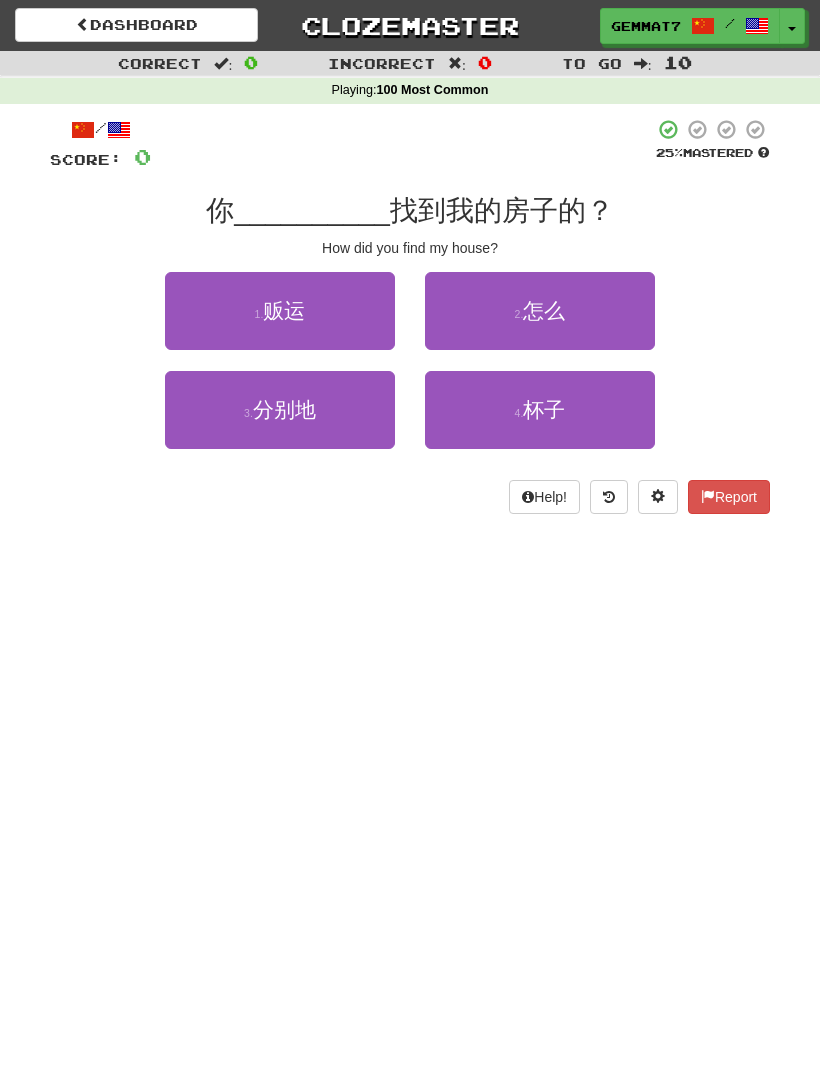 click on "2 .  怎么" at bounding box center [540, 311] 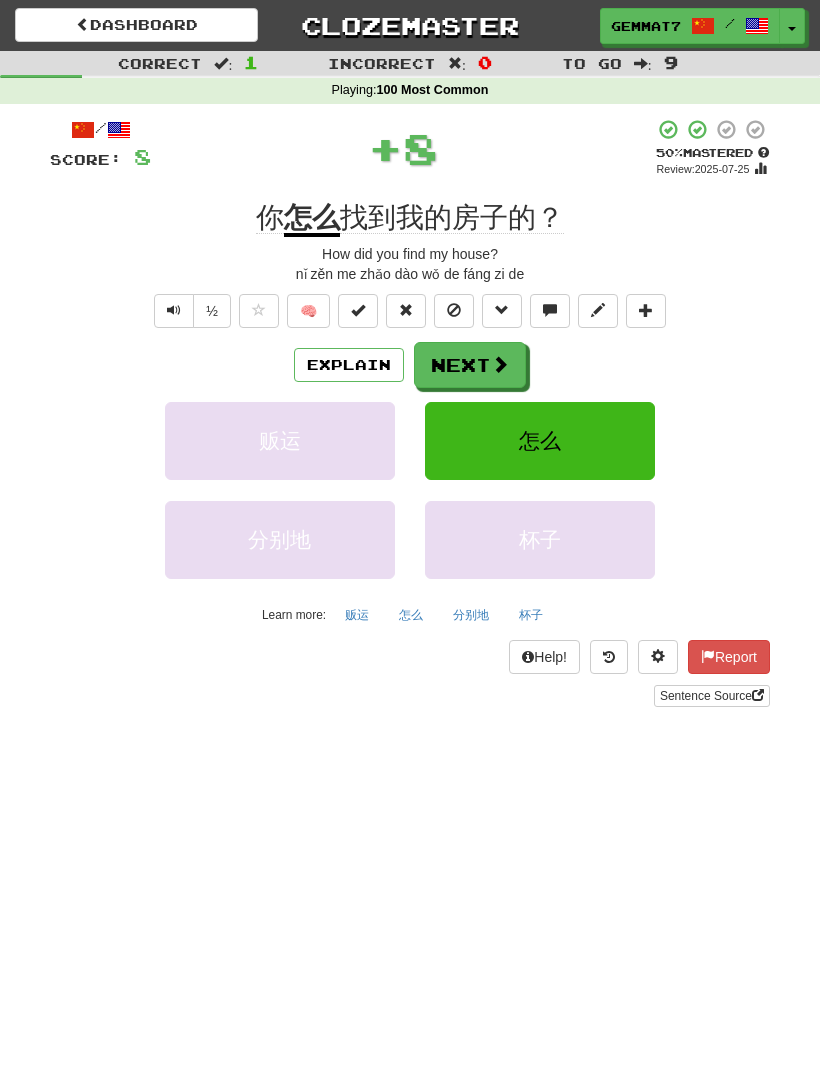 click at bounding box center (500, 364) 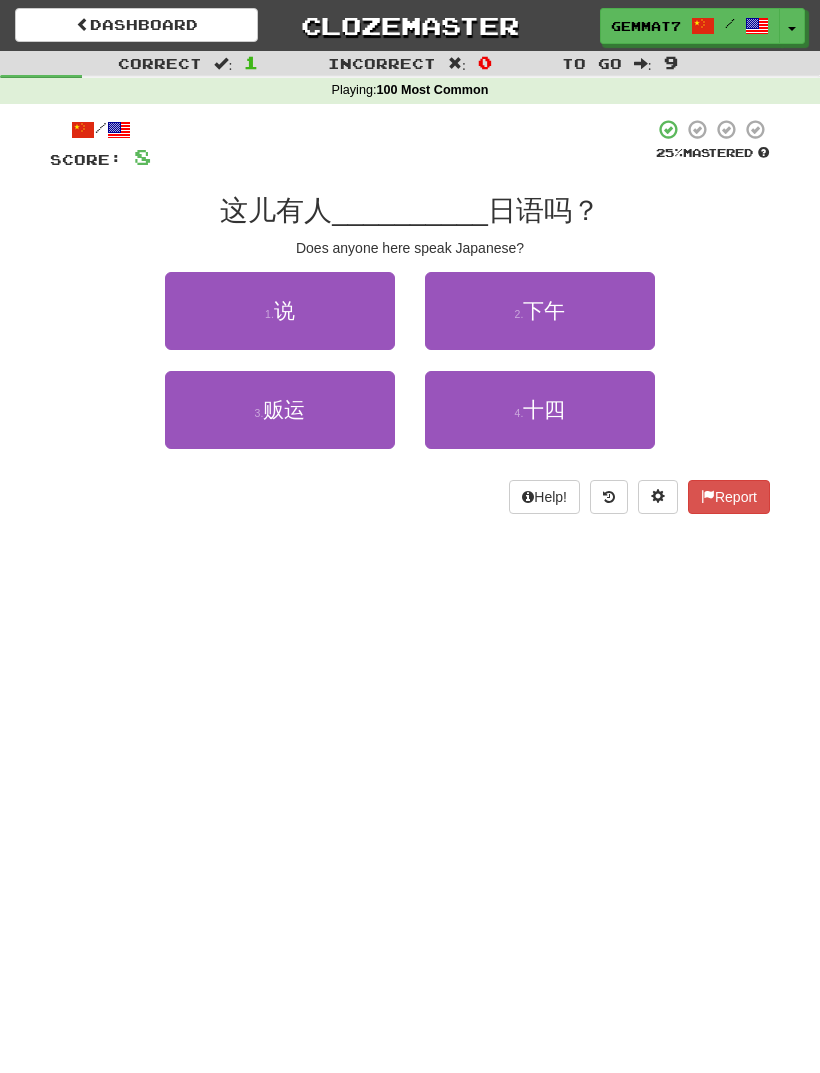 click on "1 .  说" at bounding box center [280, 311] 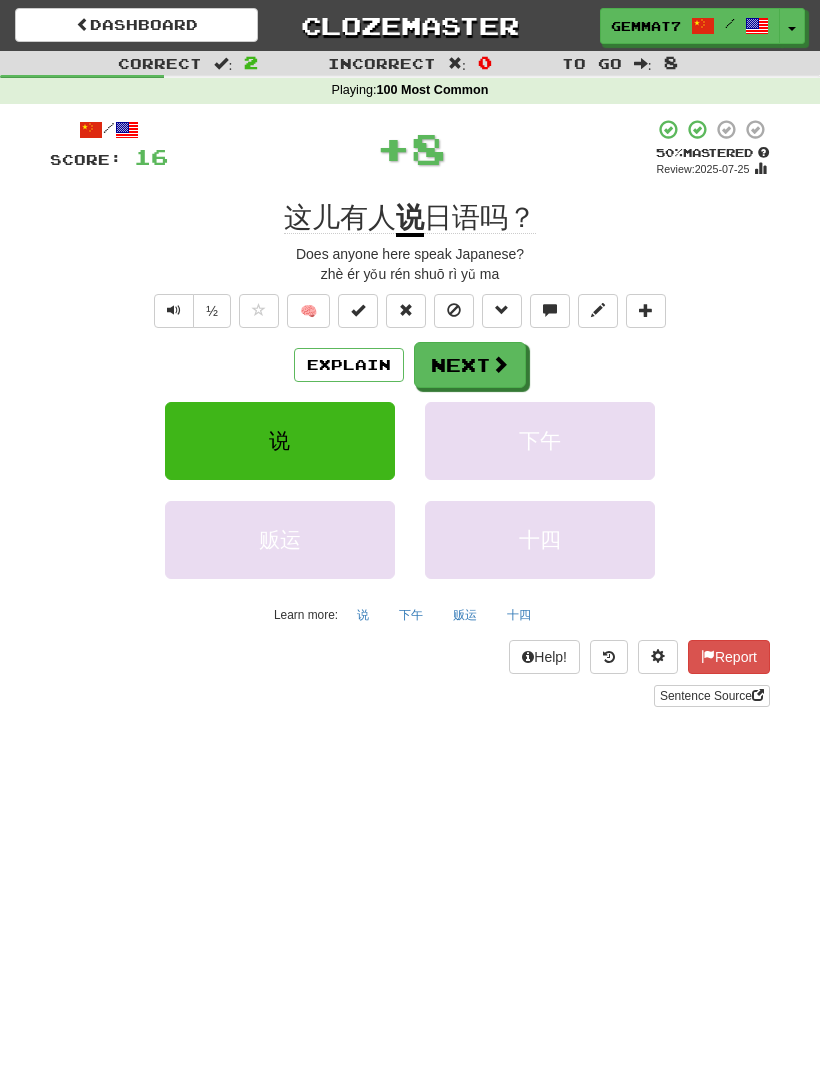 click at bounding box center (500, 364) 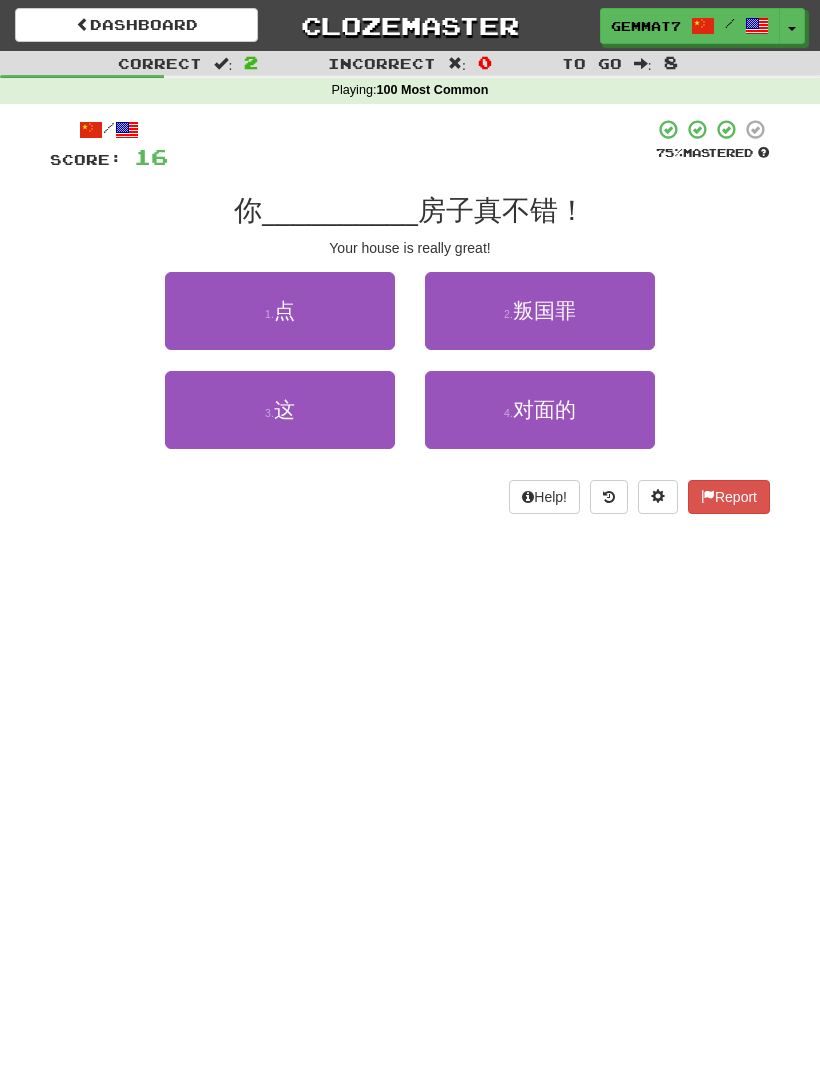 click on "1 .  点" at bounding box center (280, 311) 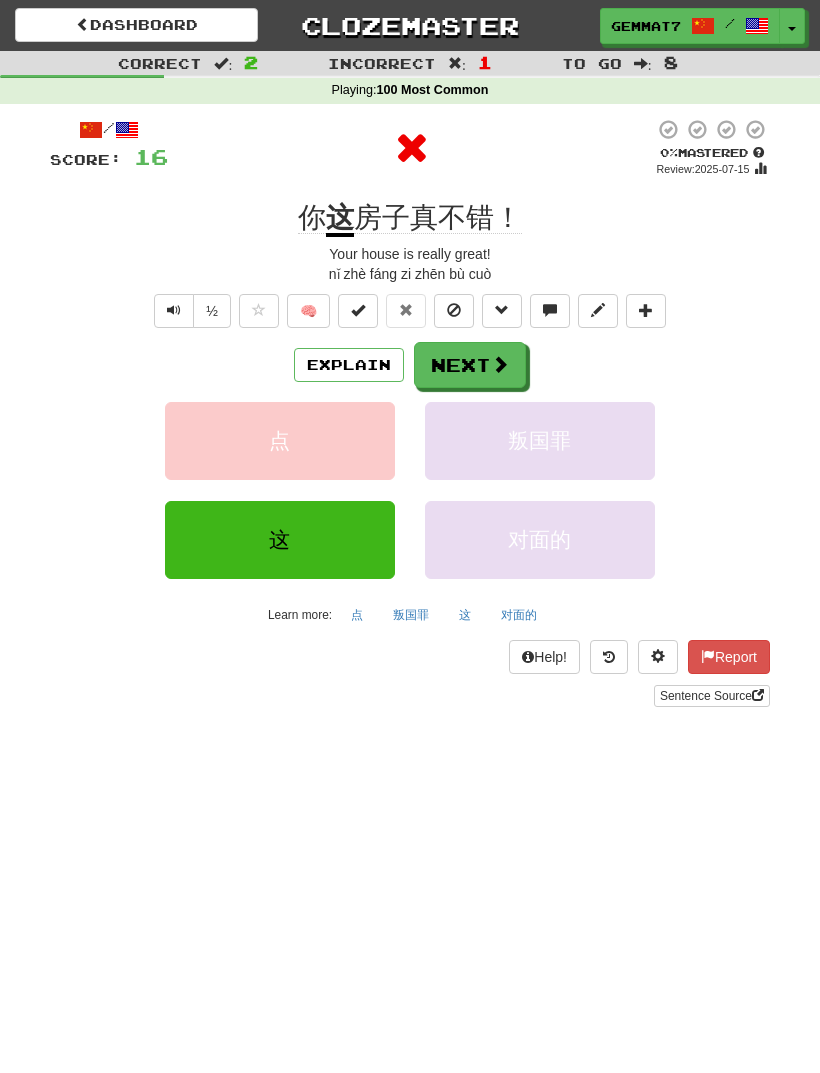 click on "Next" at bounding box center (470, 365) 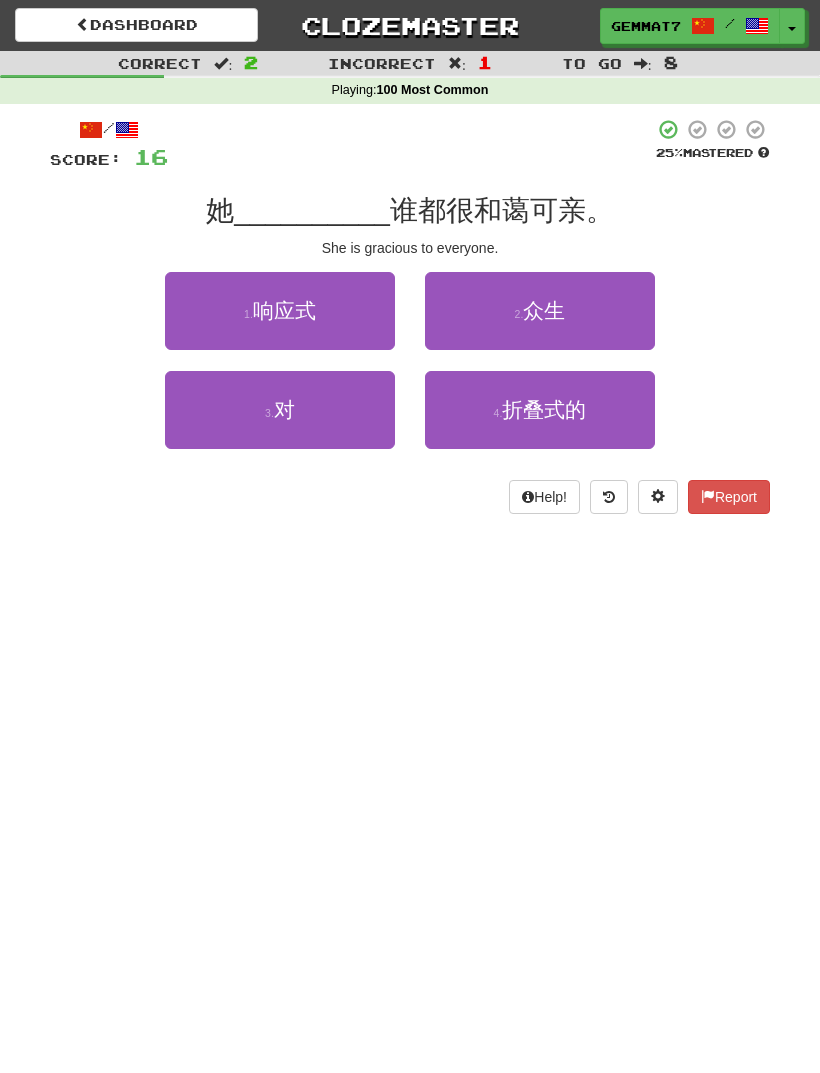 click on "3 .  对" at bounding box center [280, 410] 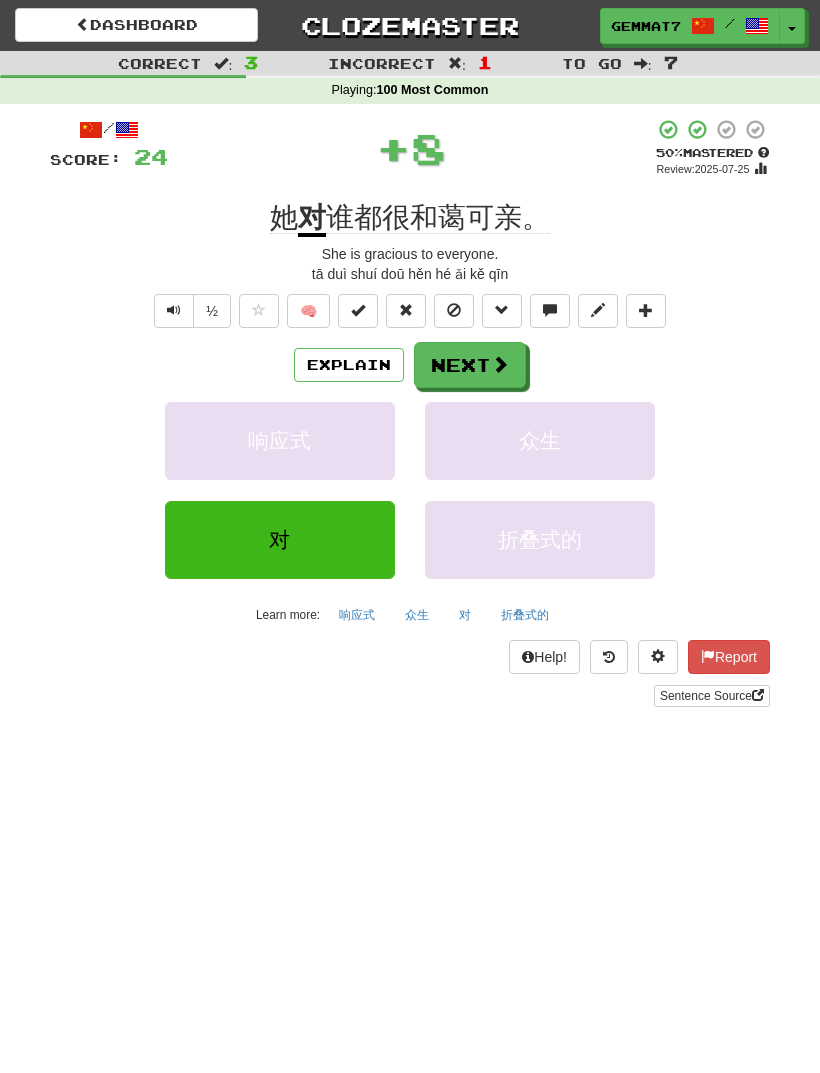 click on "Next" at bounding box center (470, 365) 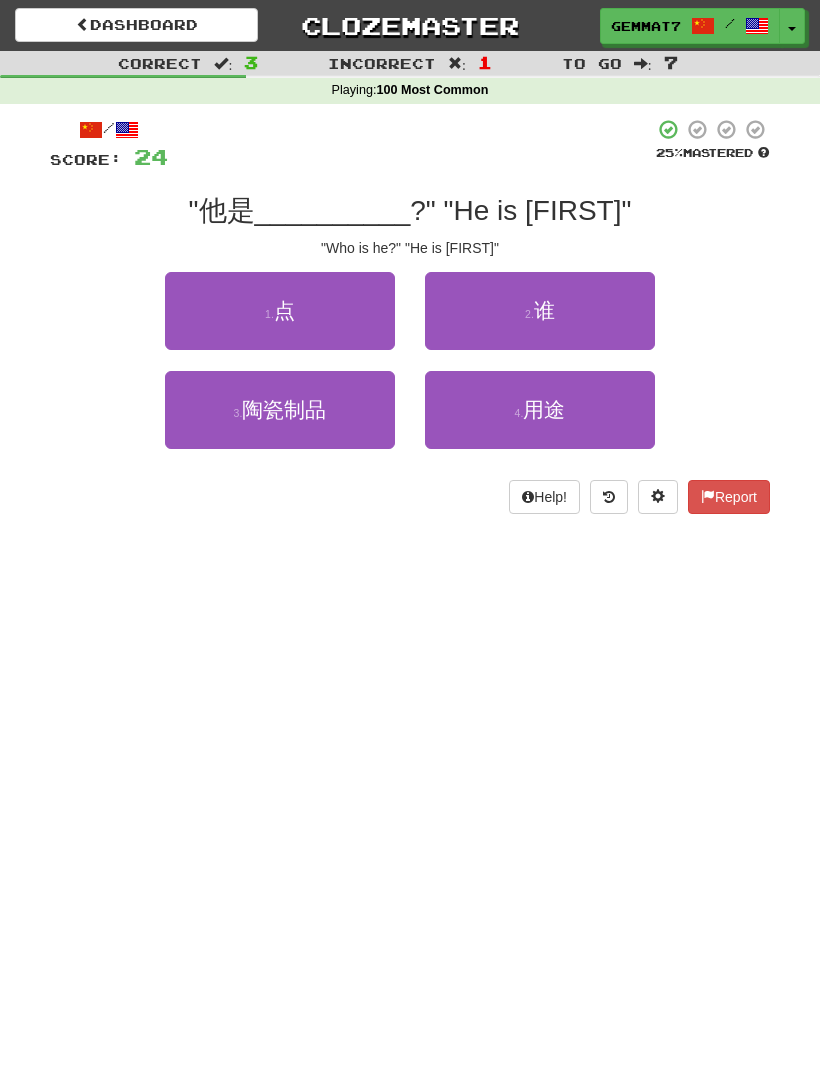 click on "2 .  谁" at bounding box center [540, 311] 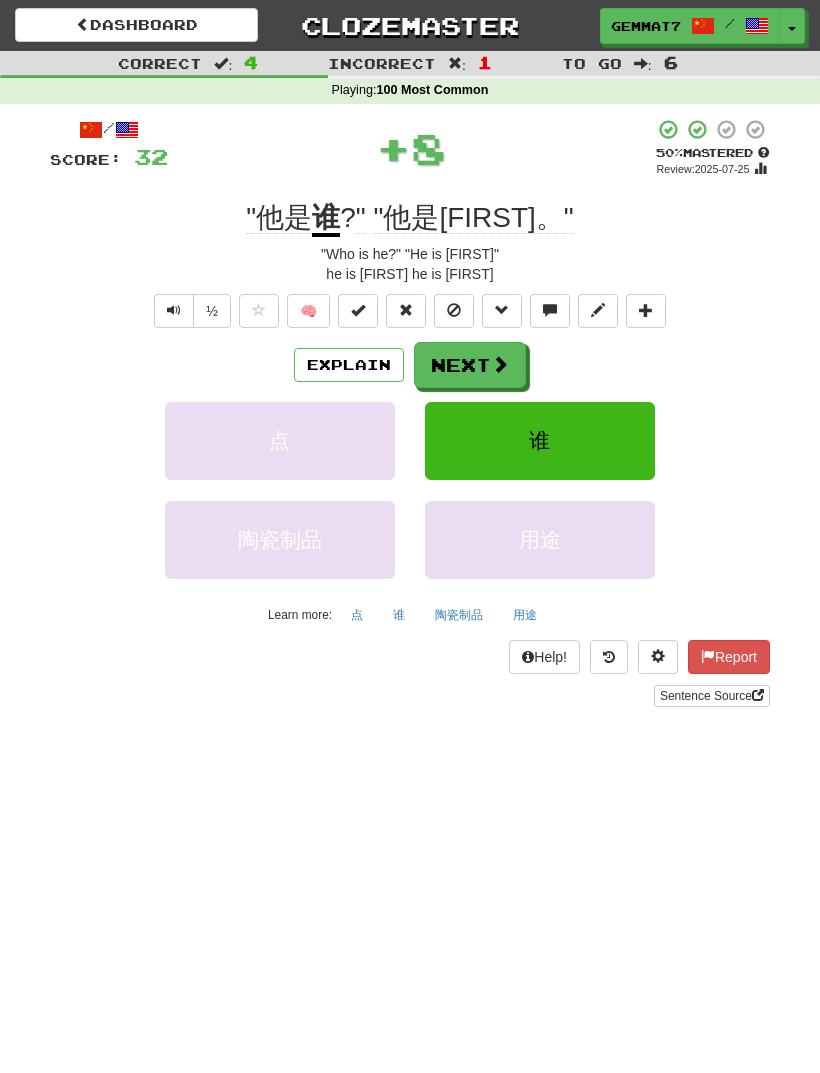 click on "Next" at bounding box center [470, 365] 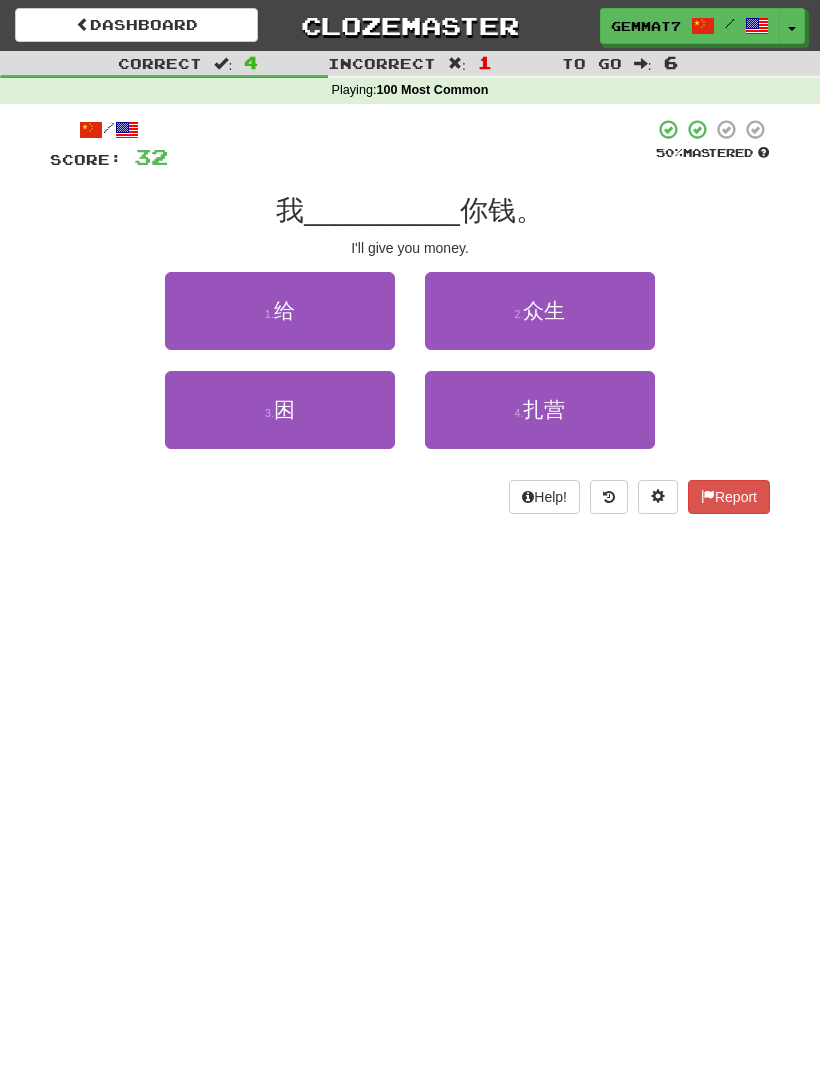 click on "1 .  给" at bounding box center (280, 311) 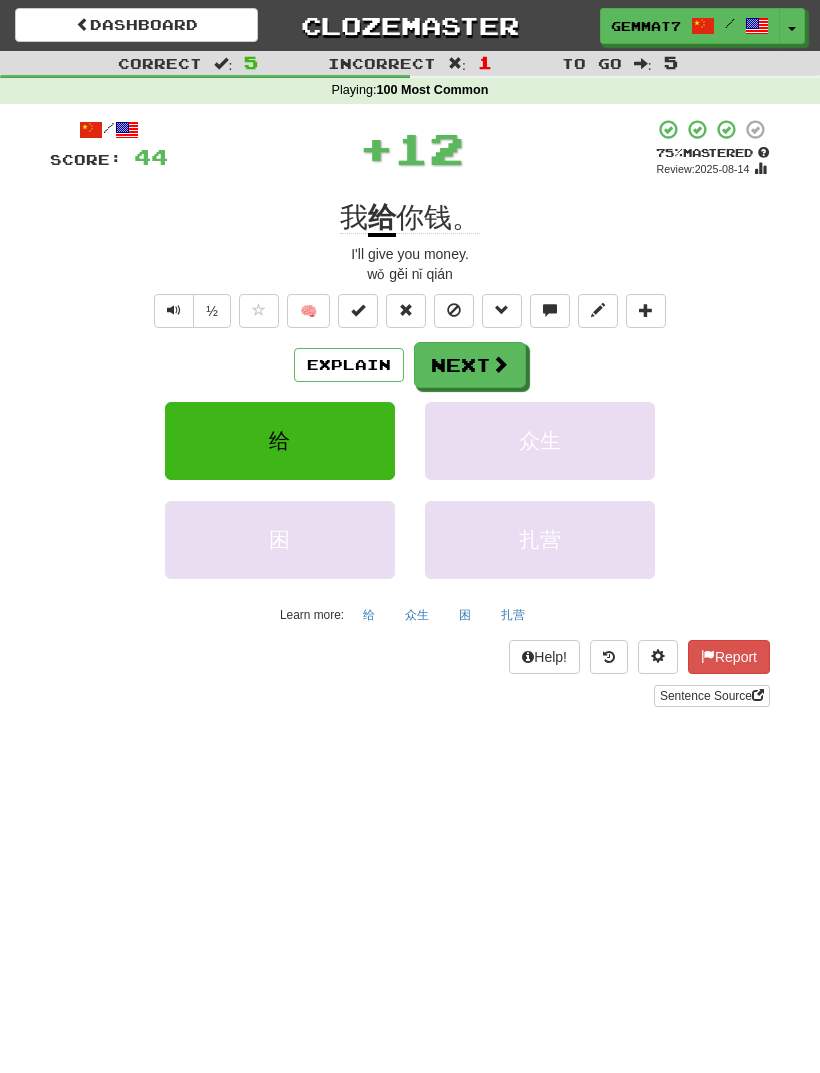 click on "Next" at bounding box center [470, 365] 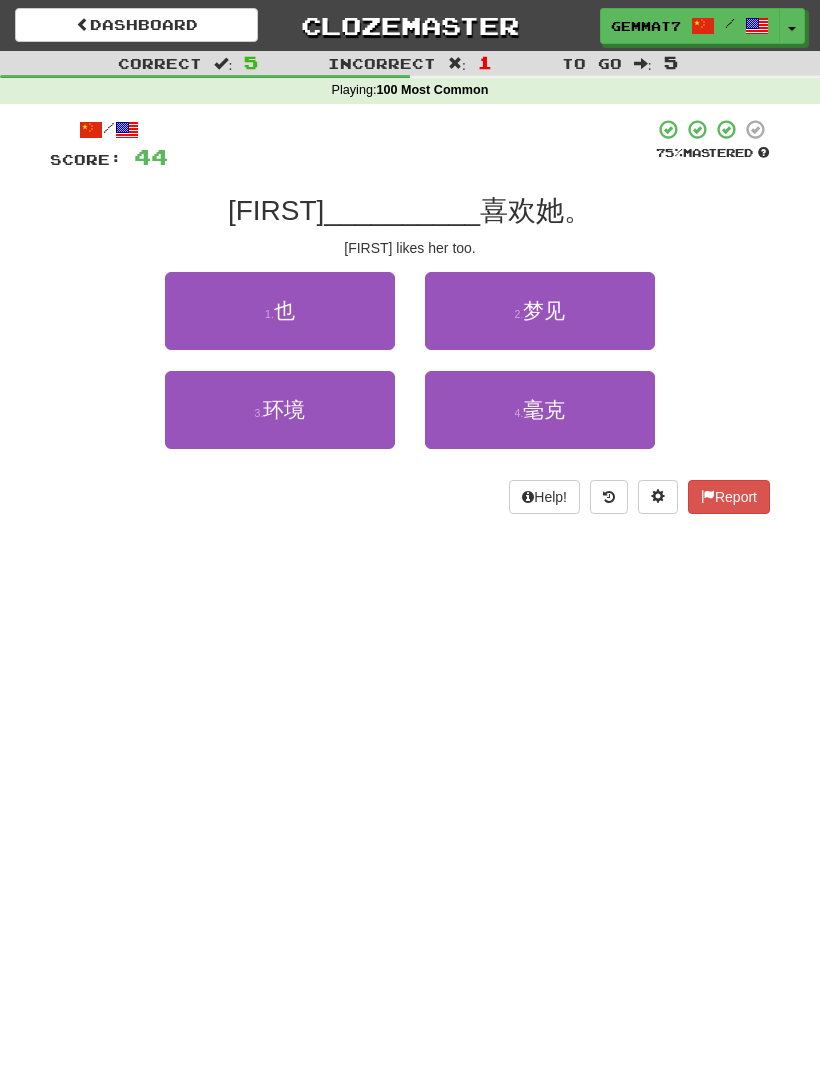 click on "1 .  也" at bounding box center [280, 311] 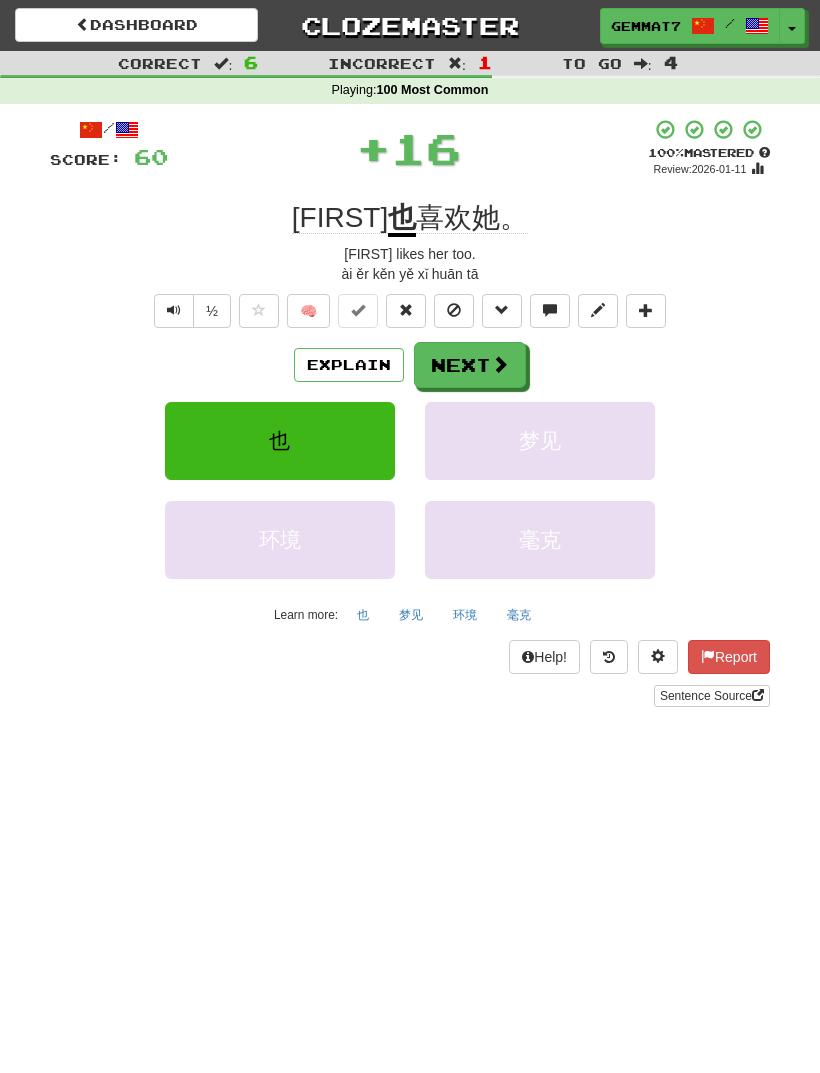 click at bounding box center [500, 364] 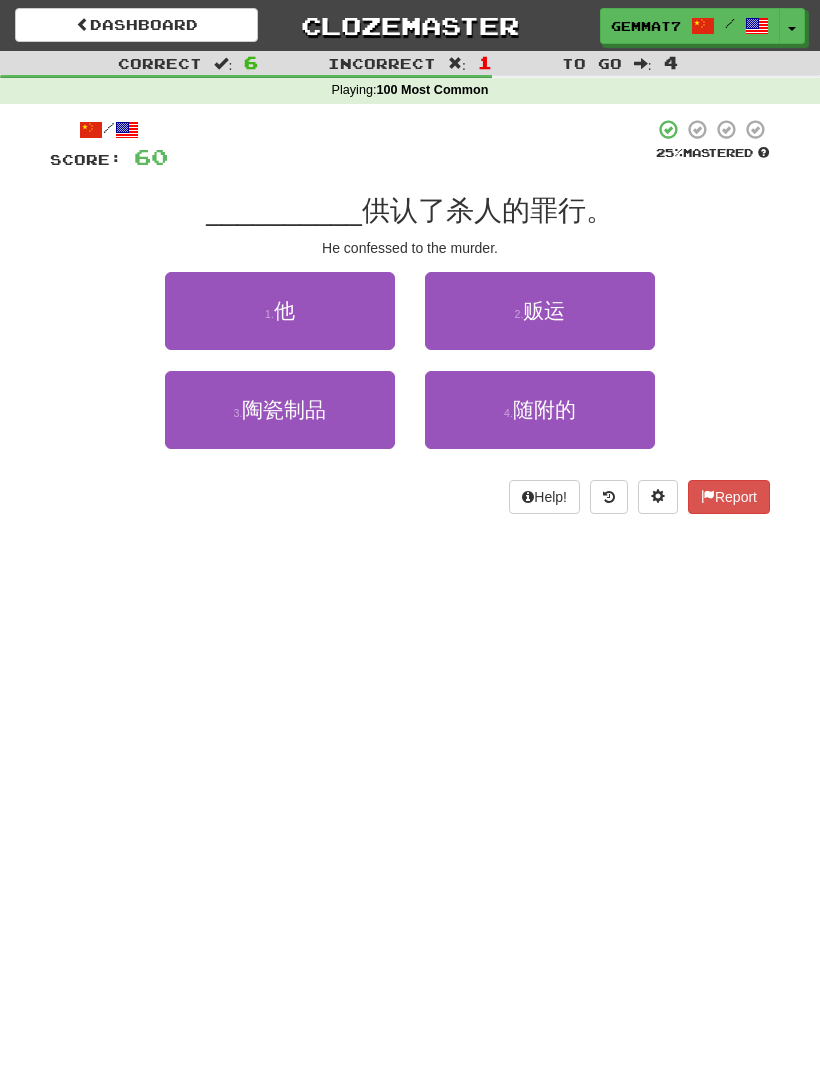 click on "1 .  他" at bounding box center (280, 311) 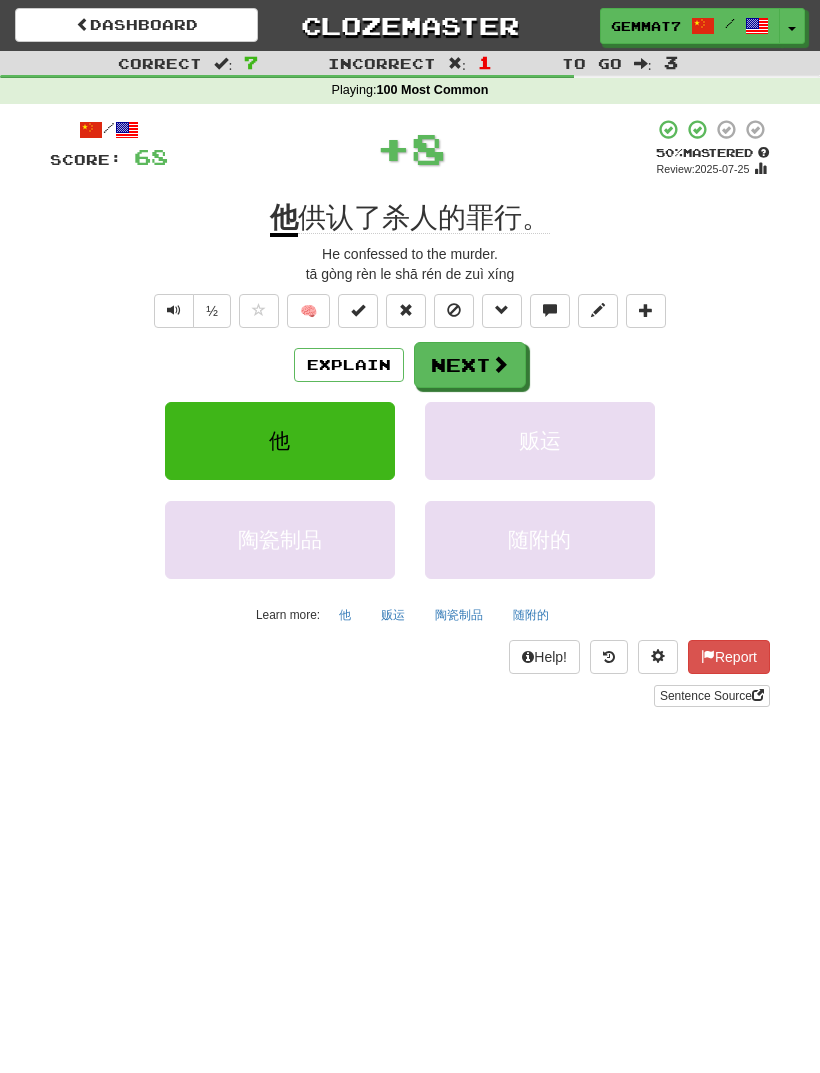 click at bounding box center [500, 364] 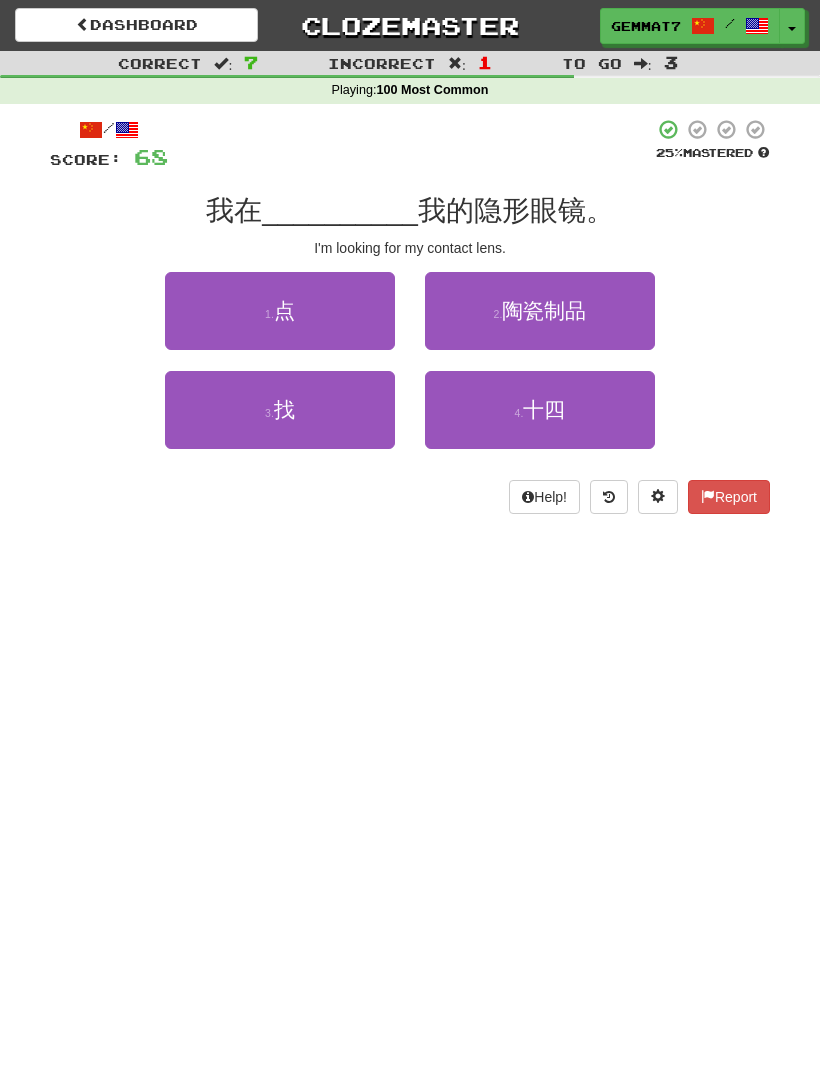 click on "3 .  找" at bounding box center [280, 410] 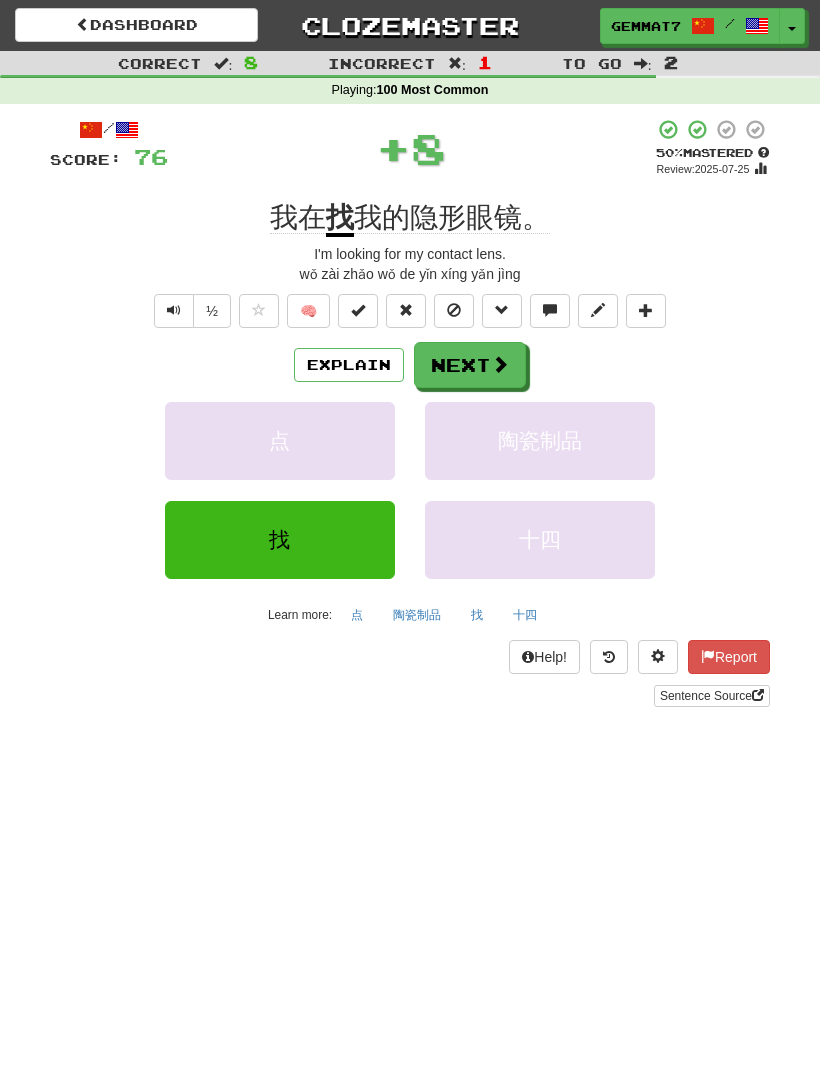 click at bounding box center (500, 364) 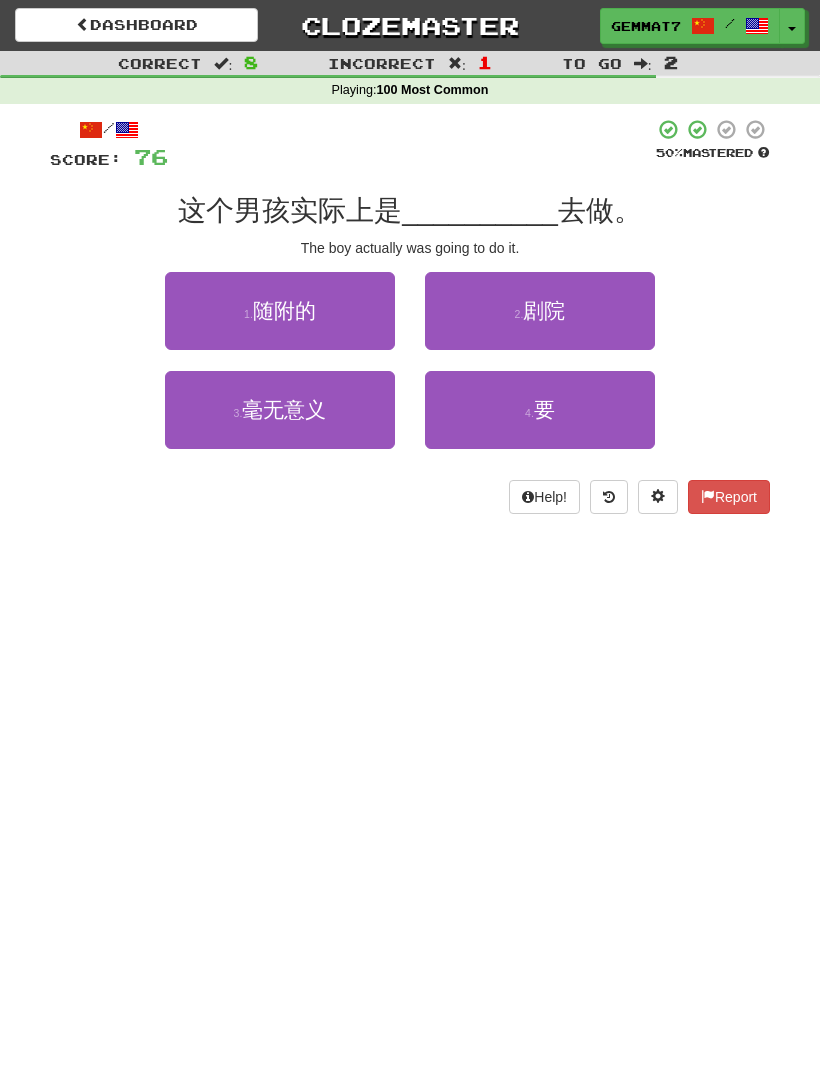 click on "4 .  要" at bounding box center (540, 410) 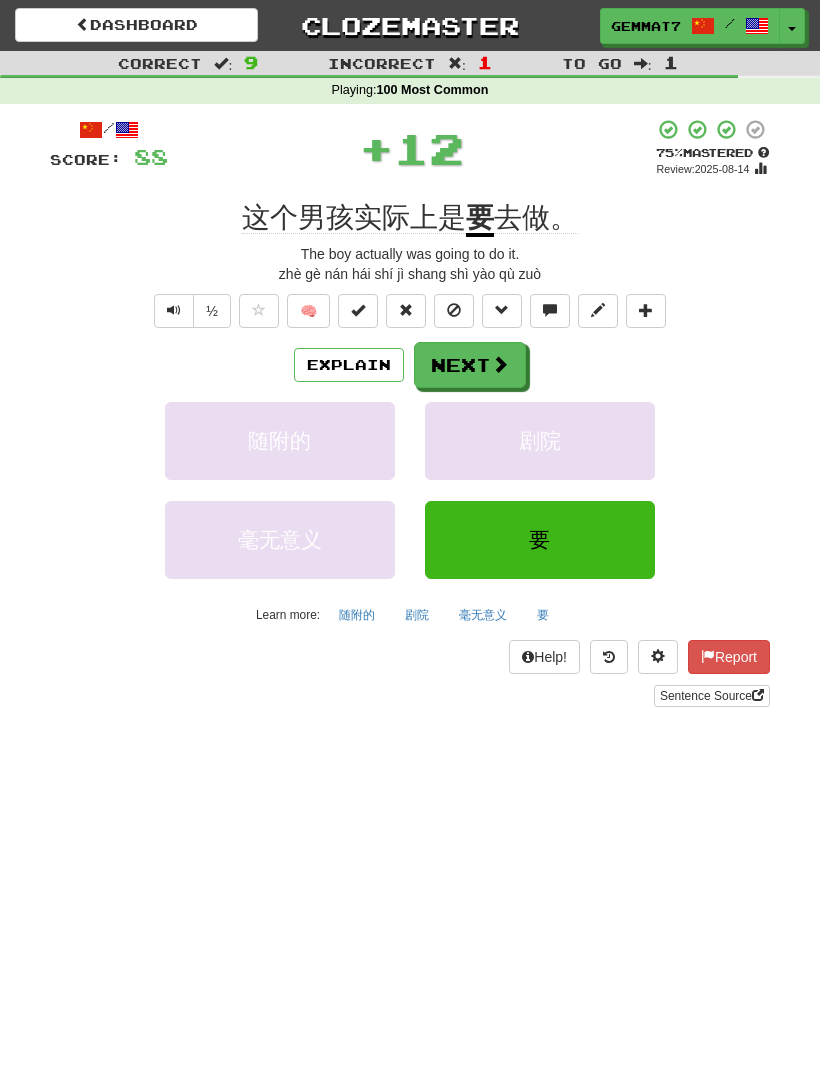 click on "Next" at bounding box center [470, 365] 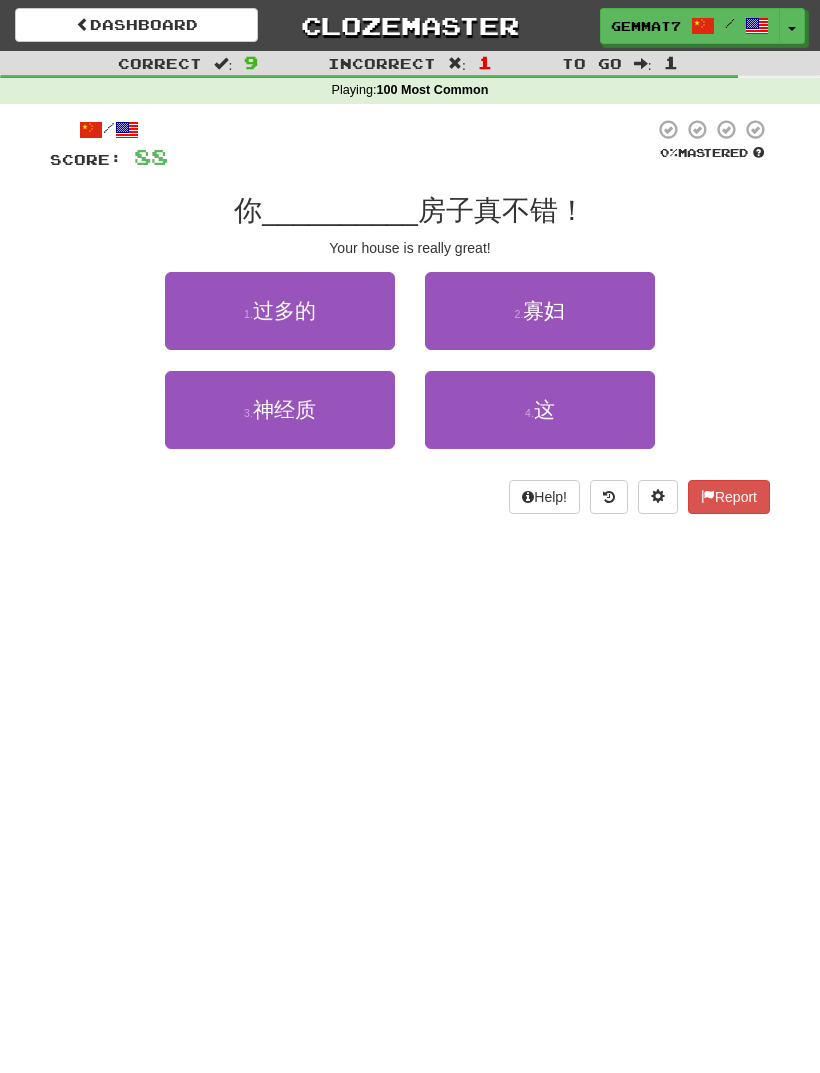 click on "4 .  这" at bounding box center [540, 410] 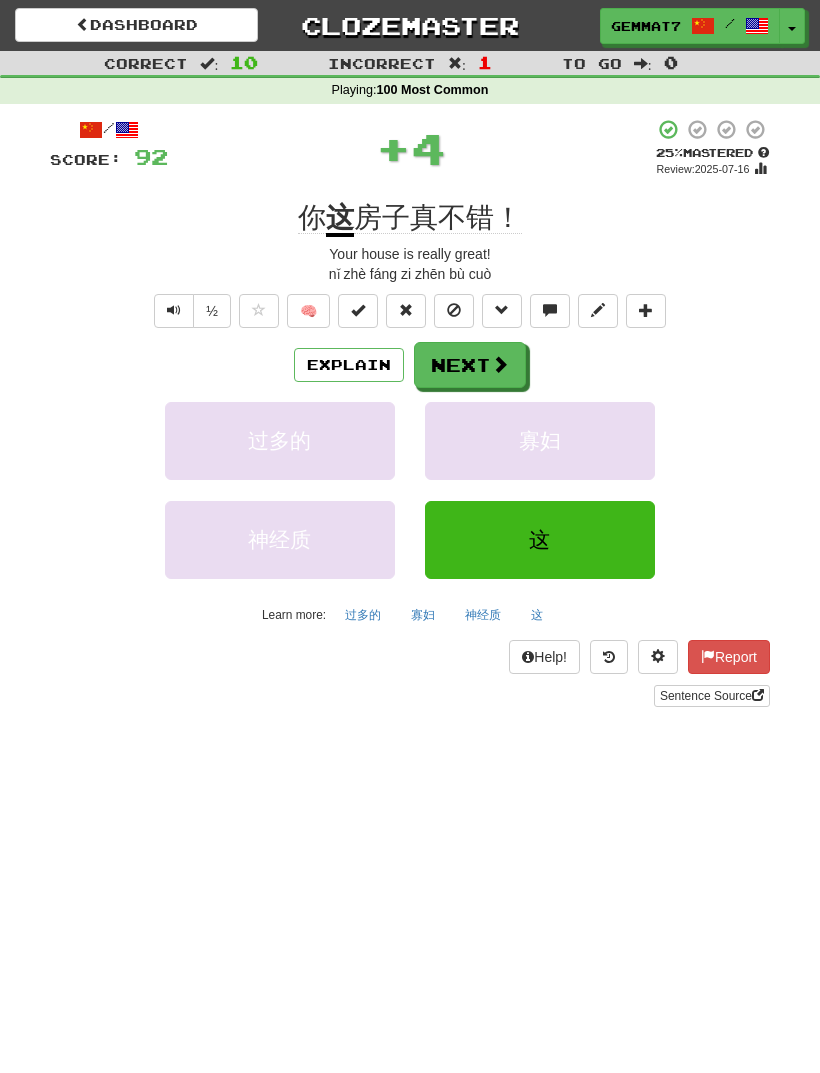 click at bounding box center (500, 364) 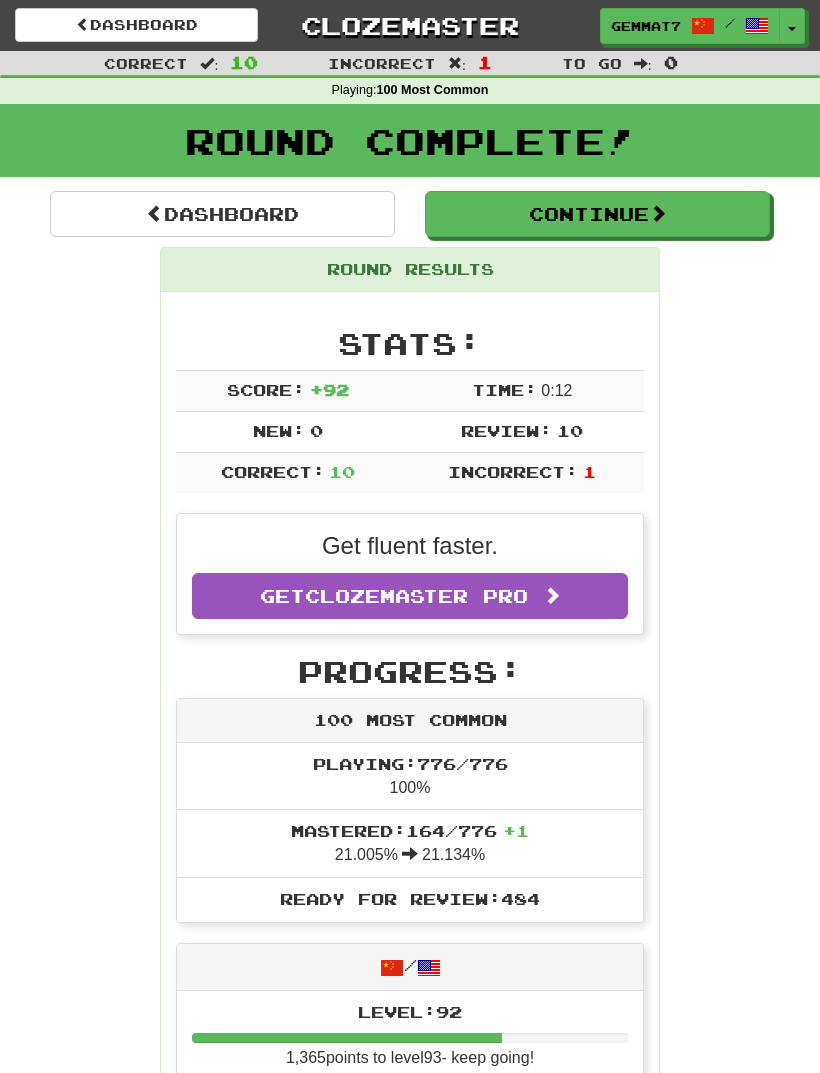 click on "Dashboard" at bounding box center (222, 214) 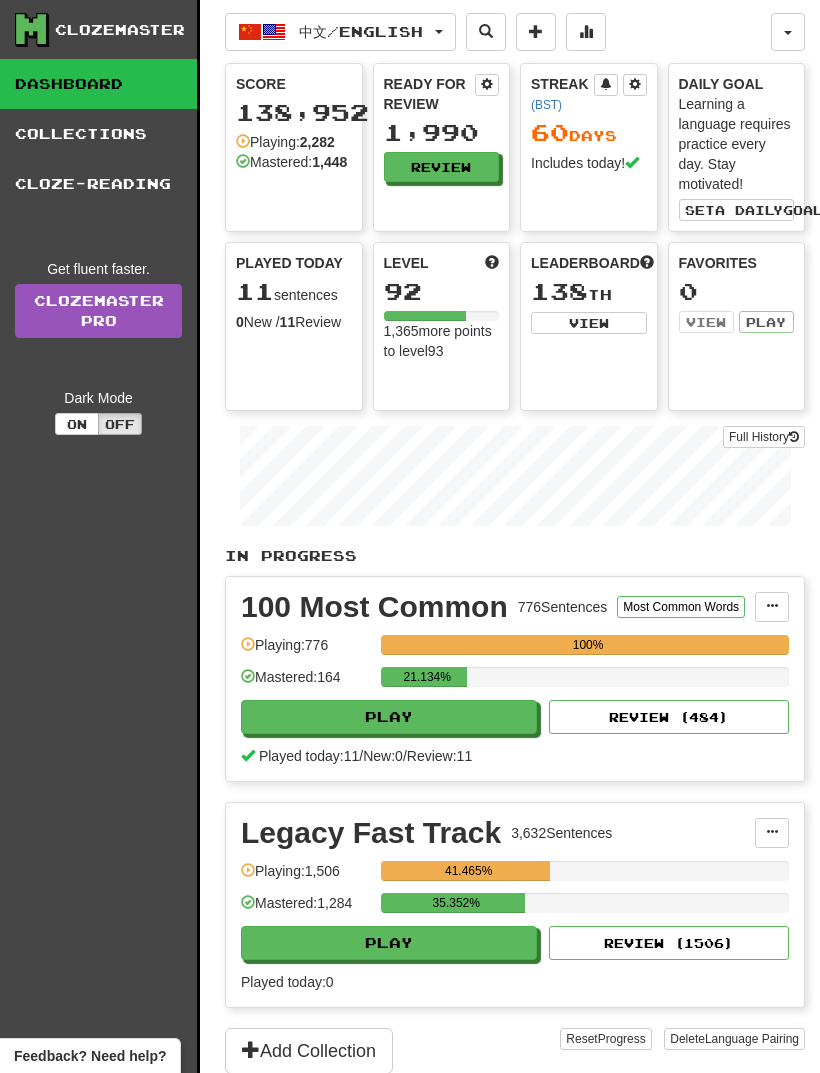 scroll, scrollTop: 0, scrollLeft: 0, axis: both 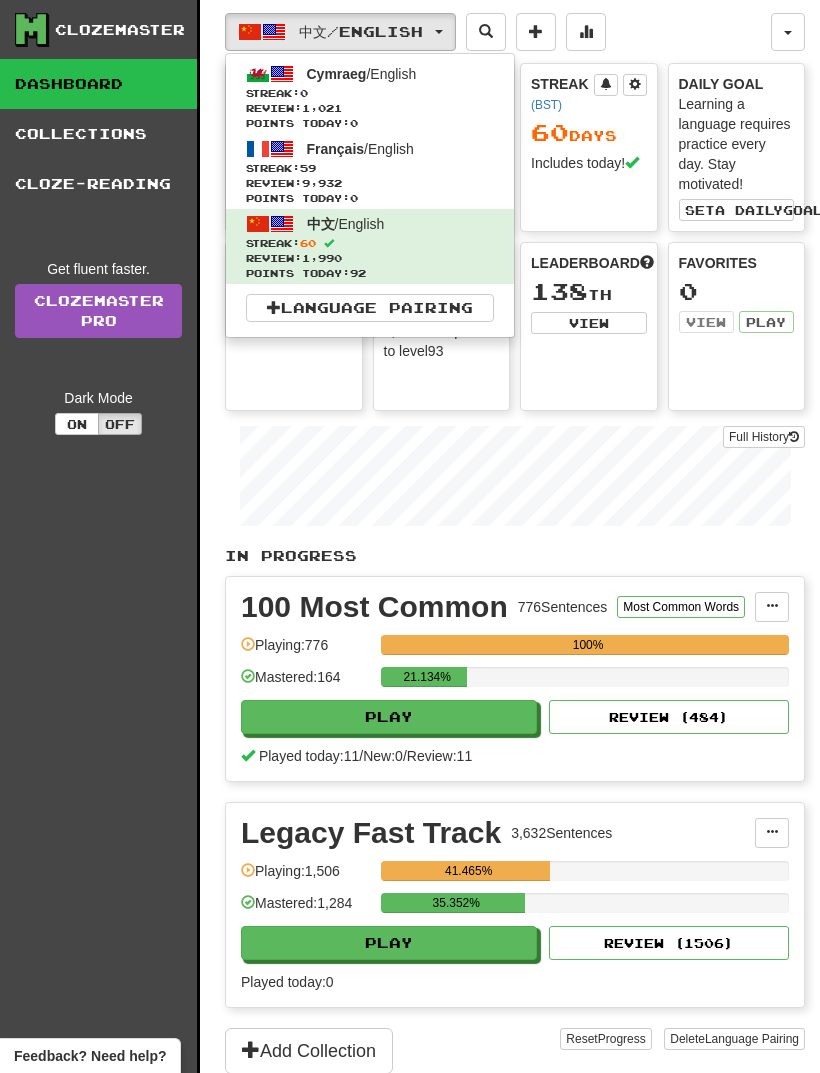 click on "Streak:  59" at bounding box center (370, 168) 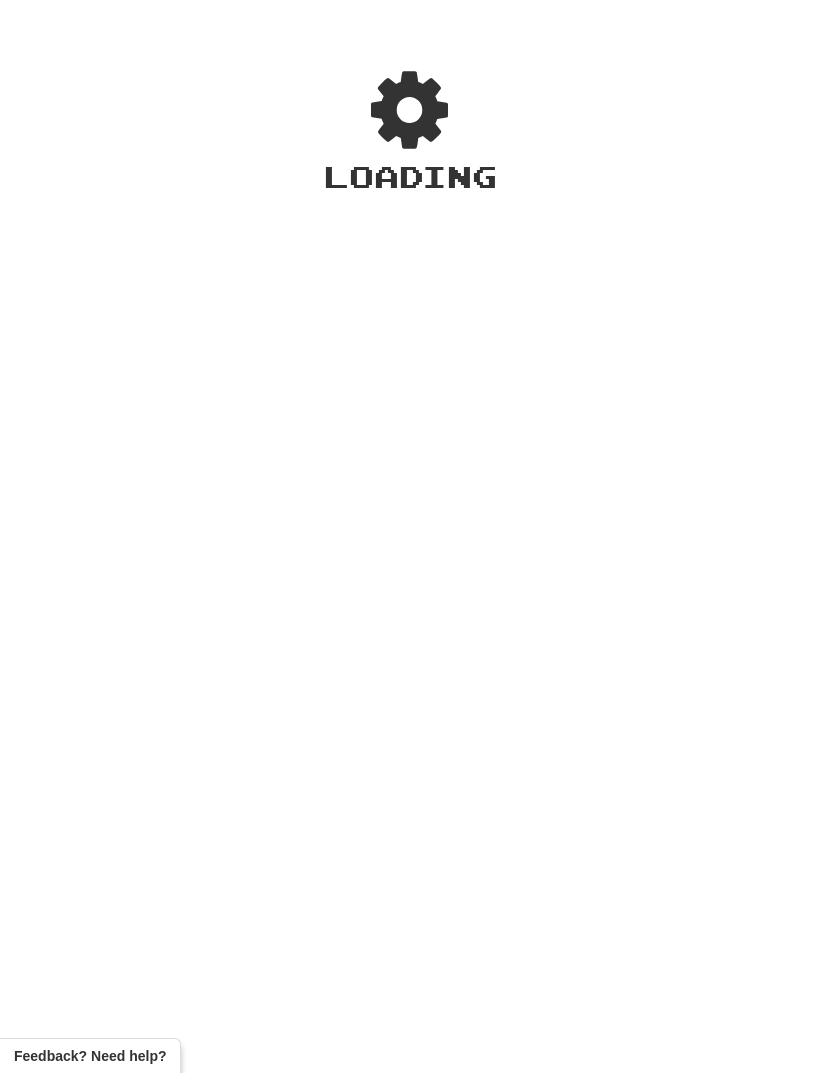 scroll, scrollTop: 0, scrollLeft: 0, axis: both 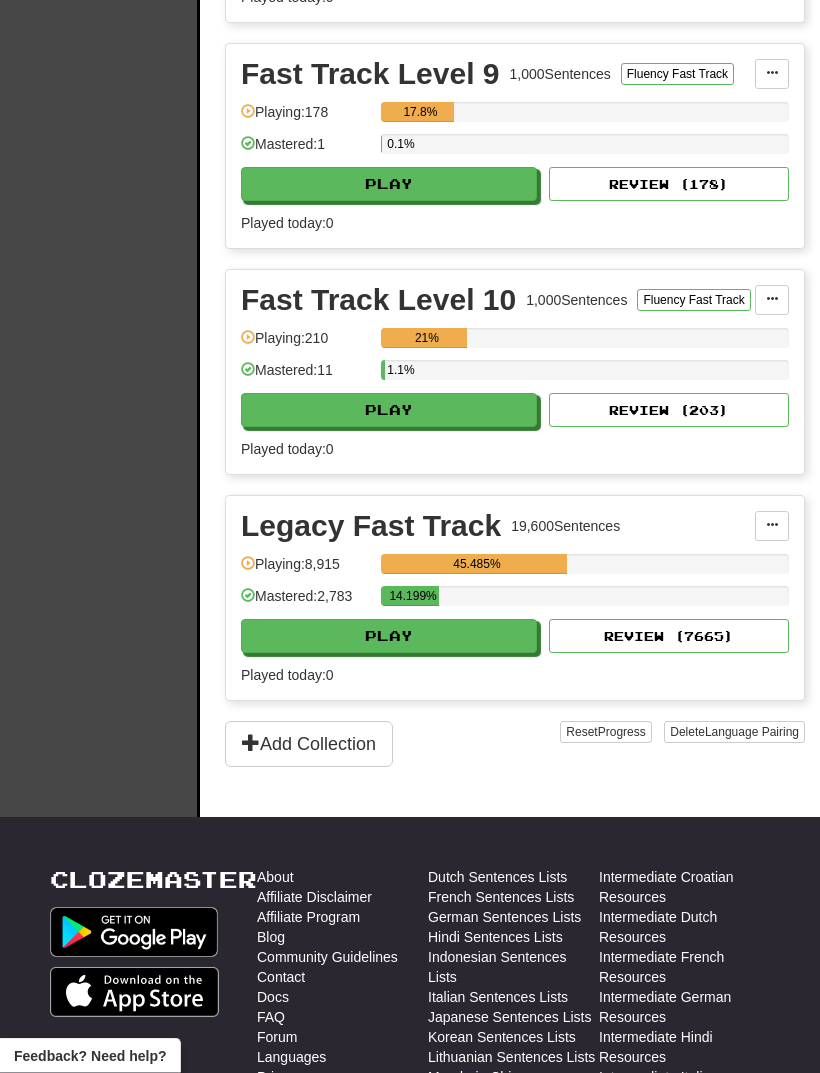 click on "Play" at bounding box center (389, 637) 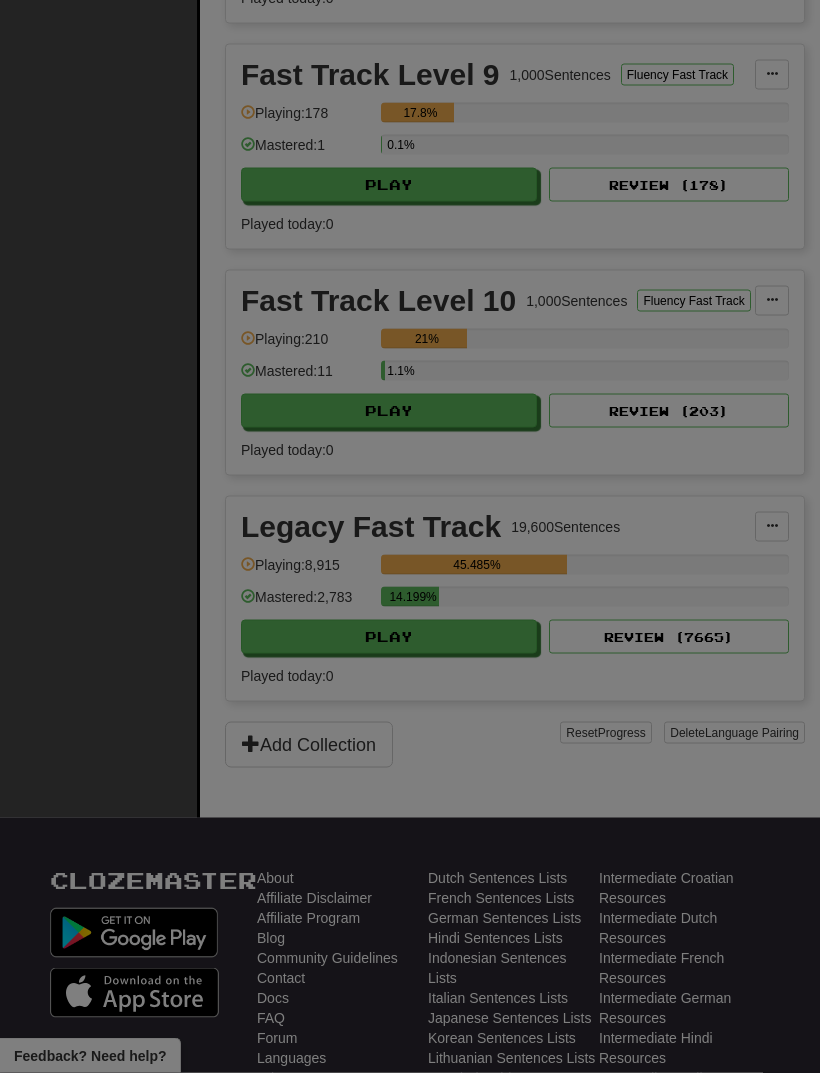 scroll, scrollTop: 2341, scrollLeft: 0, axis: vertical 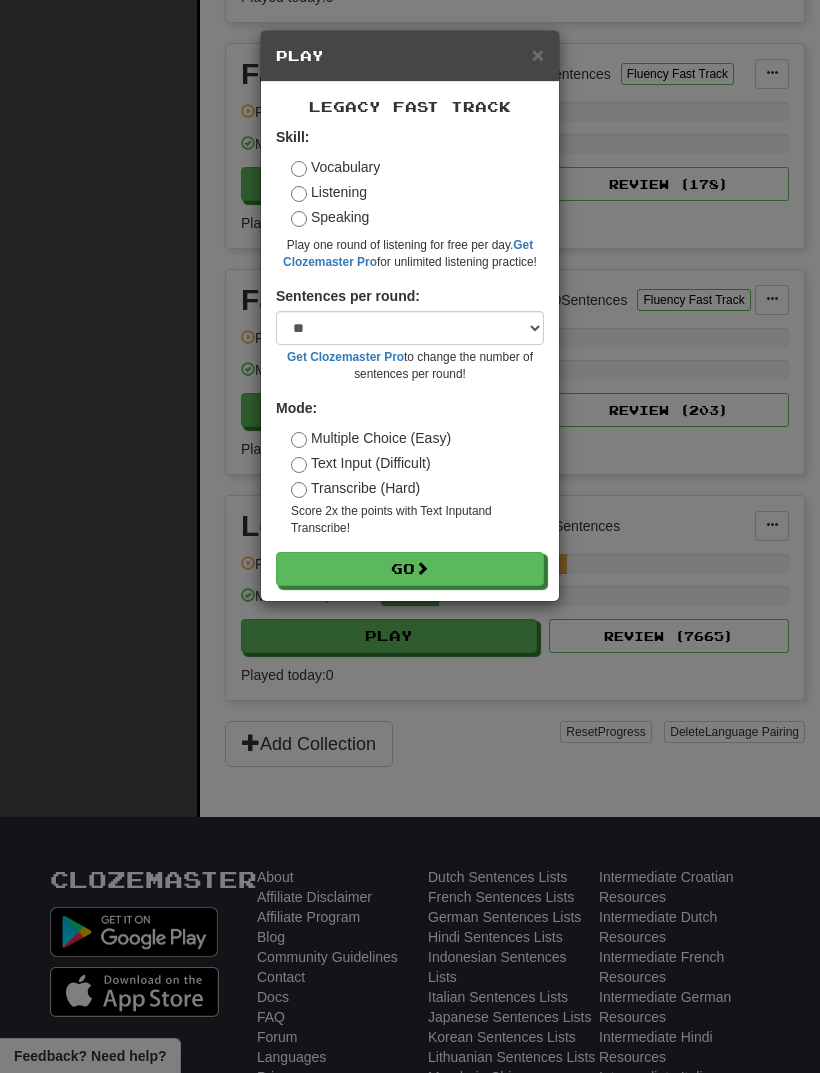 click on "Go" at bounding box center [410, 569] 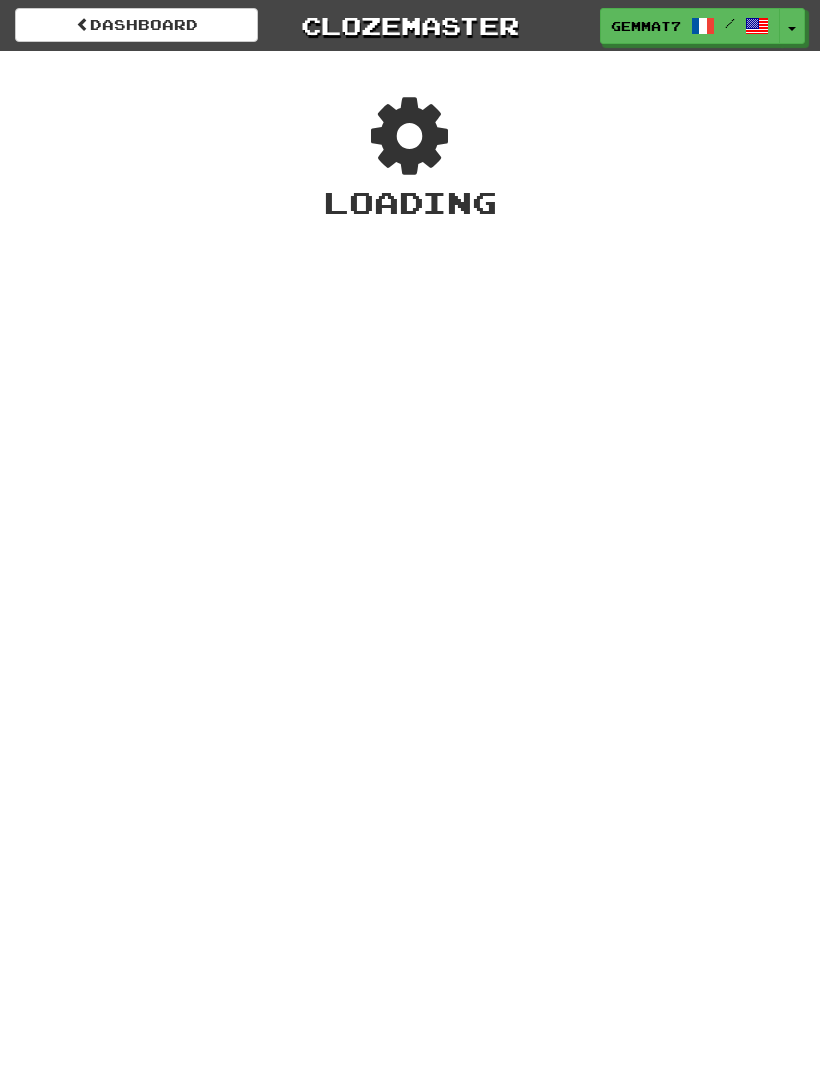 scroll, scrollTop: 0, scrollLeft: 0, axis: both 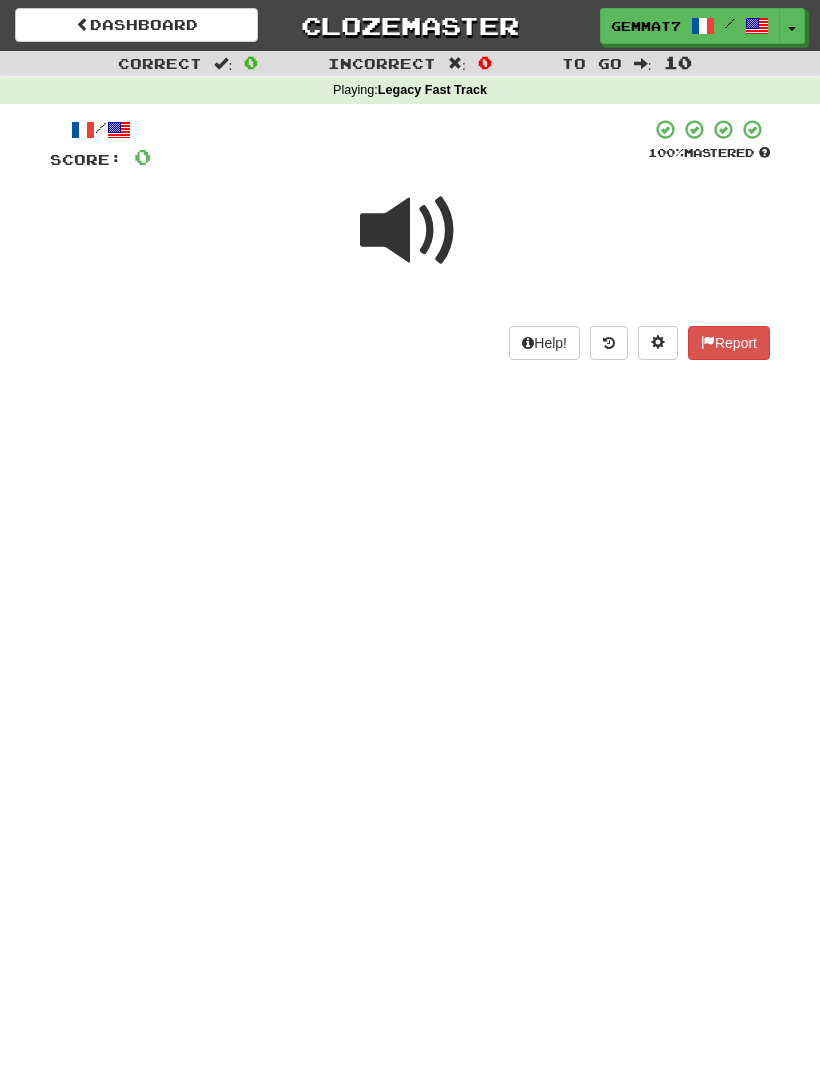 click at bounding box center (410, 231) 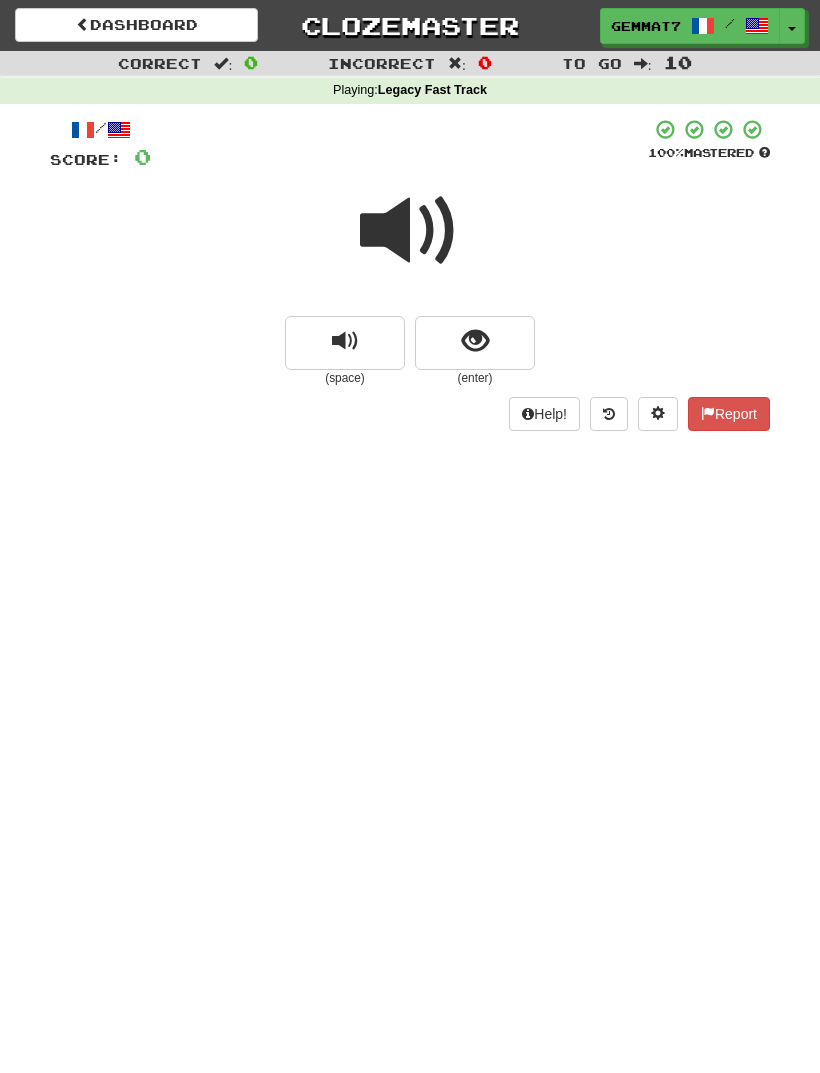 click at bounding box center [475, 343] 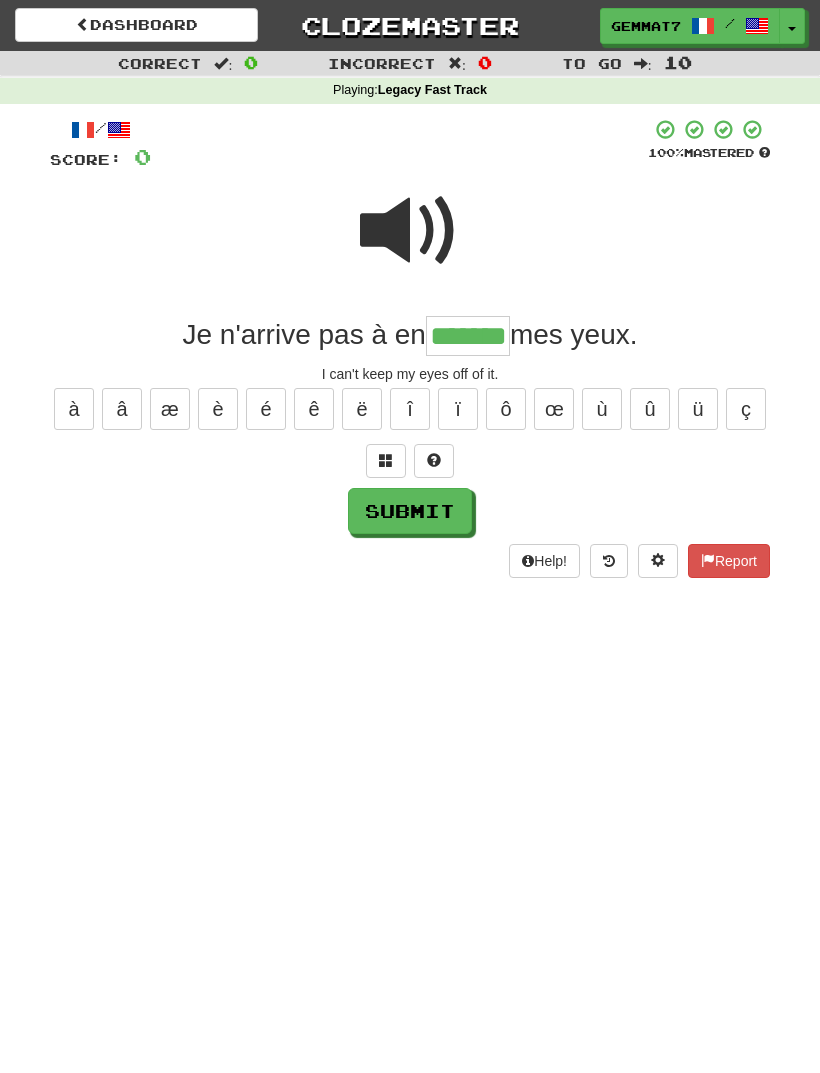 type on "*******" 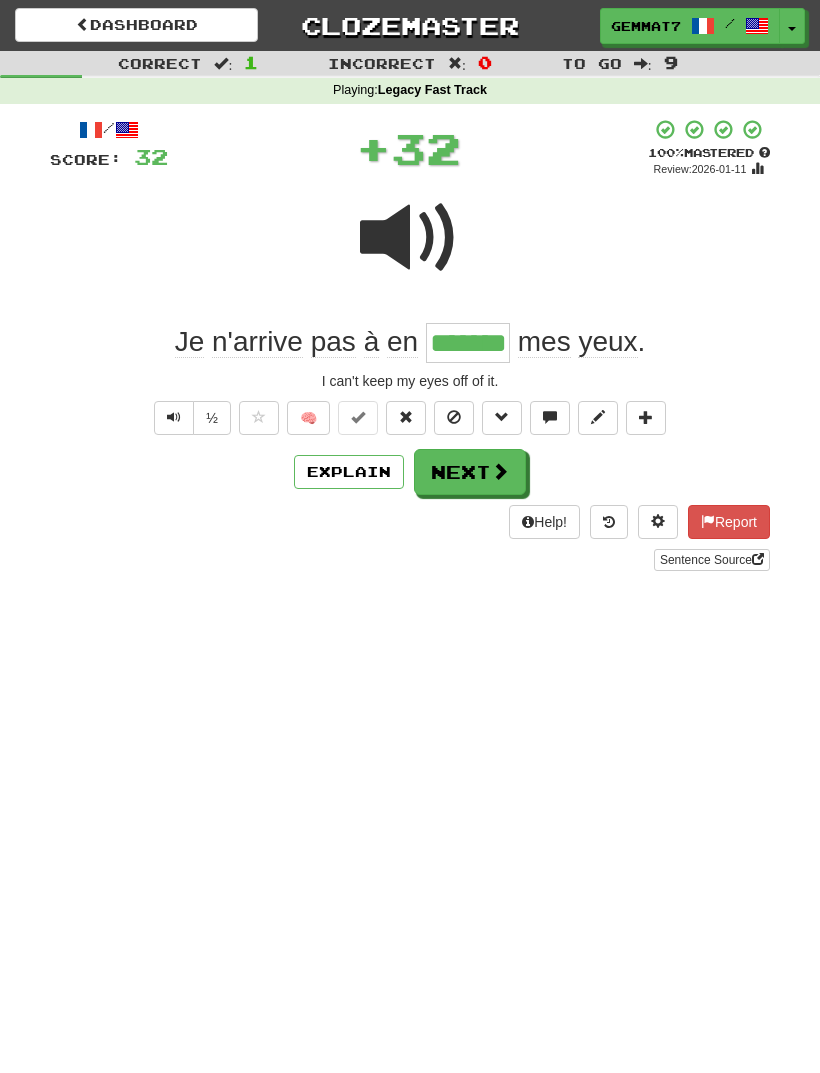 click on "Next" at bounding box center (470, 472) 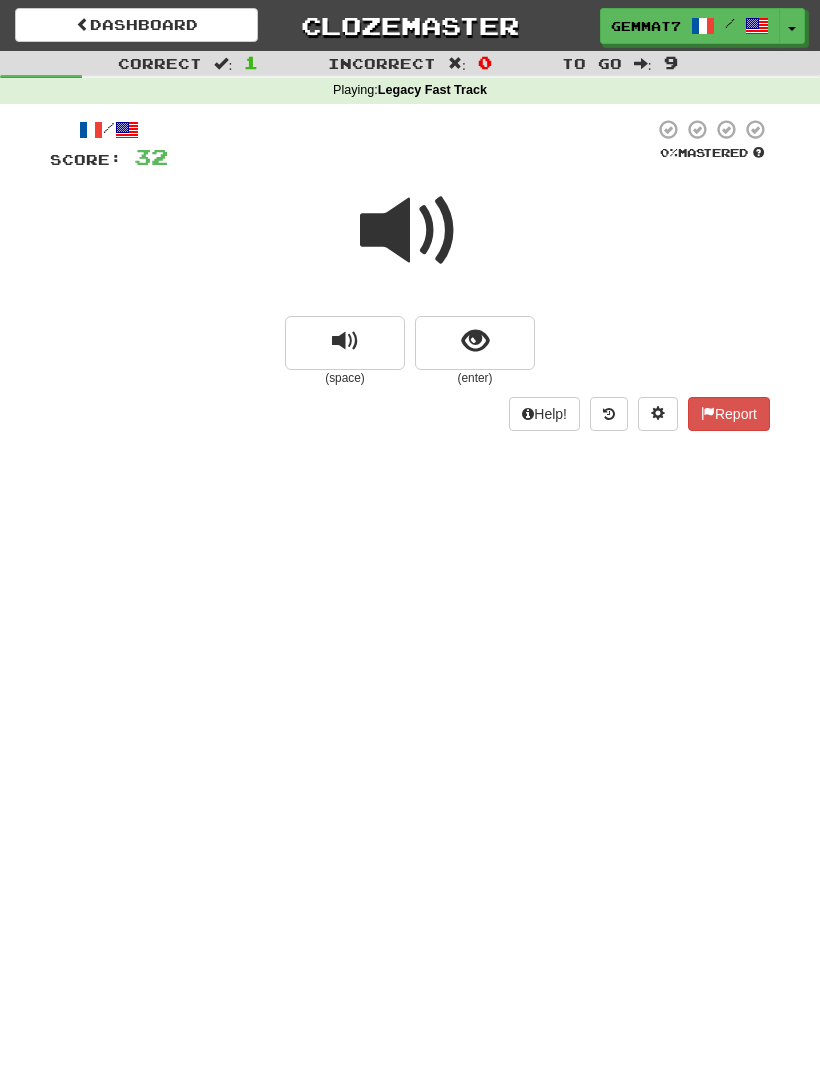 click at bounding box center [475, 343] 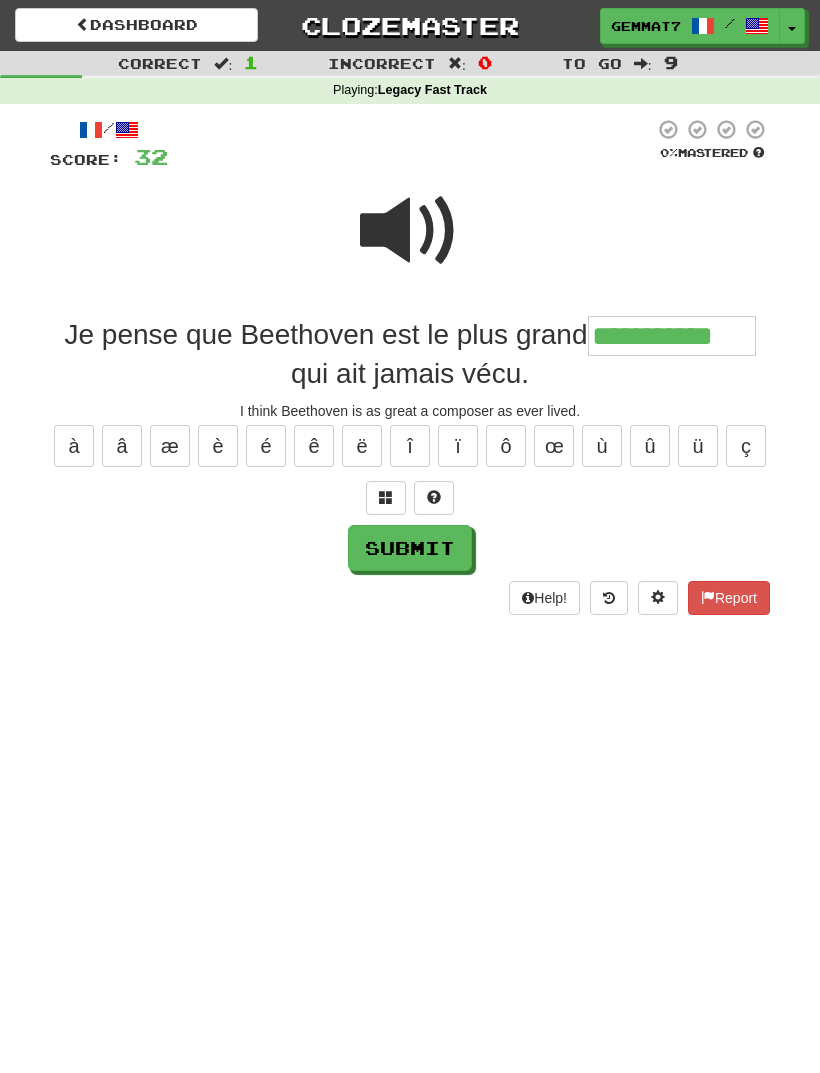 type on "**********" 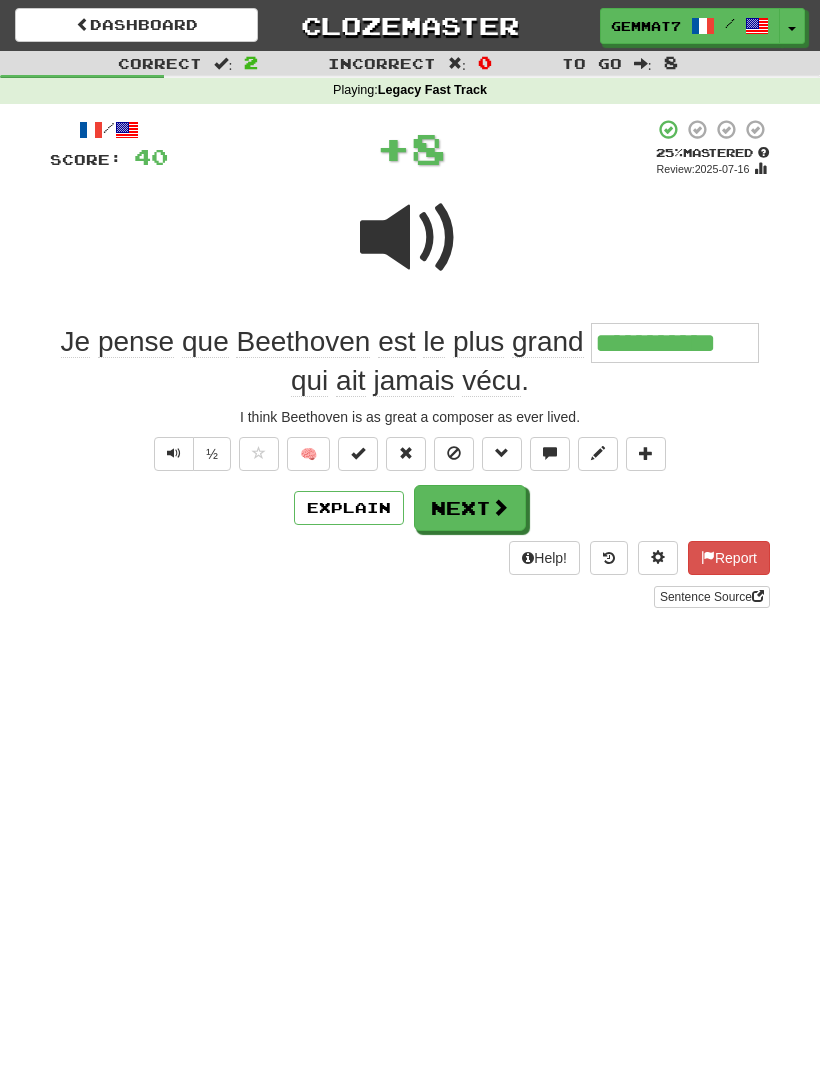click on "Next" at bounding box center [470, 508] 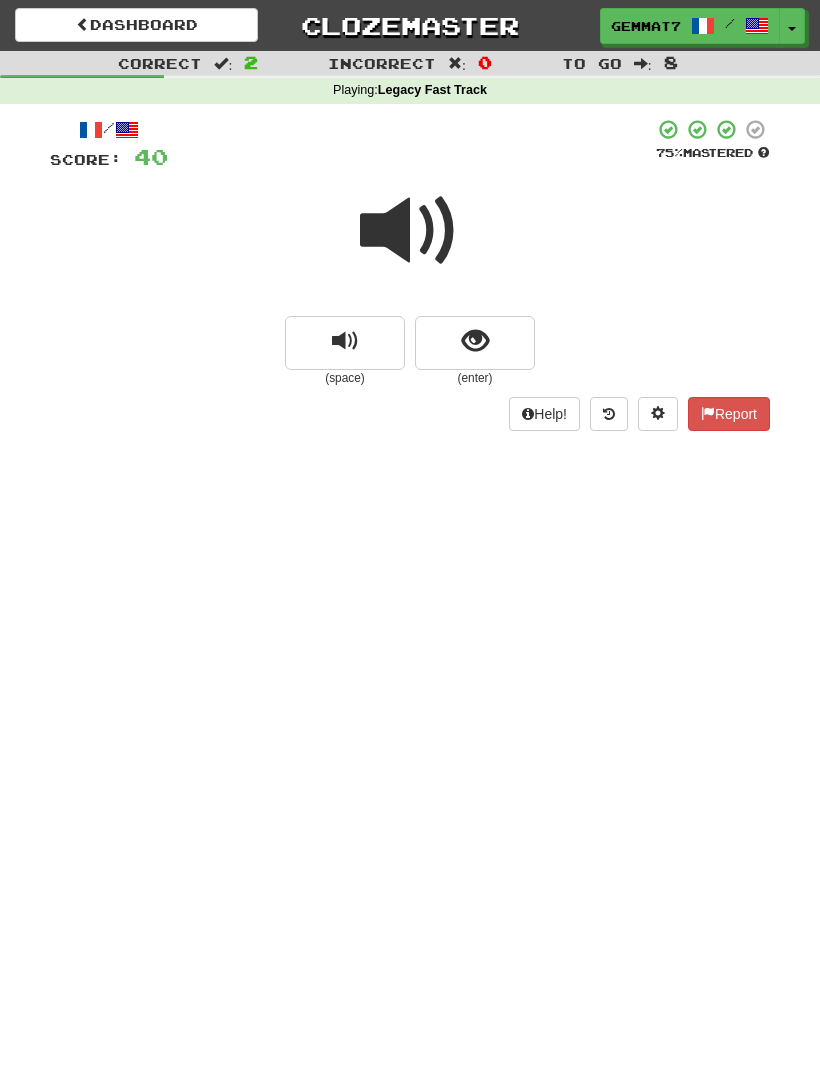 click at bounding box center (475, 343) 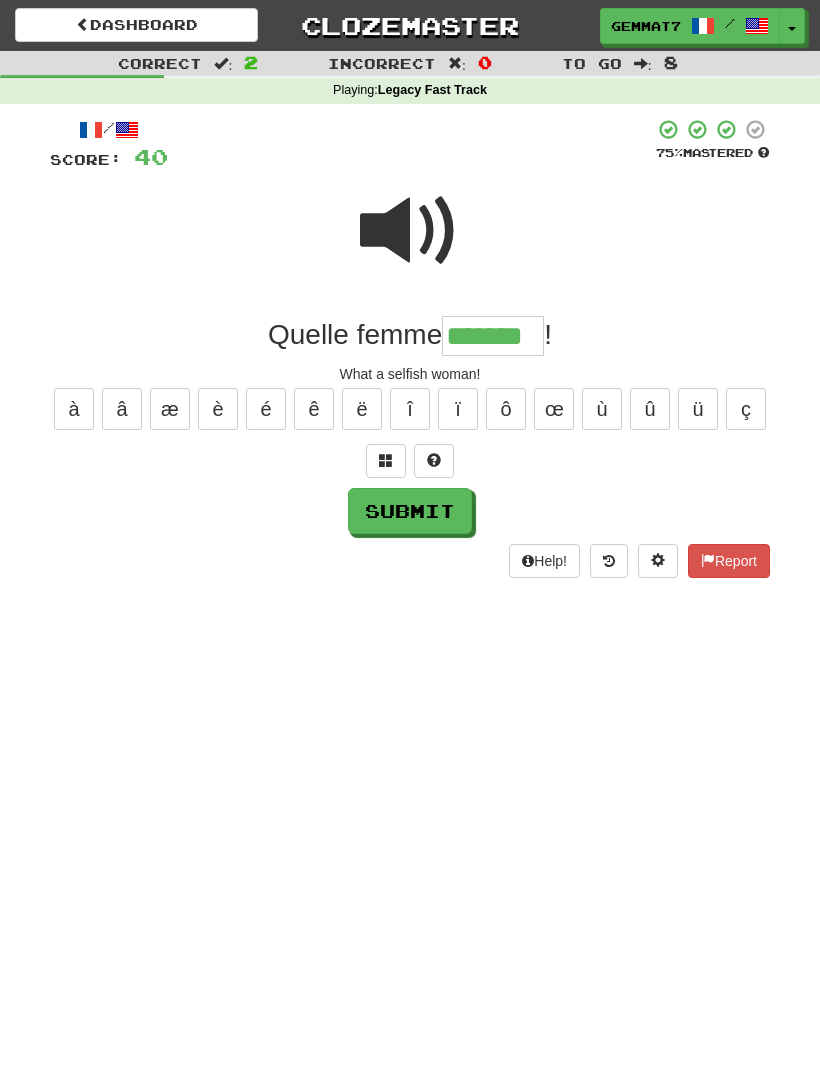 type on "*******" 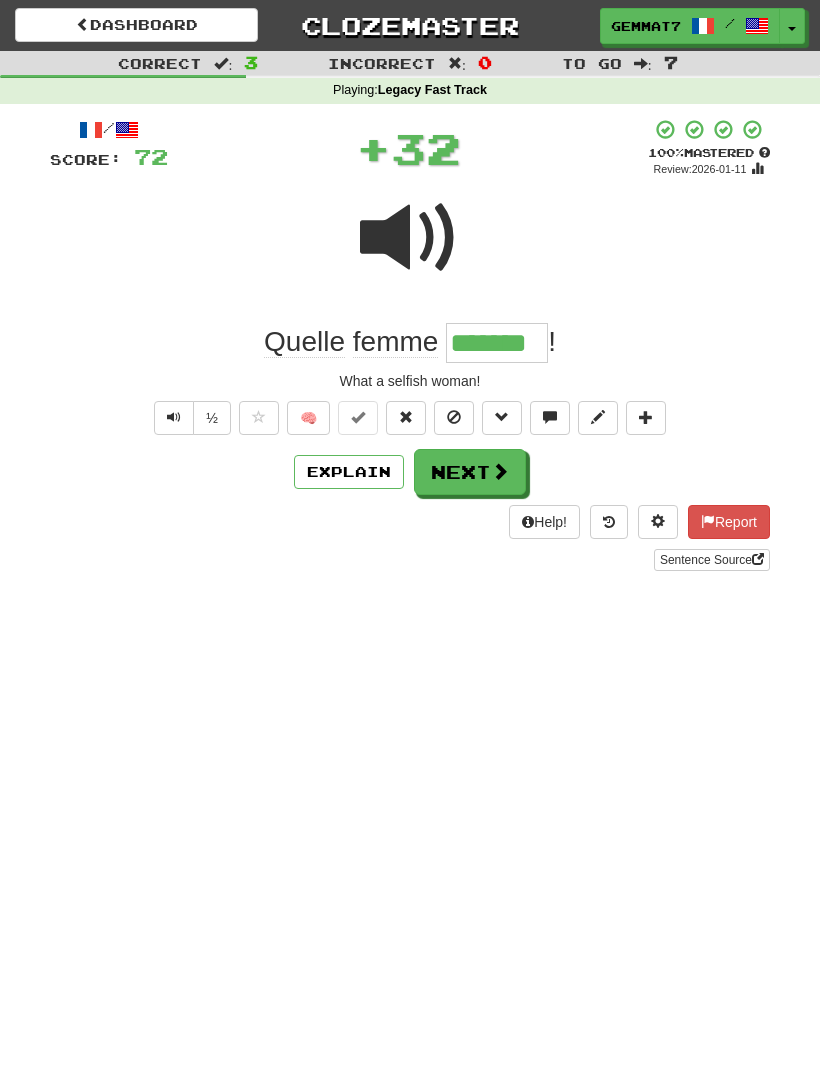 click on "Next" at bounding box center (470, 472) 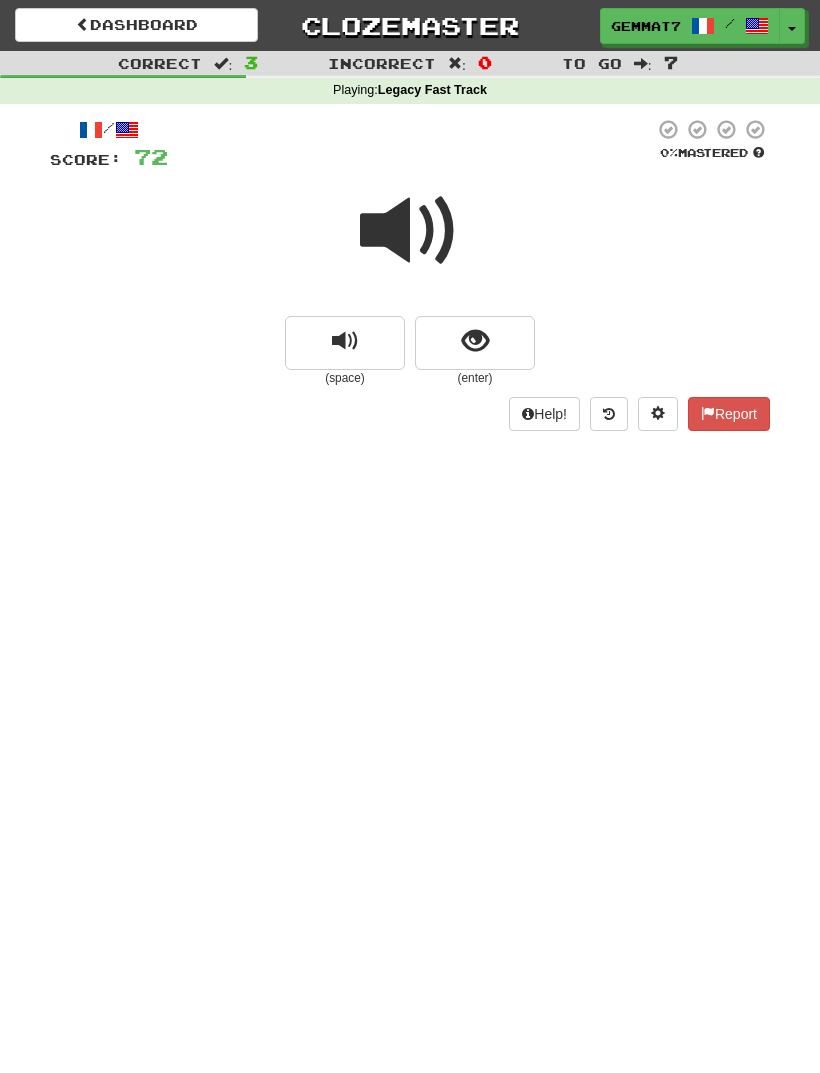 click at bounding box center [475, 341] 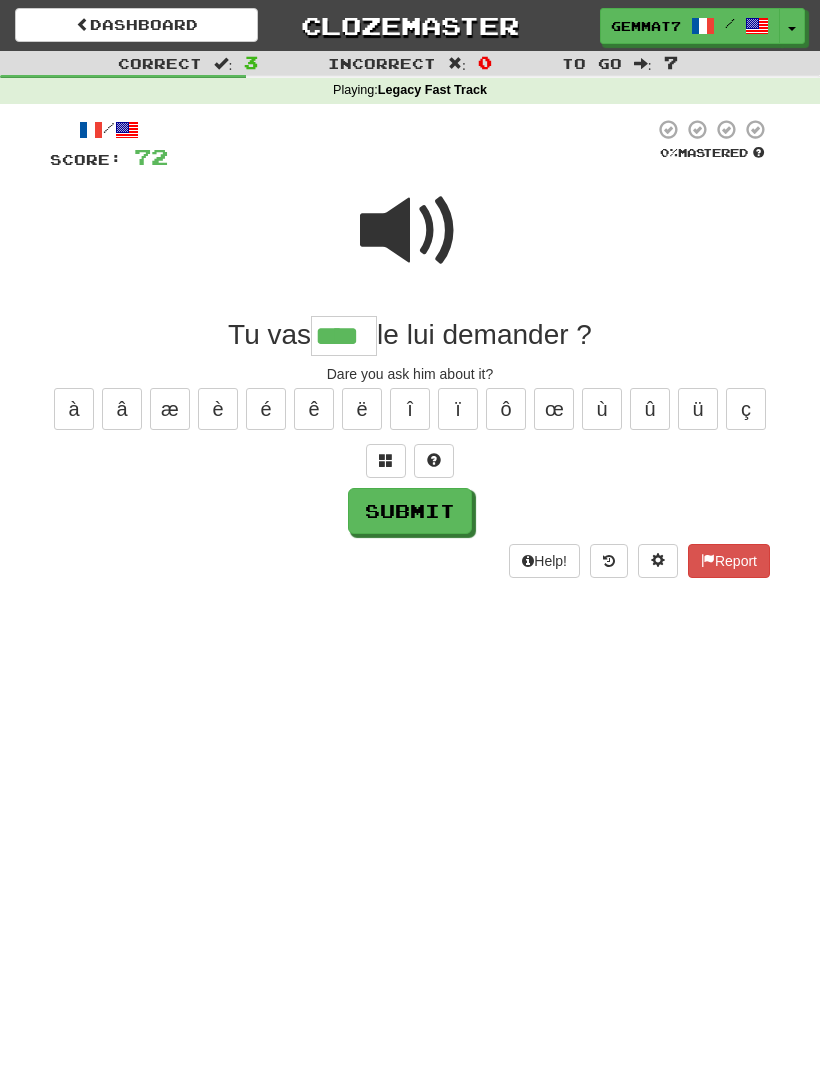 type on "****" 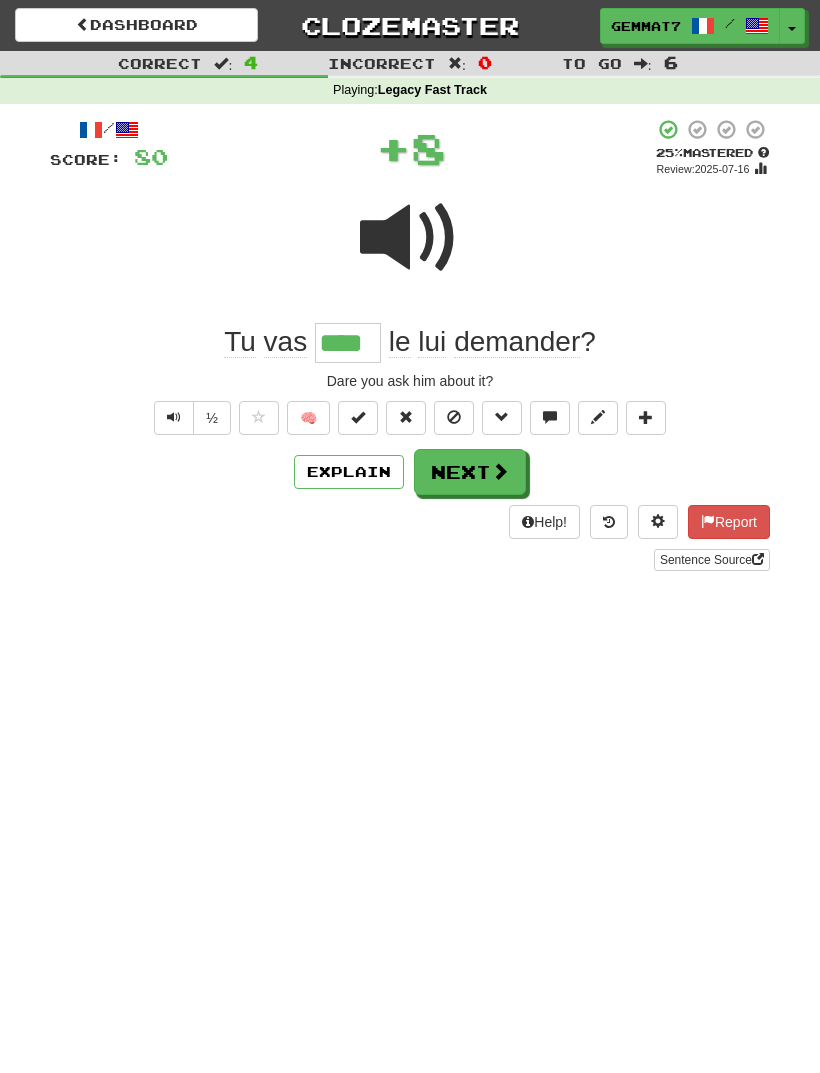 click on "Next" at bounding box center [470, 472] 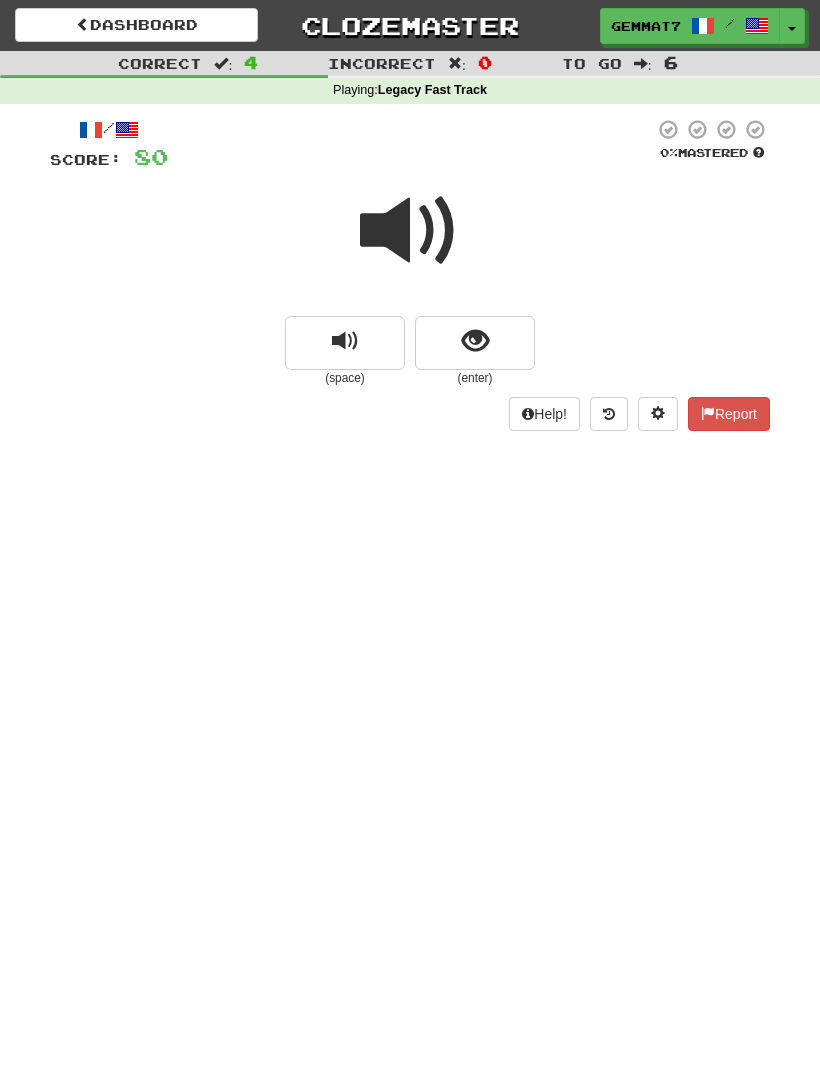click at bounding box center [475, 341] 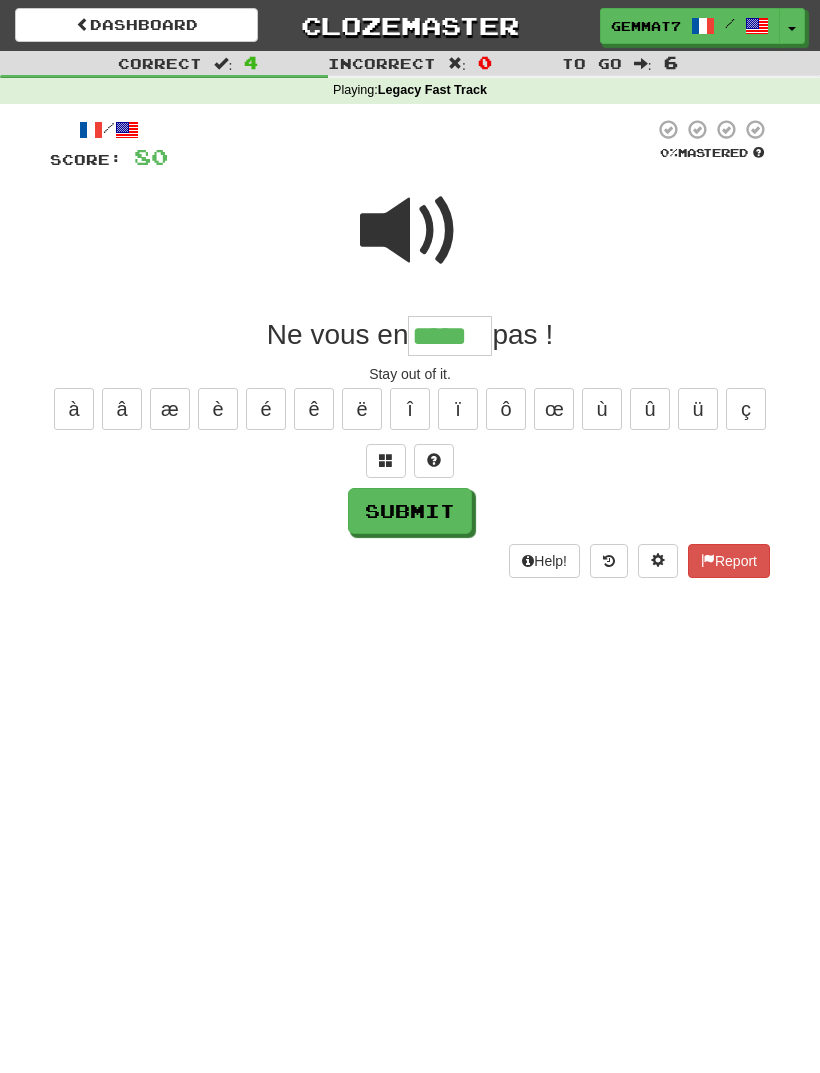type on "*****" 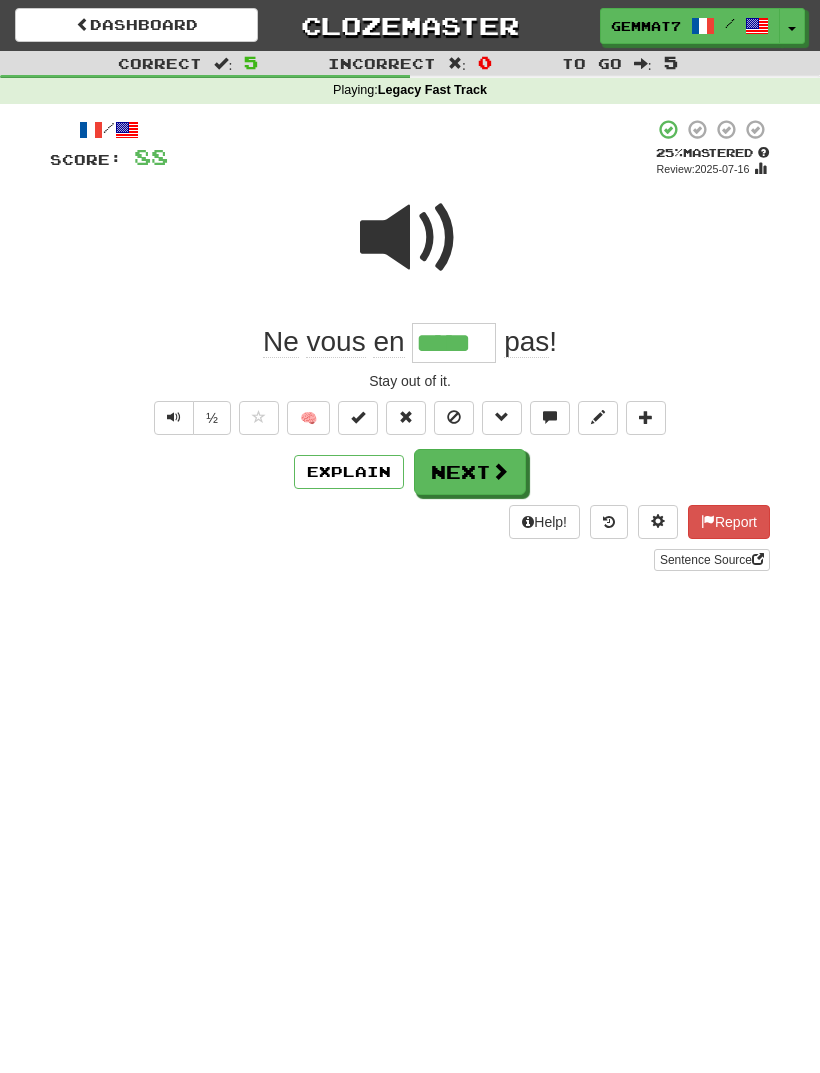 click on "Next" at bounding box center [470, 472] 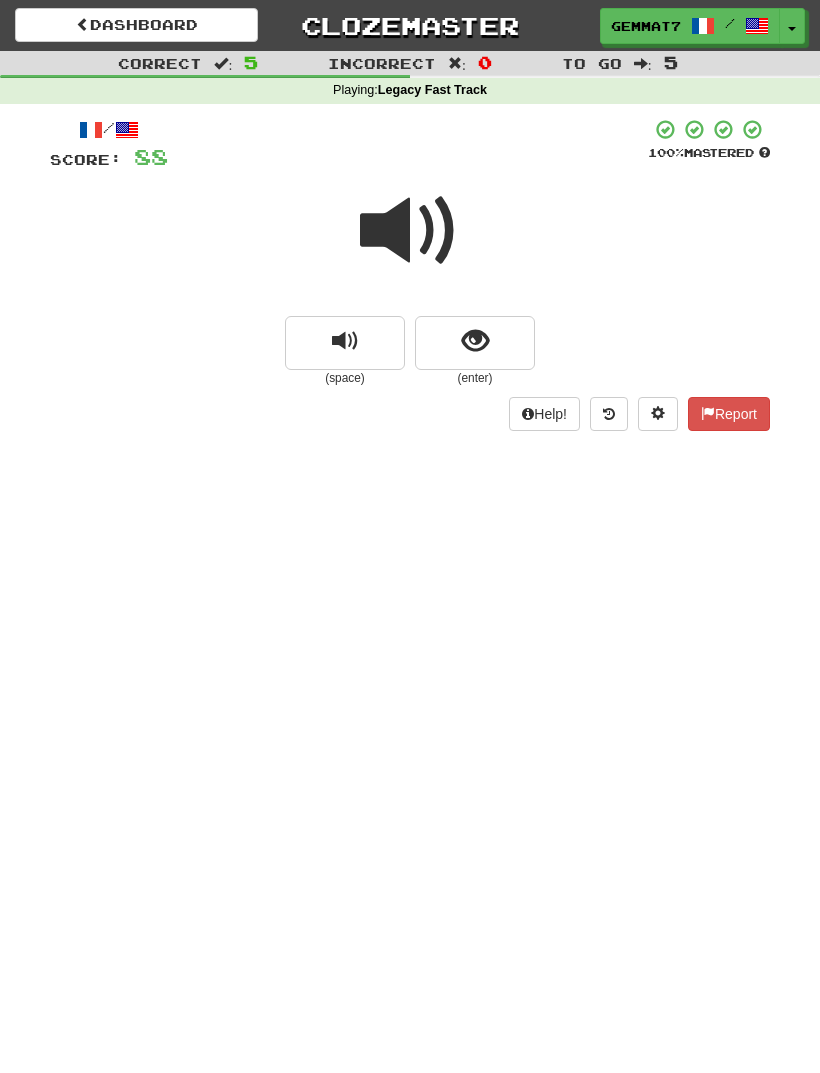 click at bounding box center (475, 343) 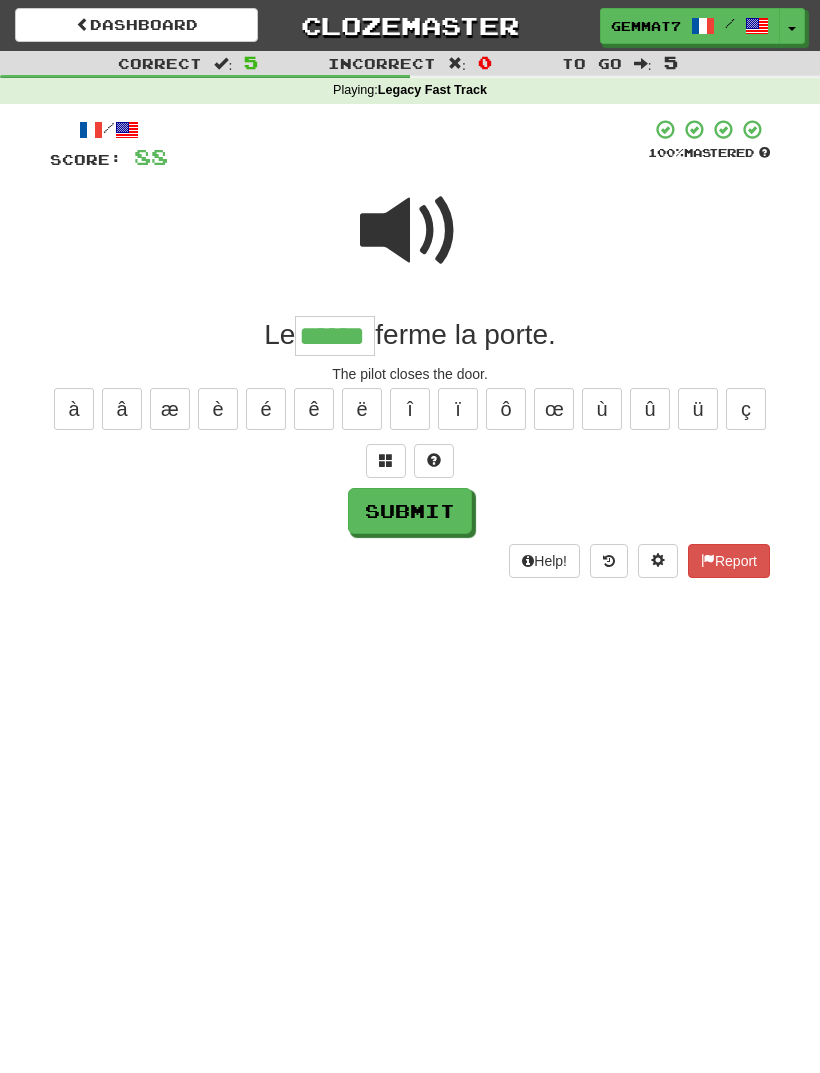 type on "******" 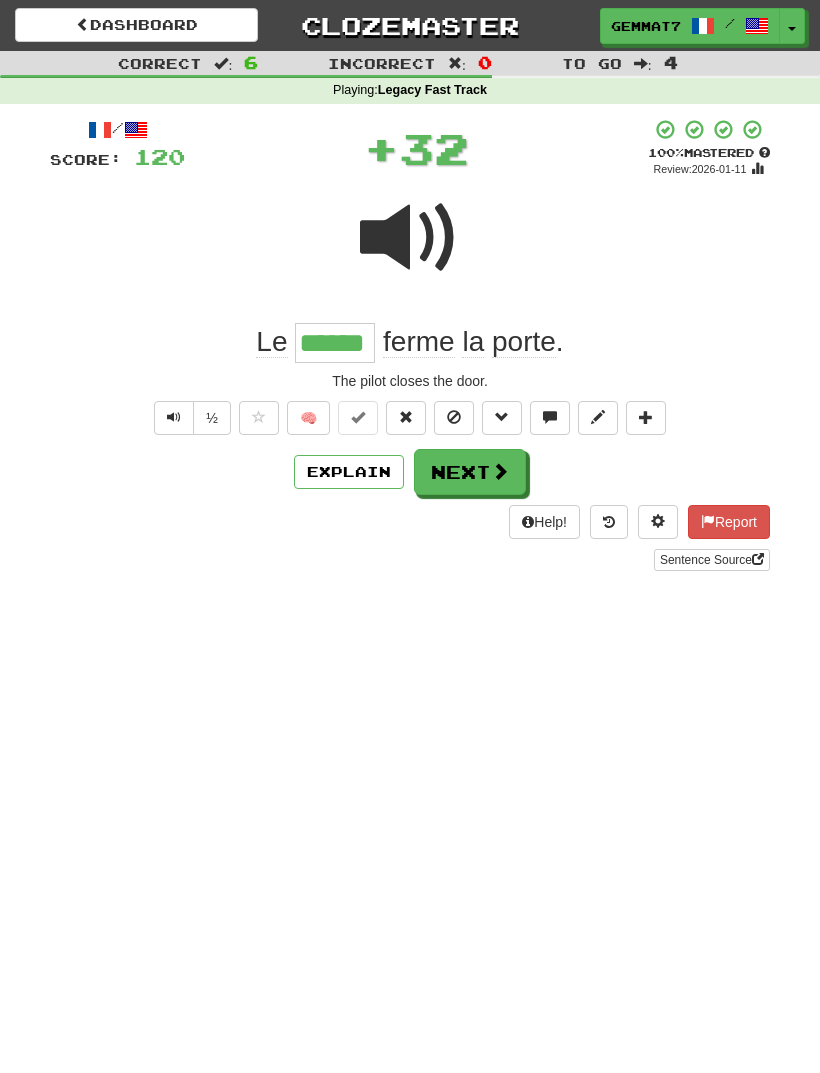 click on "Next" at bounding box center [470, 472] 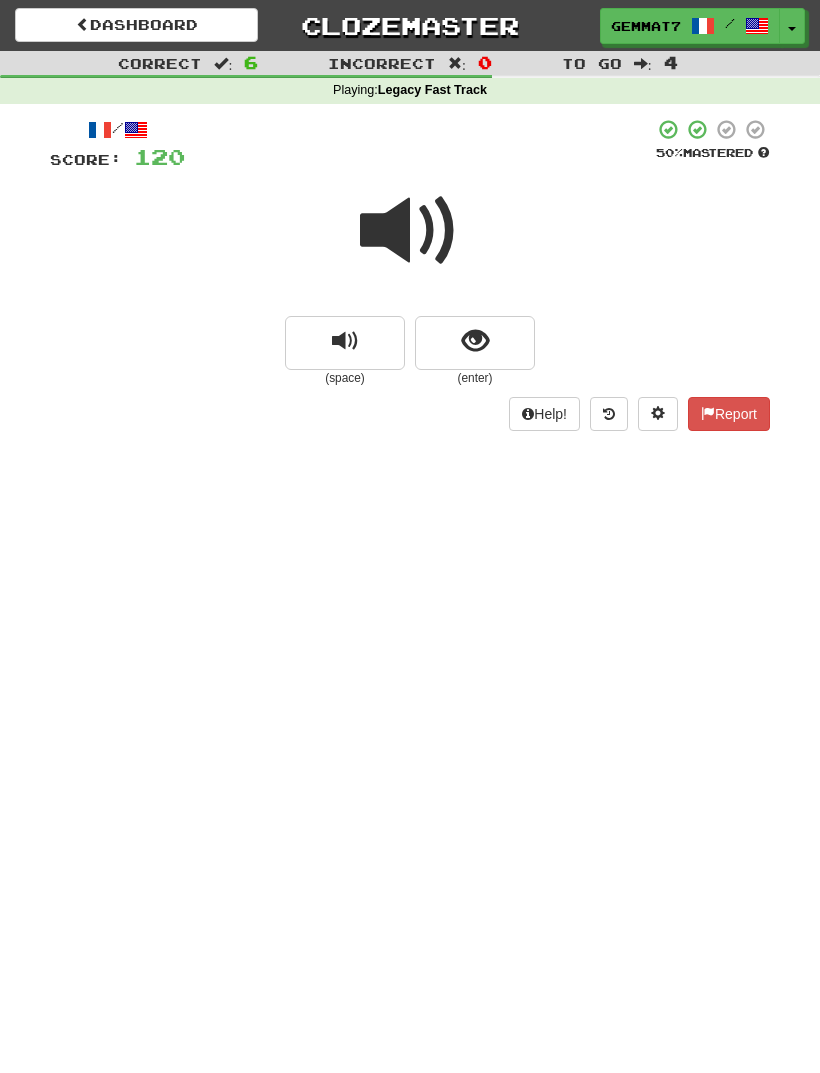 click at bounding box center [475, 341] 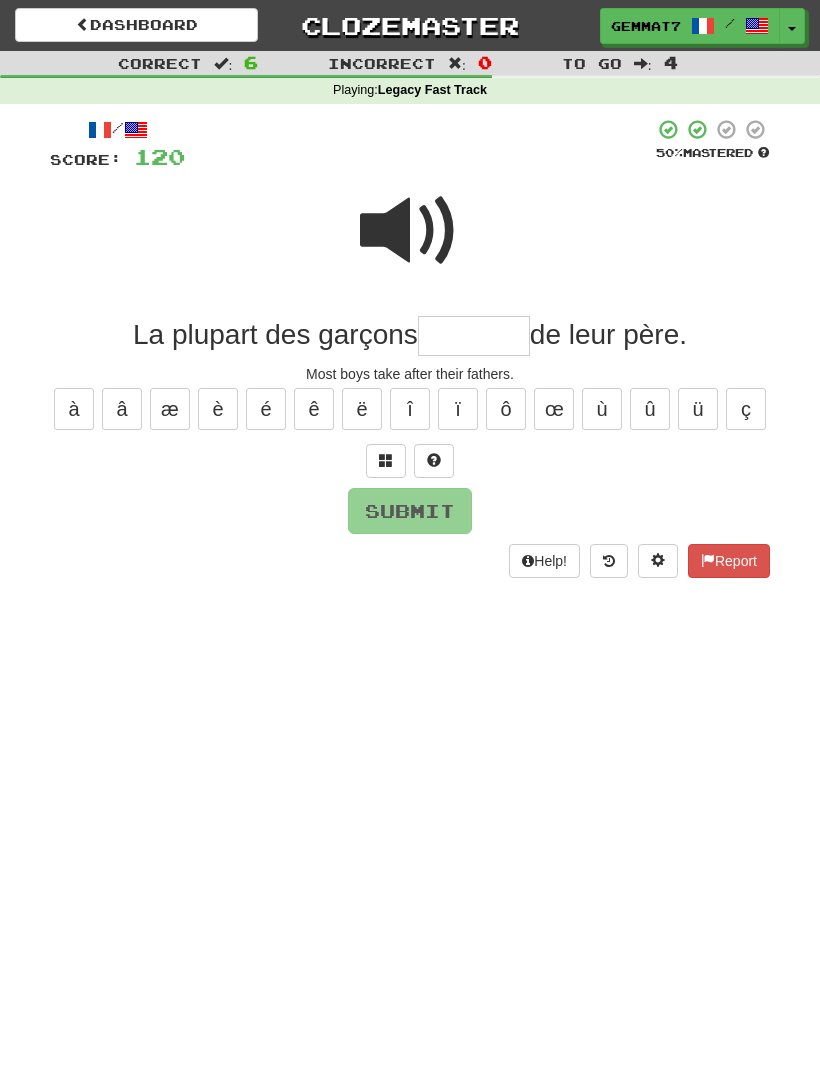 click at bounding box center (410, 231) 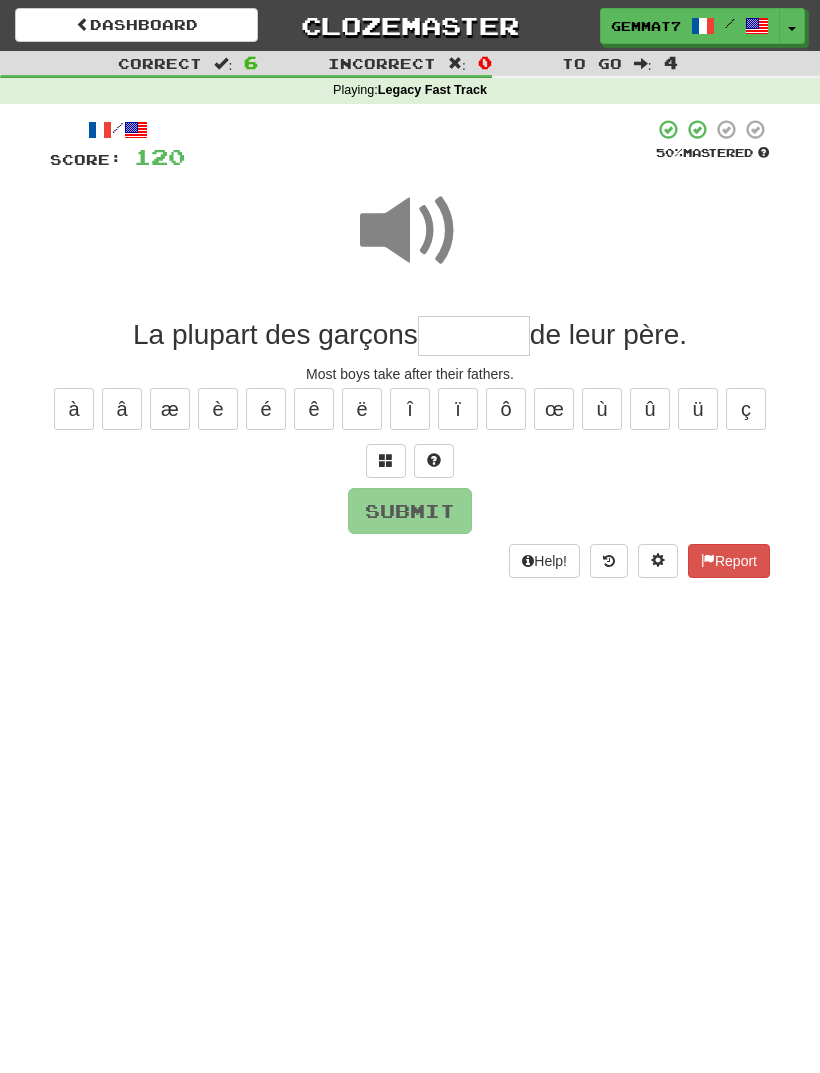 click at bounding box center [474, 336] 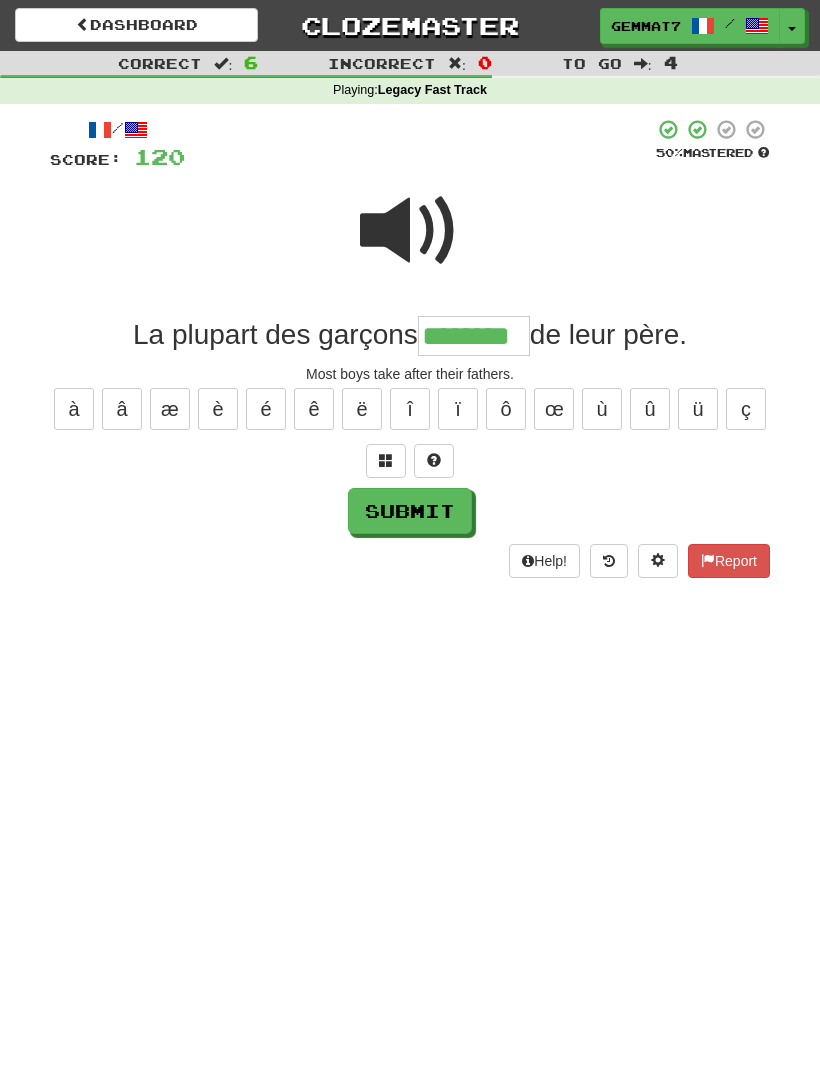 type on "********" 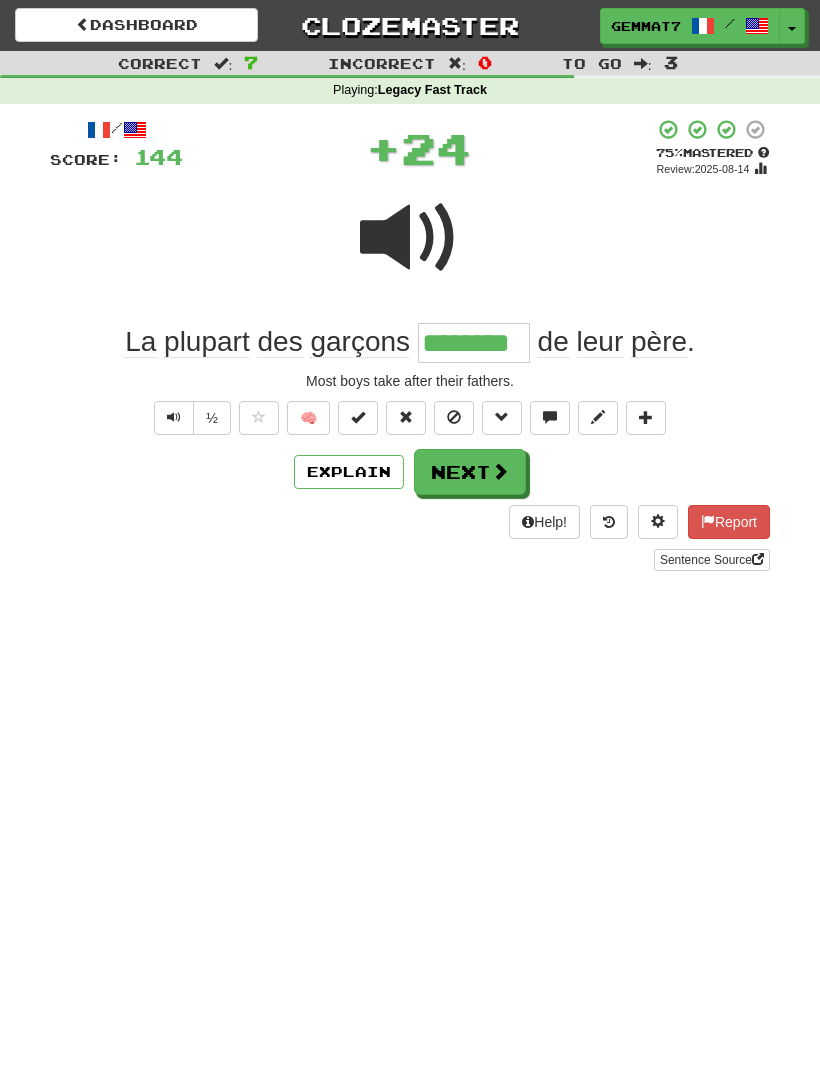 click on "Next" at bounding box center [470, 472] 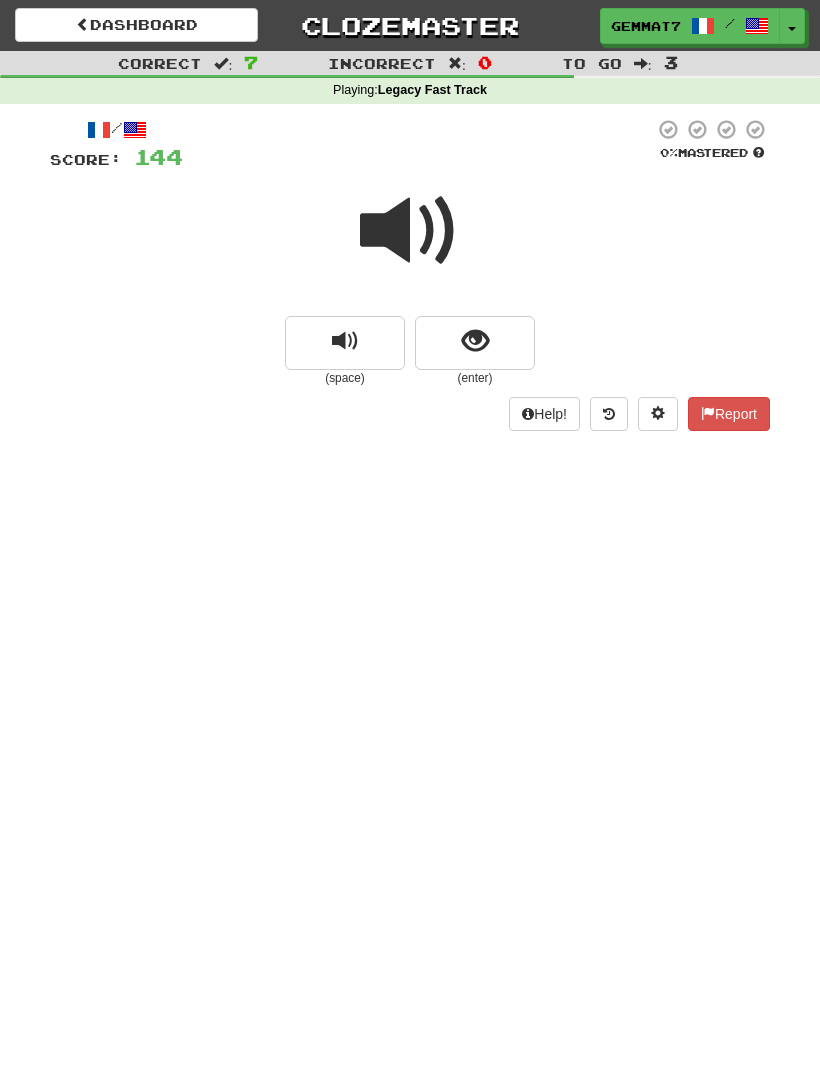 click at bounding box center (475, 343) 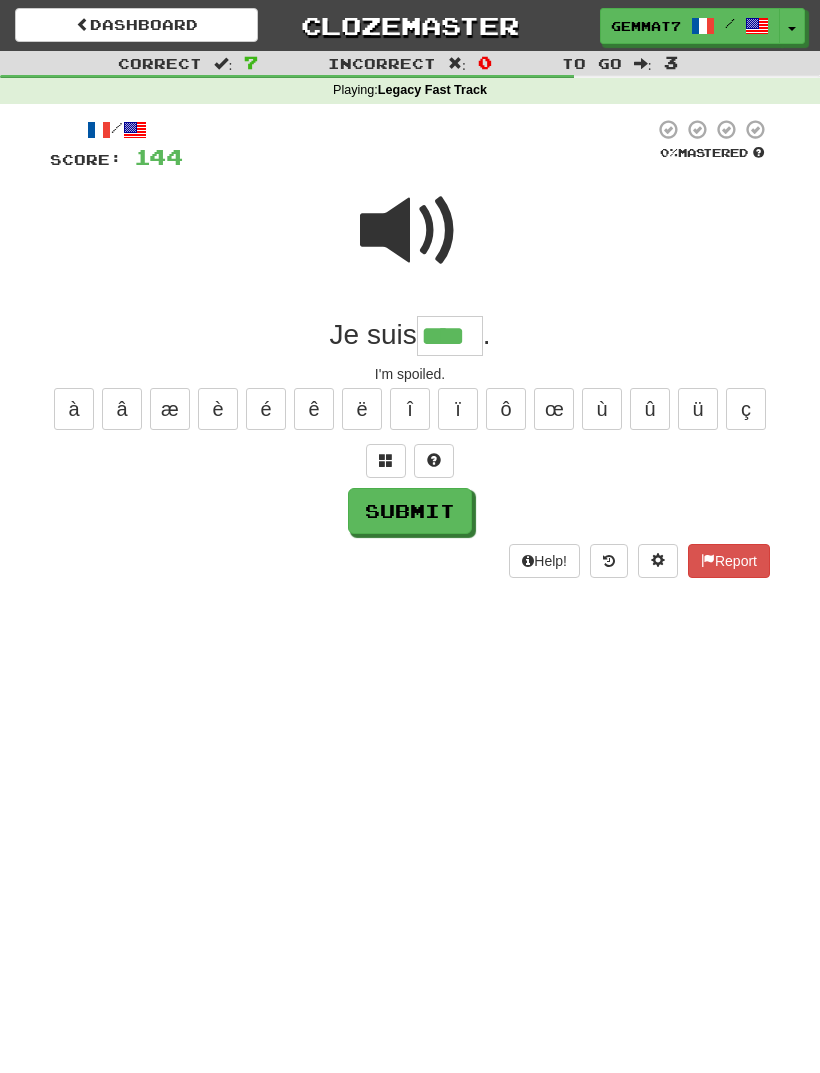 type on "****" 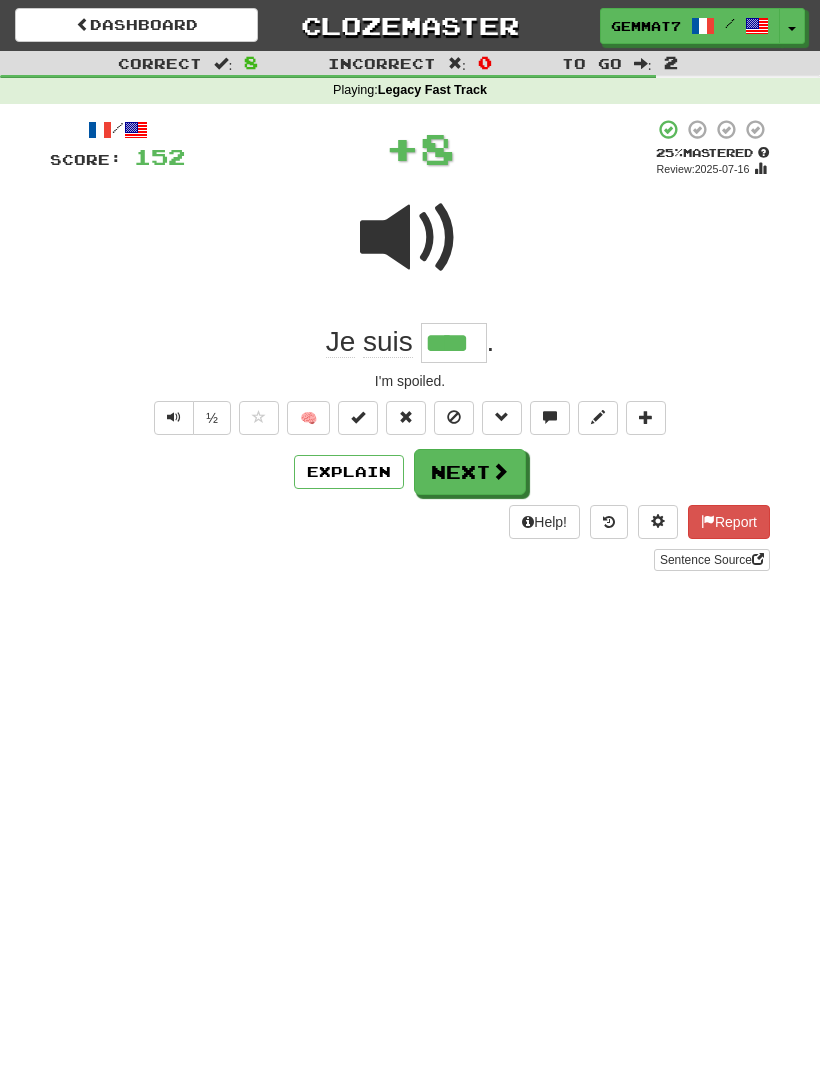 click at bounding box center (500, 471) 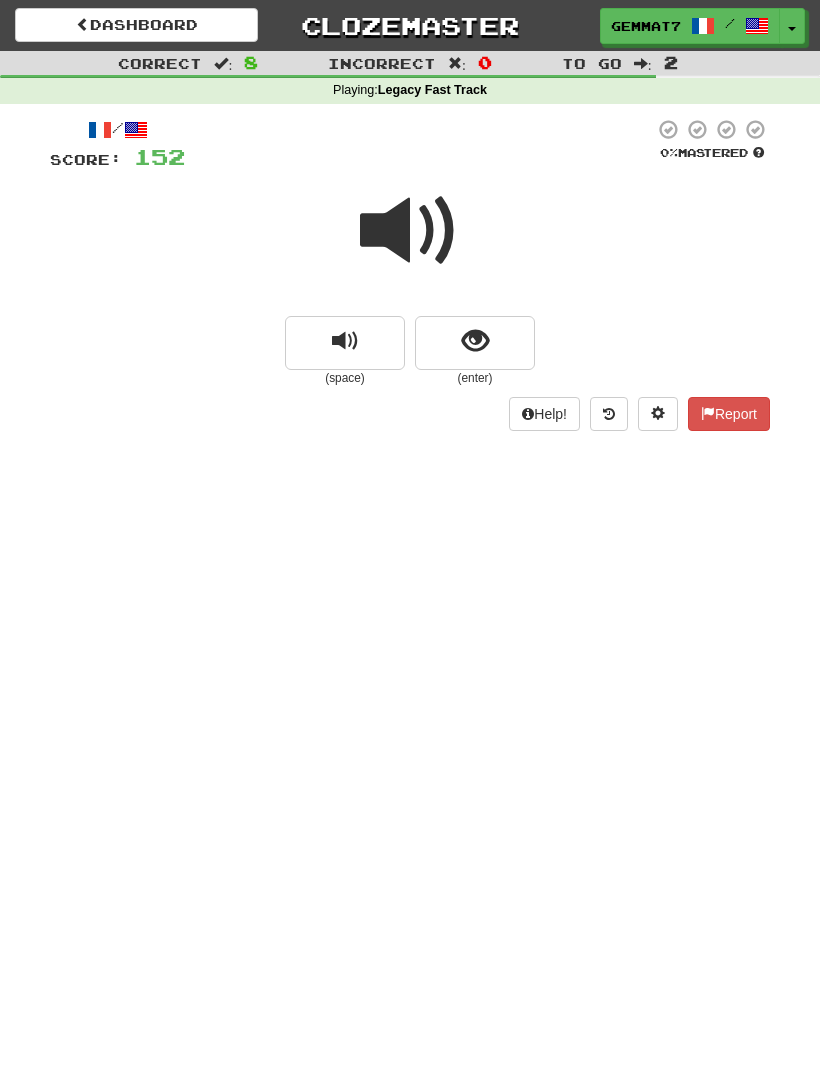 click at bounding box center [475, 343] 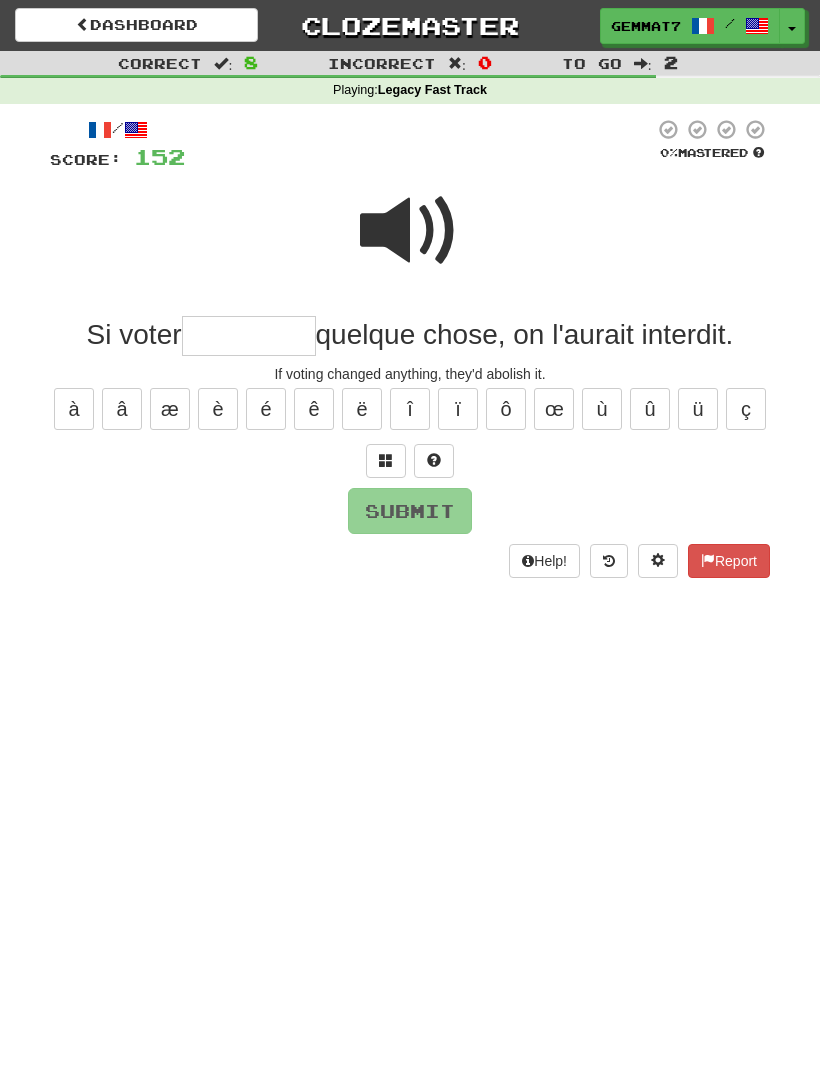 click at bounding box center [410, 231] 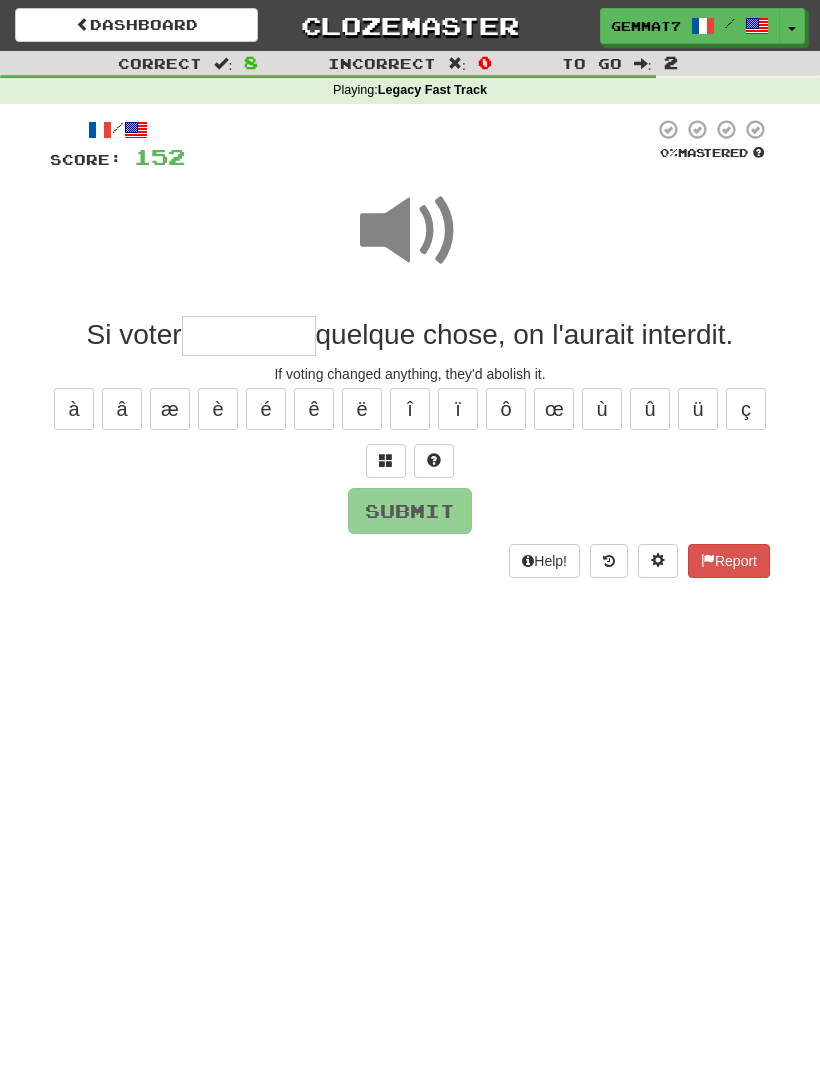click at bounding box center (249, 336) 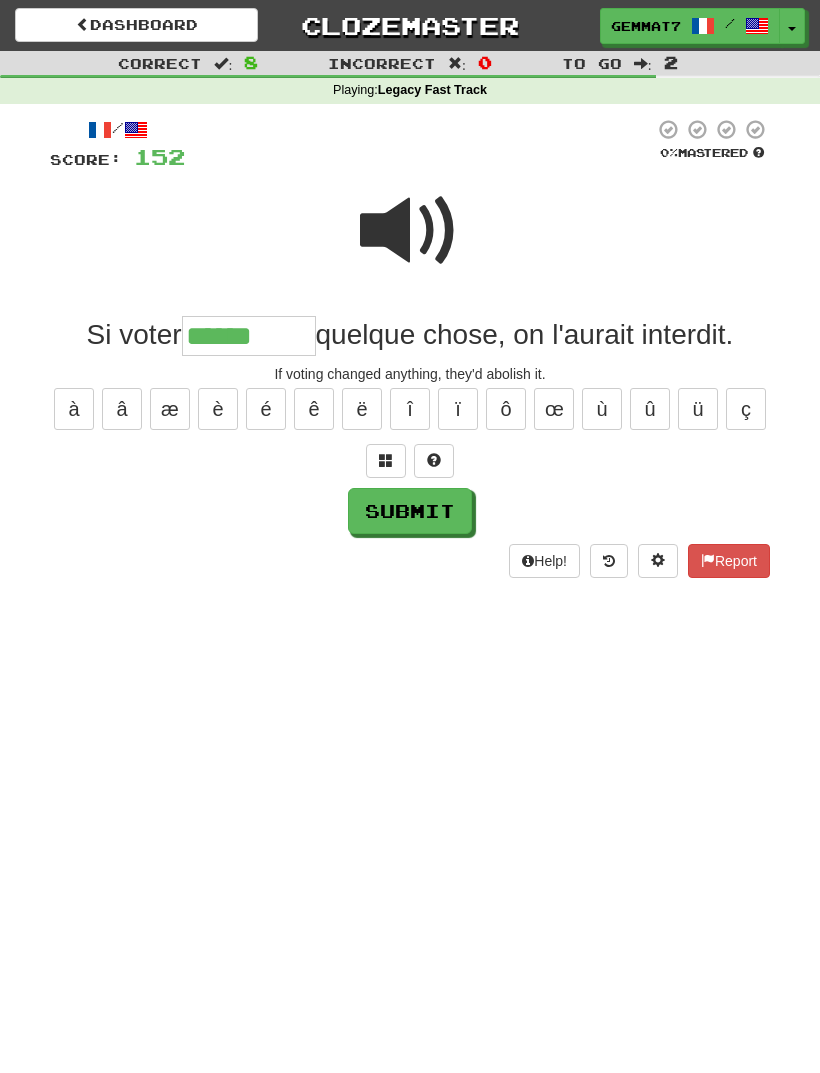 click at bounding box center [410, 231] 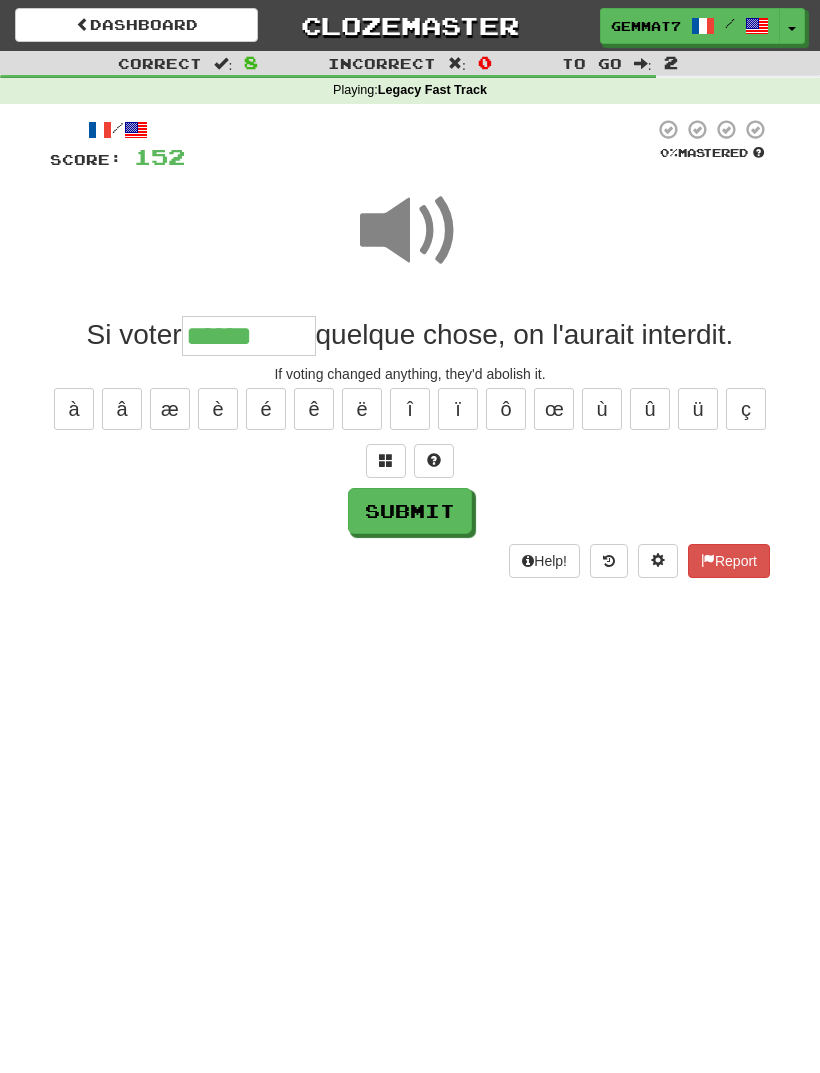 click on "Submit" at bounding box center (410, 511) 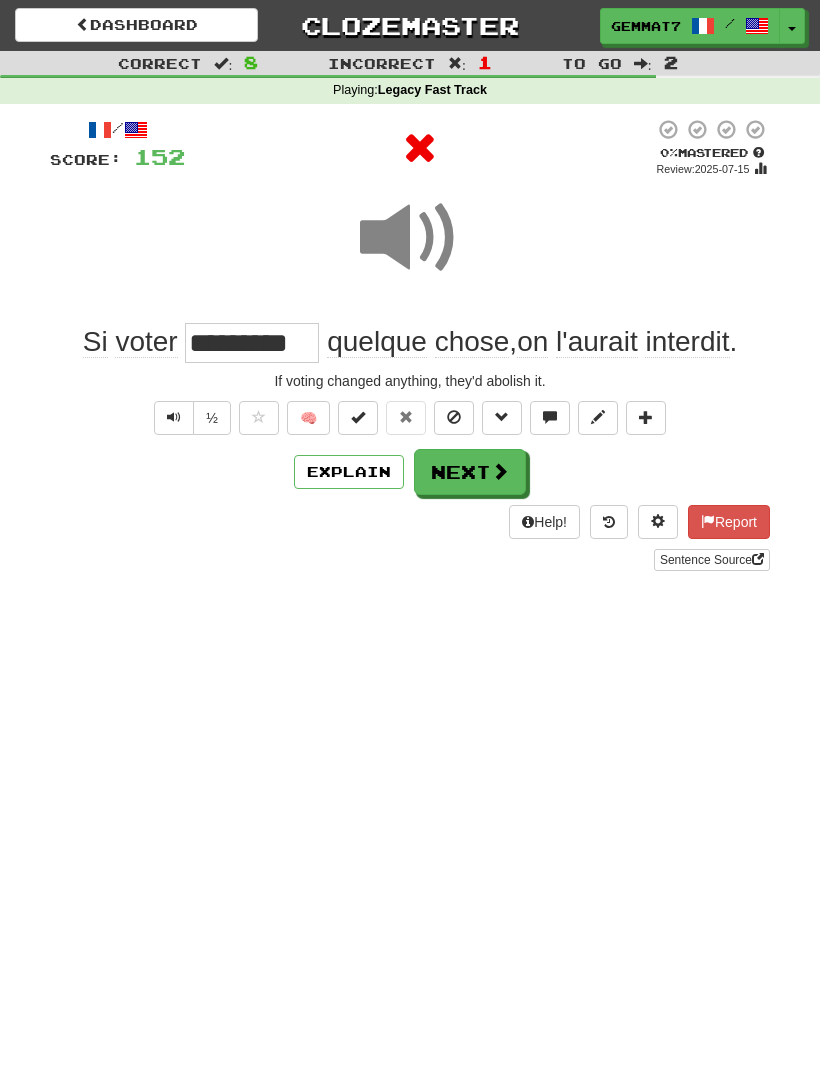 click on "Next" at bounding box center [470, 472] 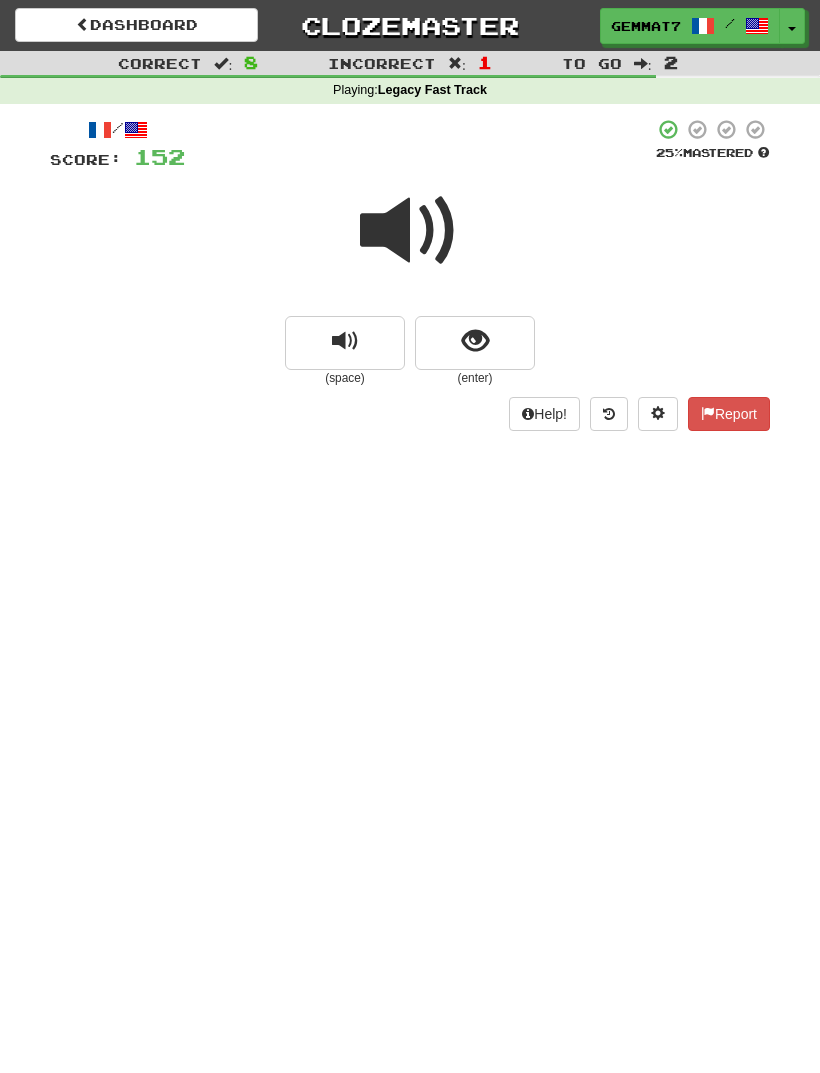 click at bounding box center [475, 343] 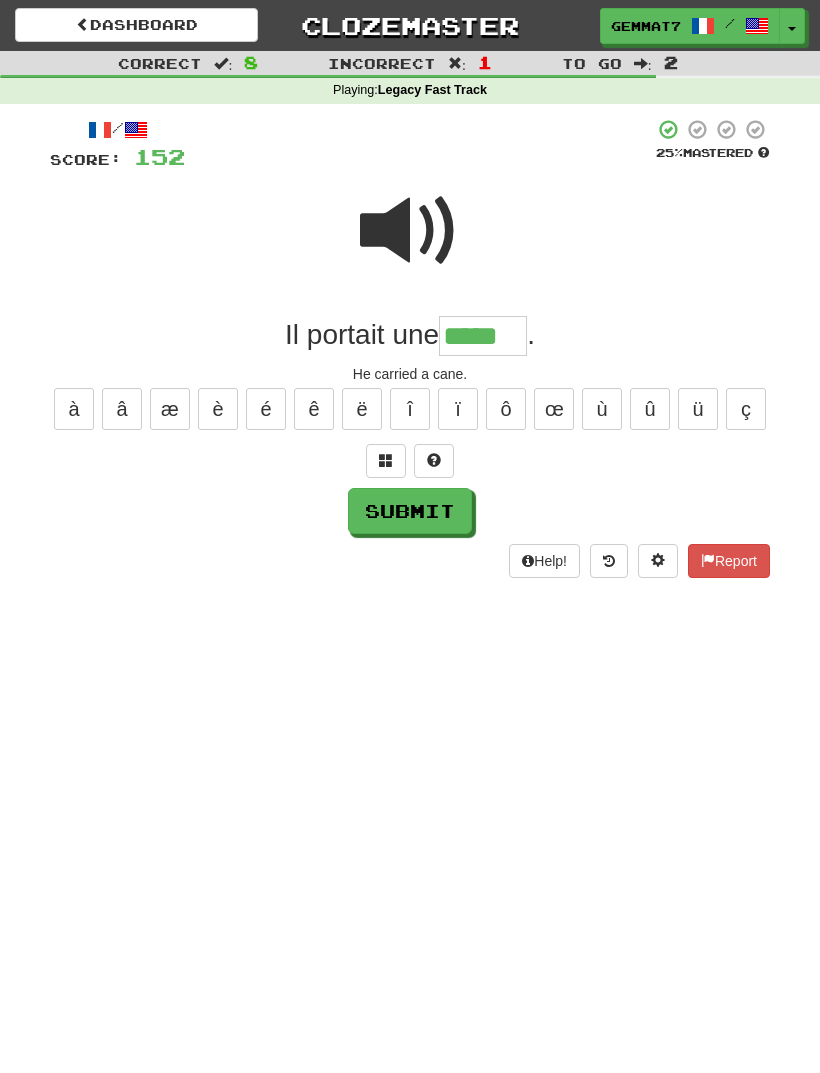 type on "*****" 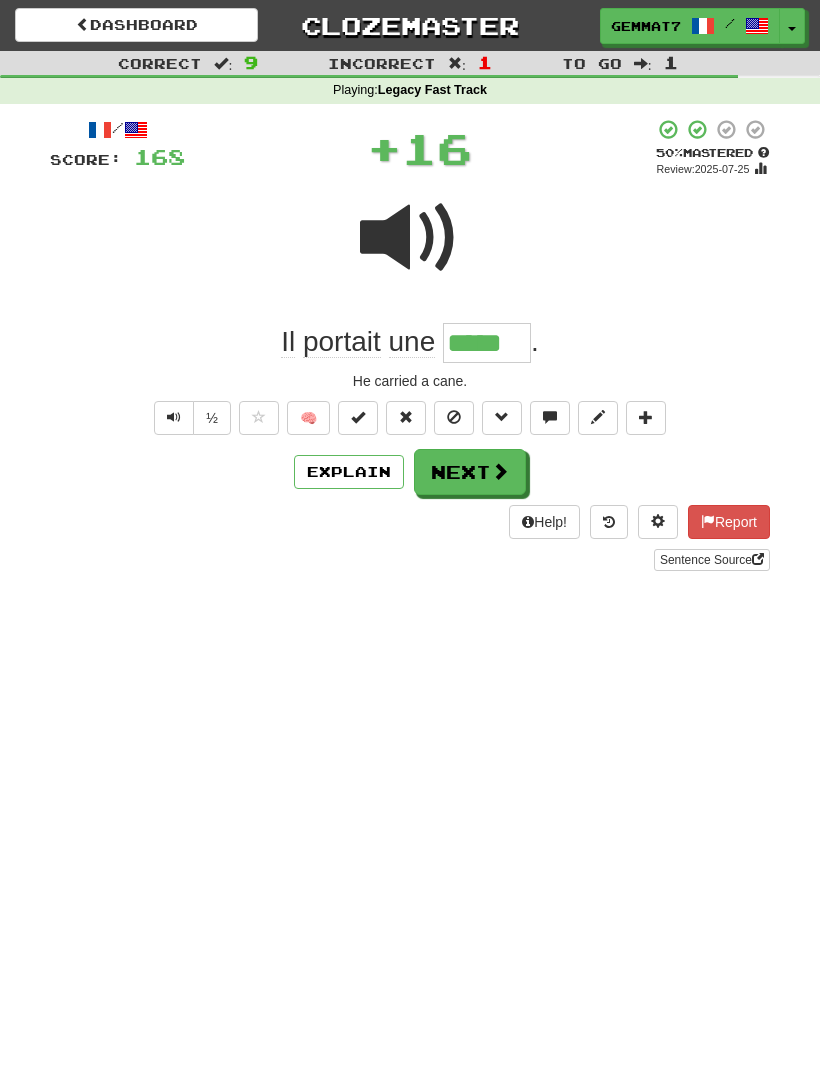 click on "Next" at bounding box center [470, 472] 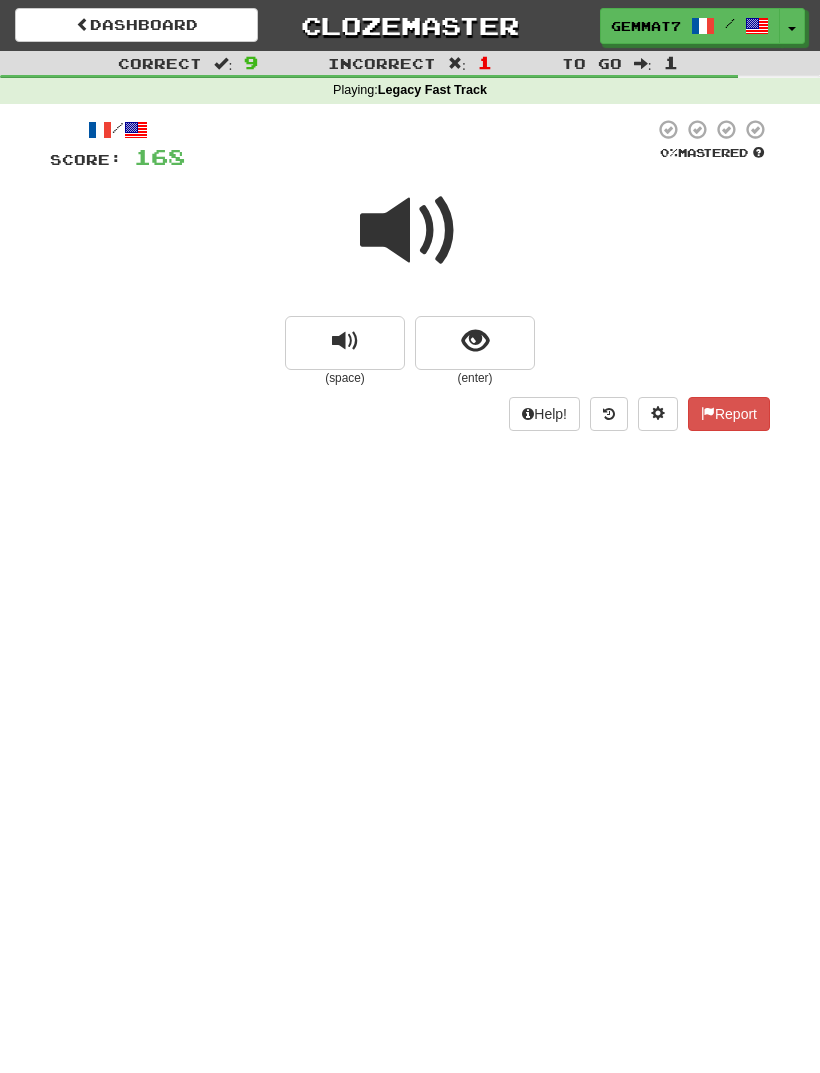 click at bounding box center (475, 343) 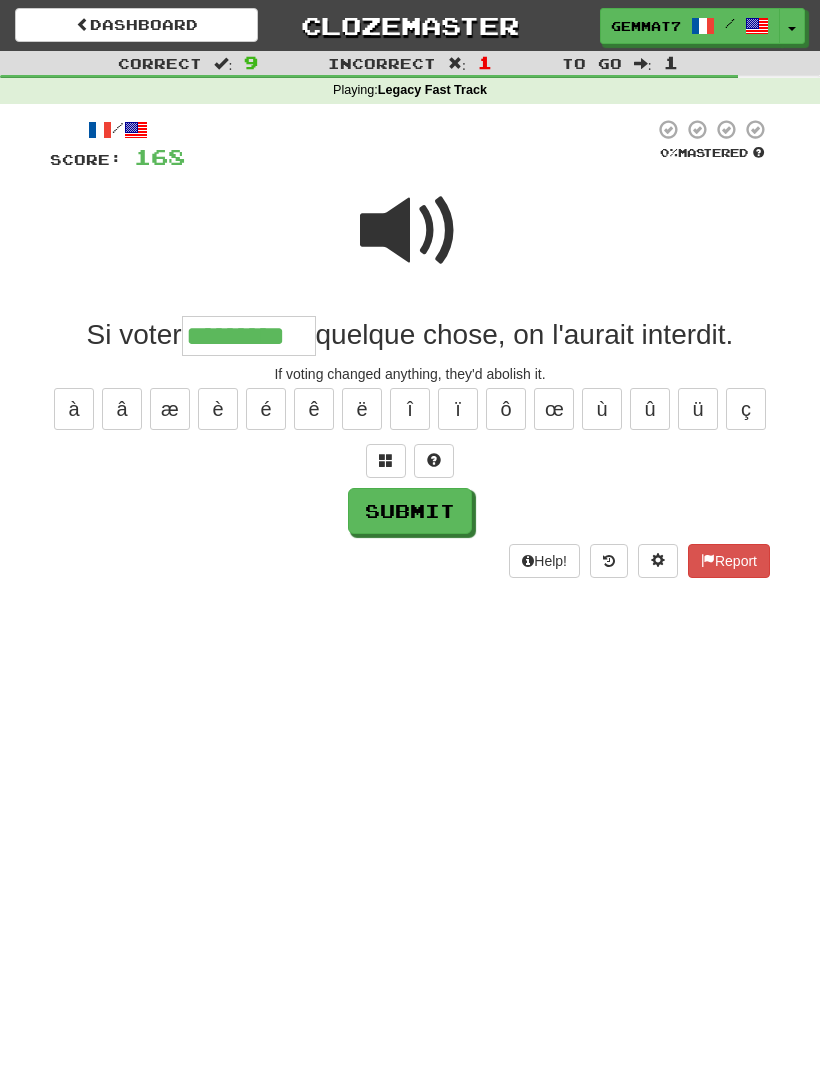 type on "*********" 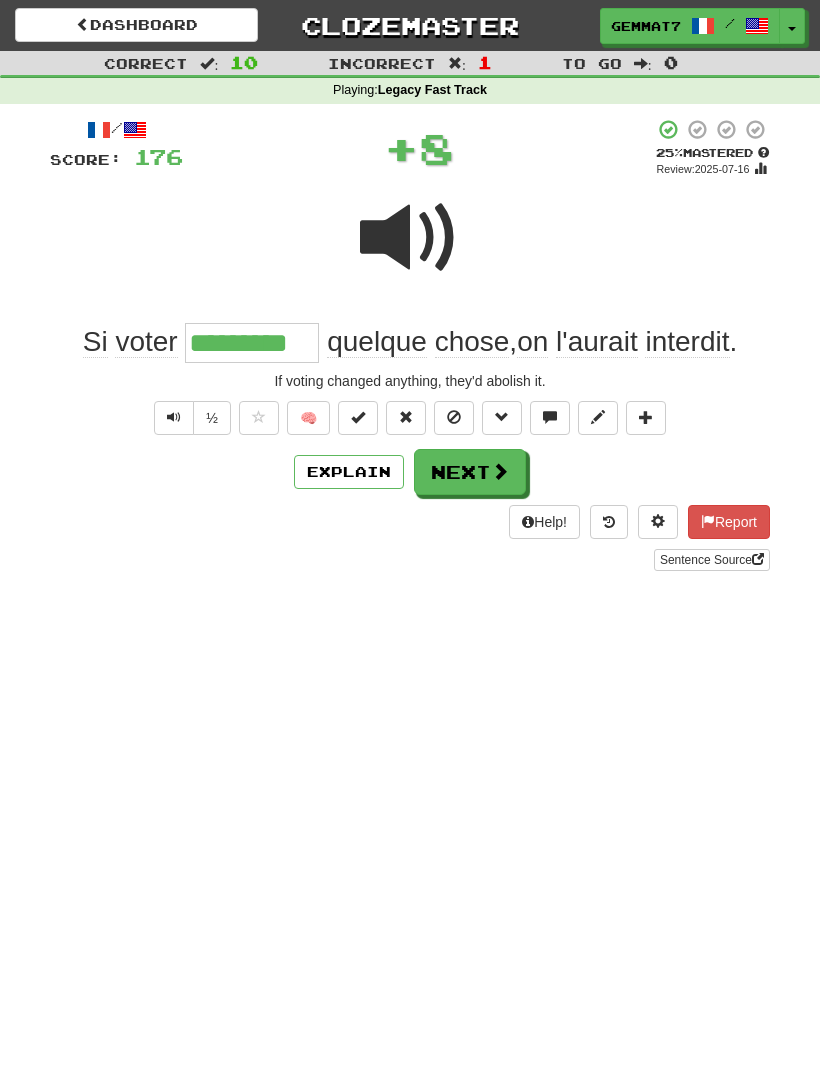click on "Next" at bounding box center (470, 472) 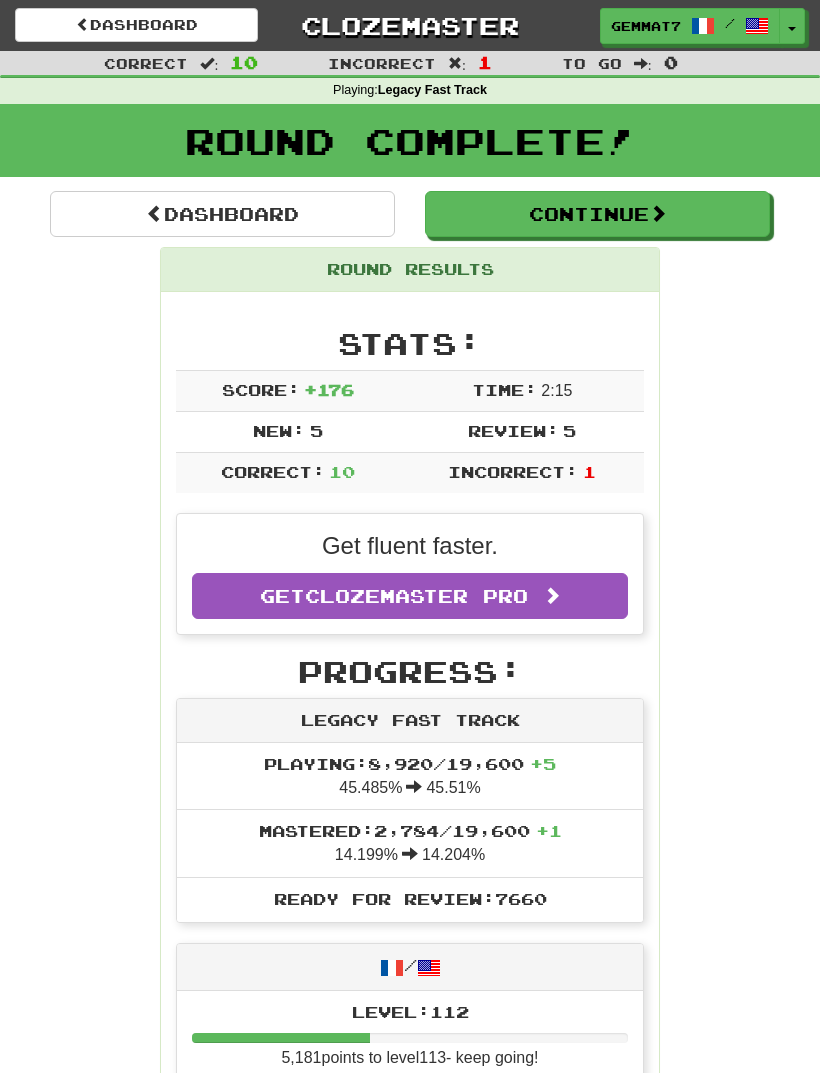 click on "Dashboard" at bounding box center [222, 214] 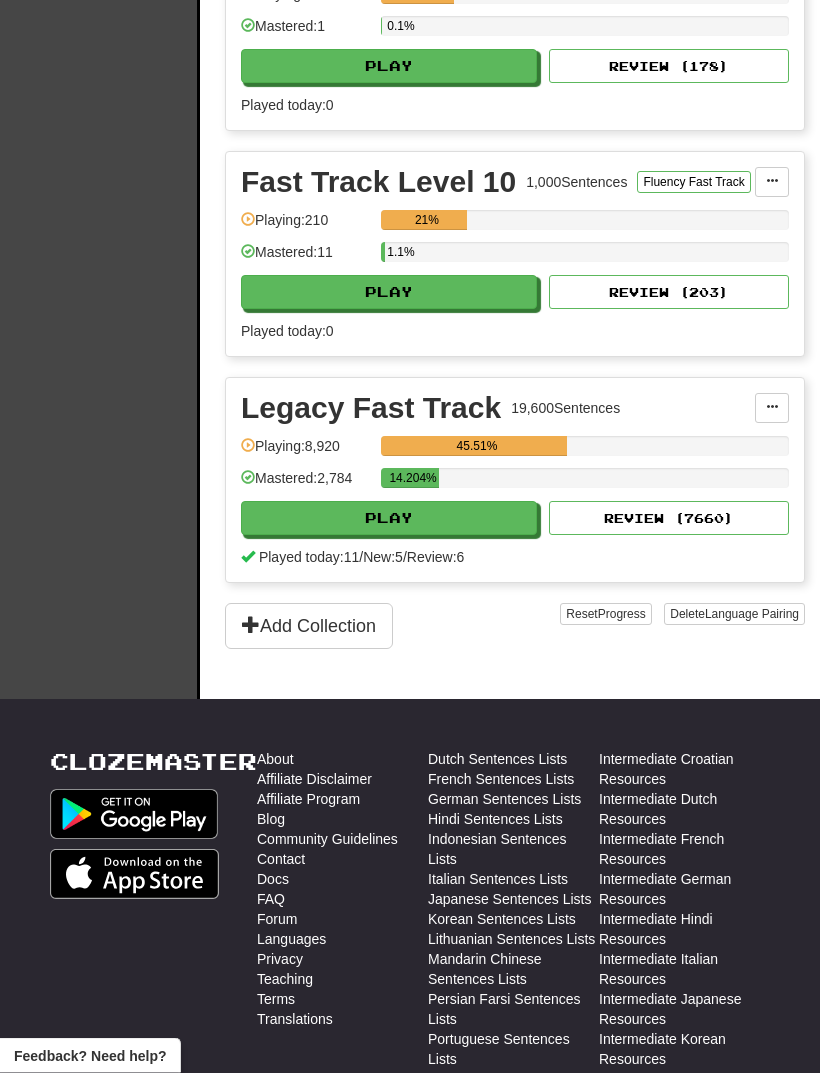 scroll, scrollTop: 2459, scrollLeft: 0, axis: vertical 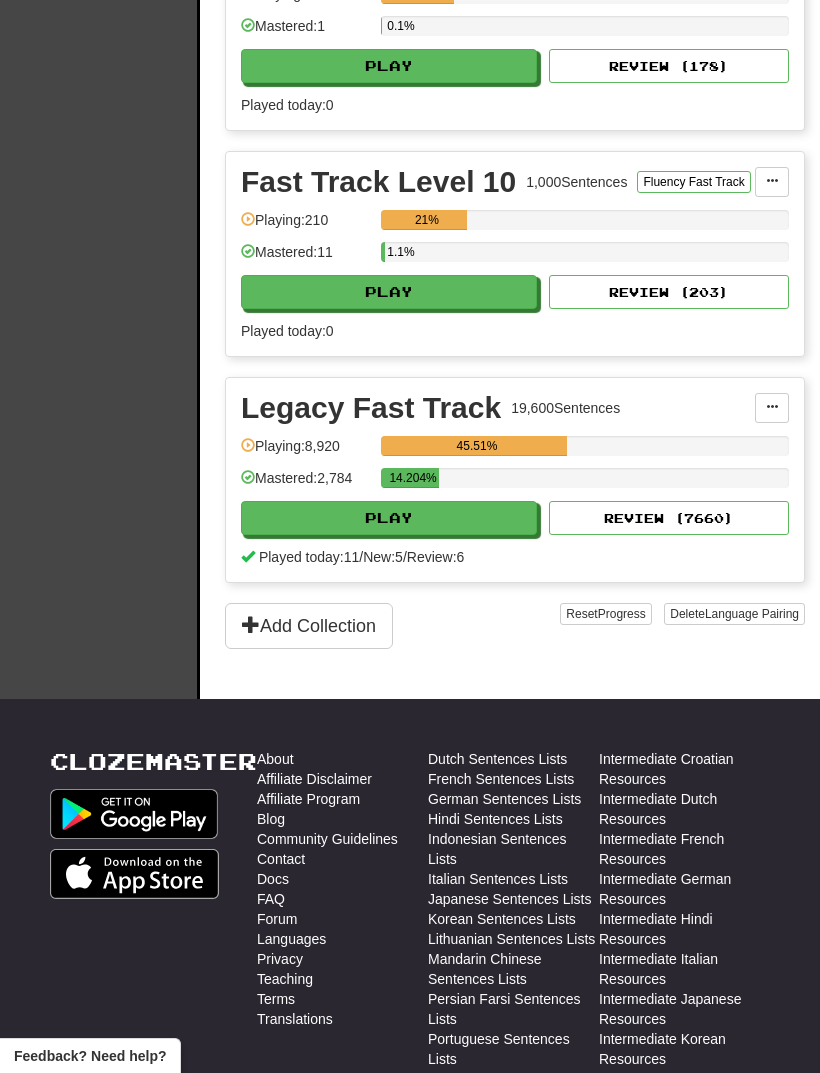 click on "Play" at bounding box center (389, 518) 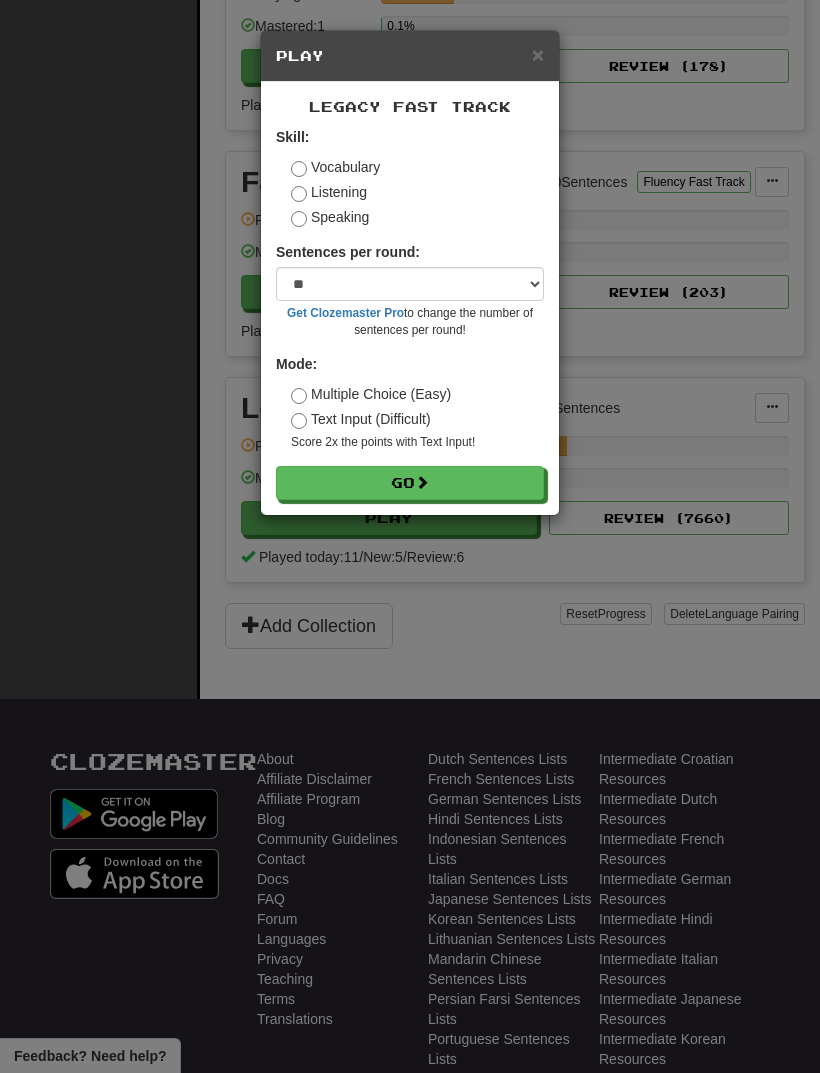 click on "Go" at bounding box center [410, 483] 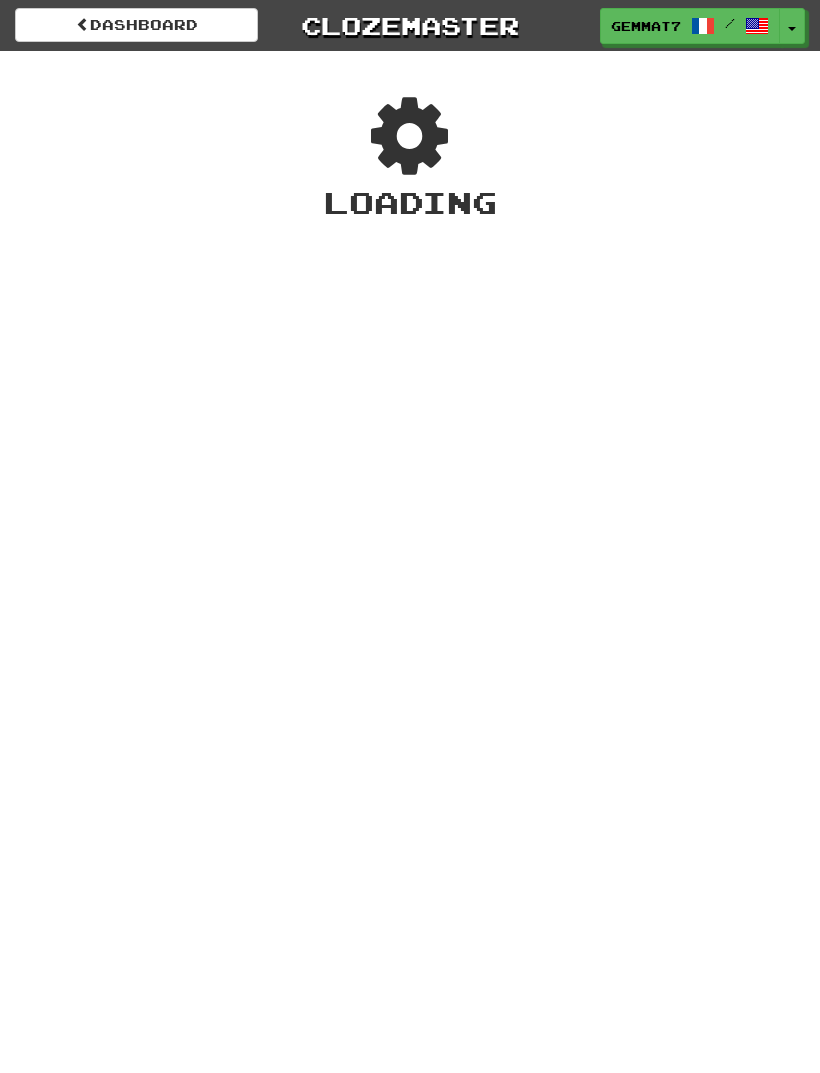 scroll, scrollTop: 0, scrollLeft: 0, axis: both 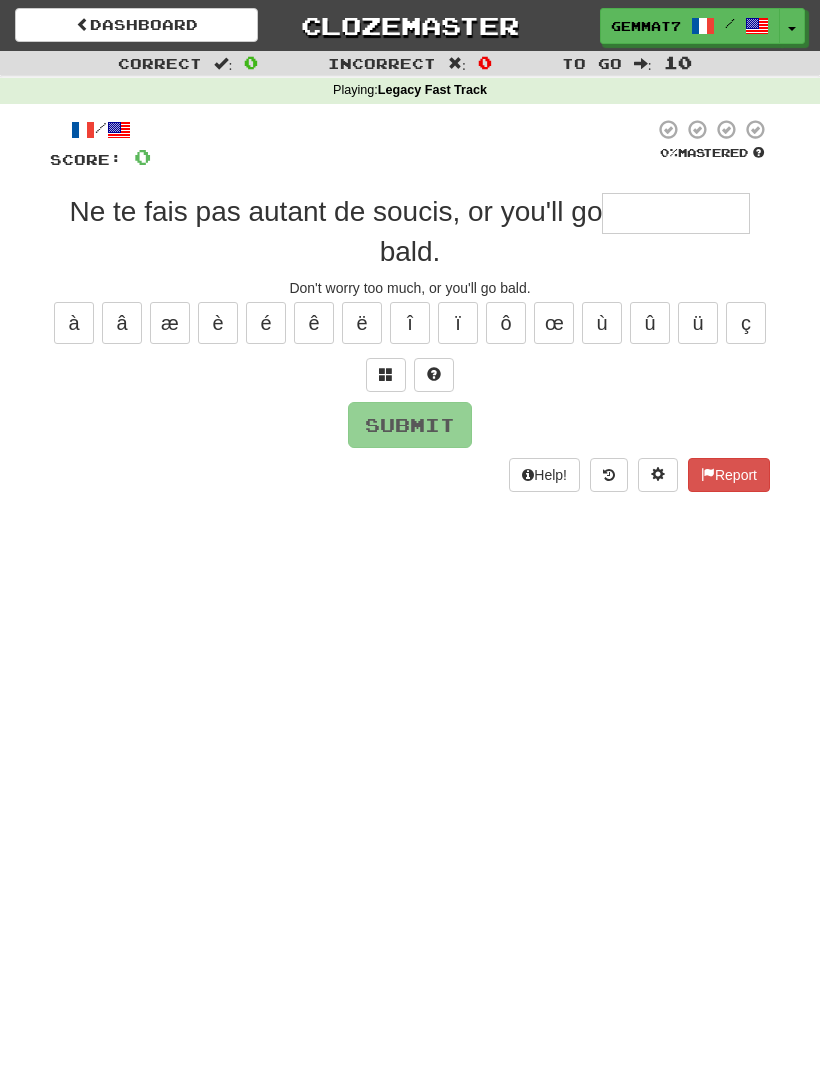 click at bounding box center [676, 213] 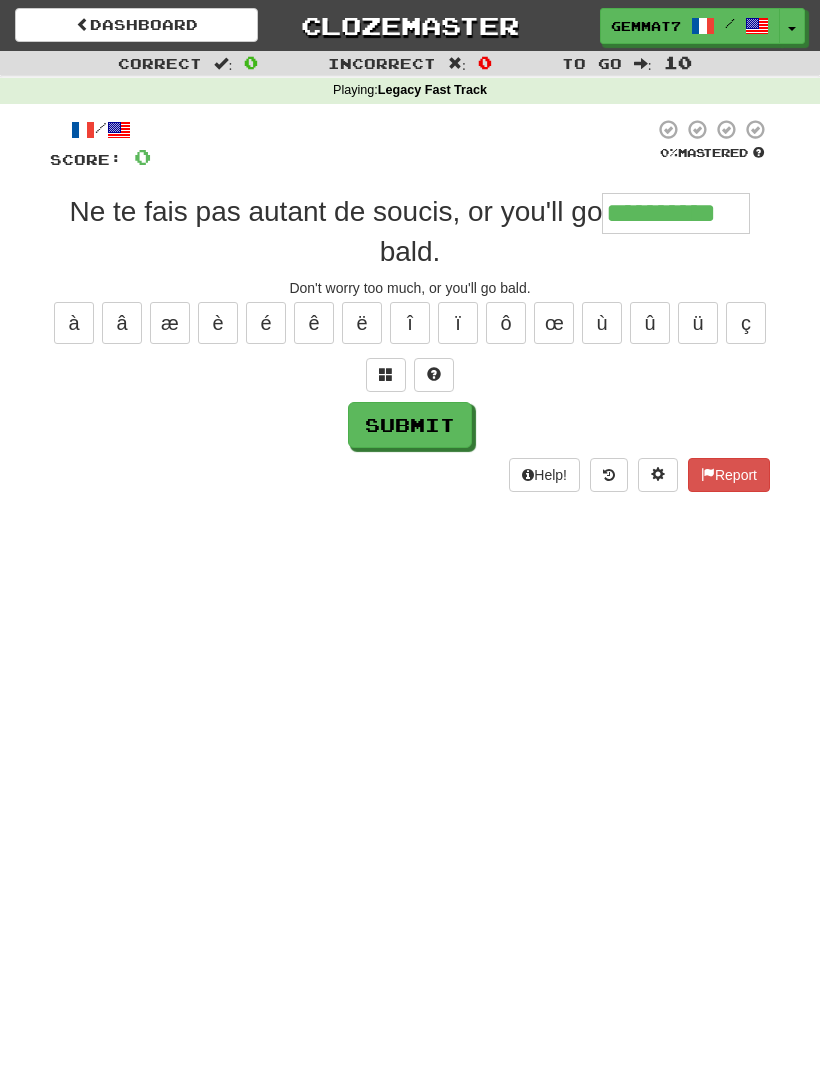 type on "**********" 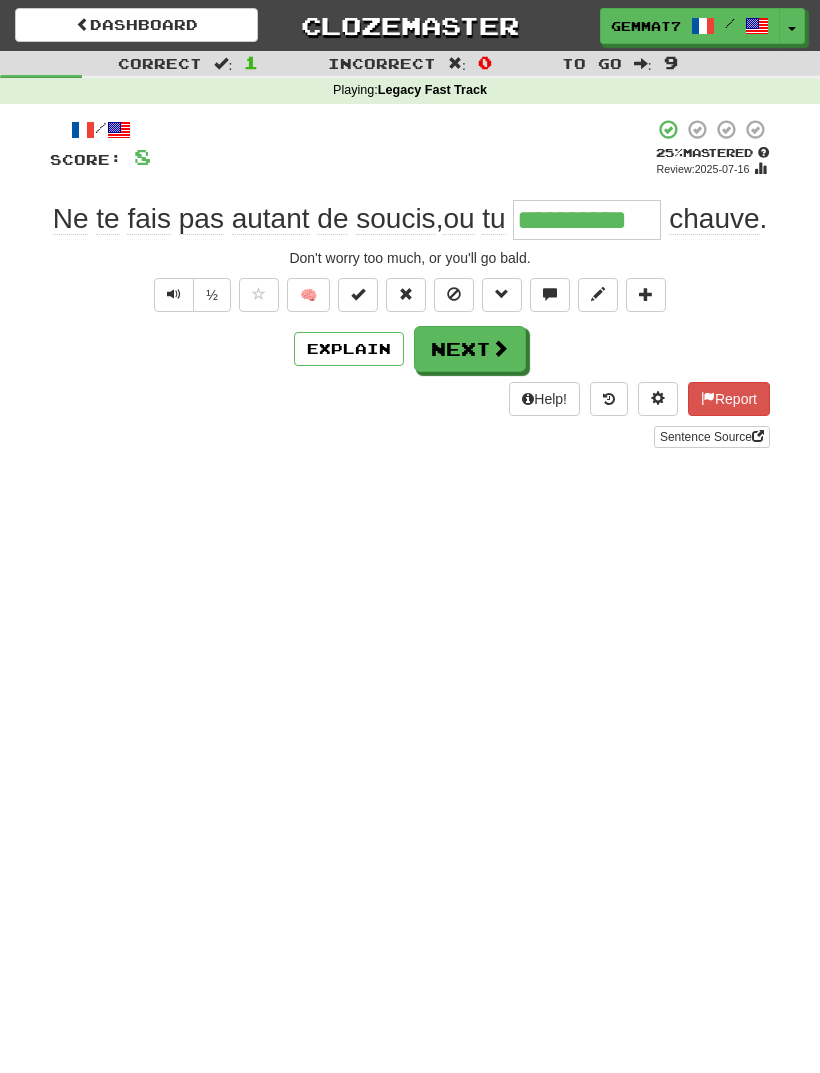 click on "Next" at bounding box center (470, 349) 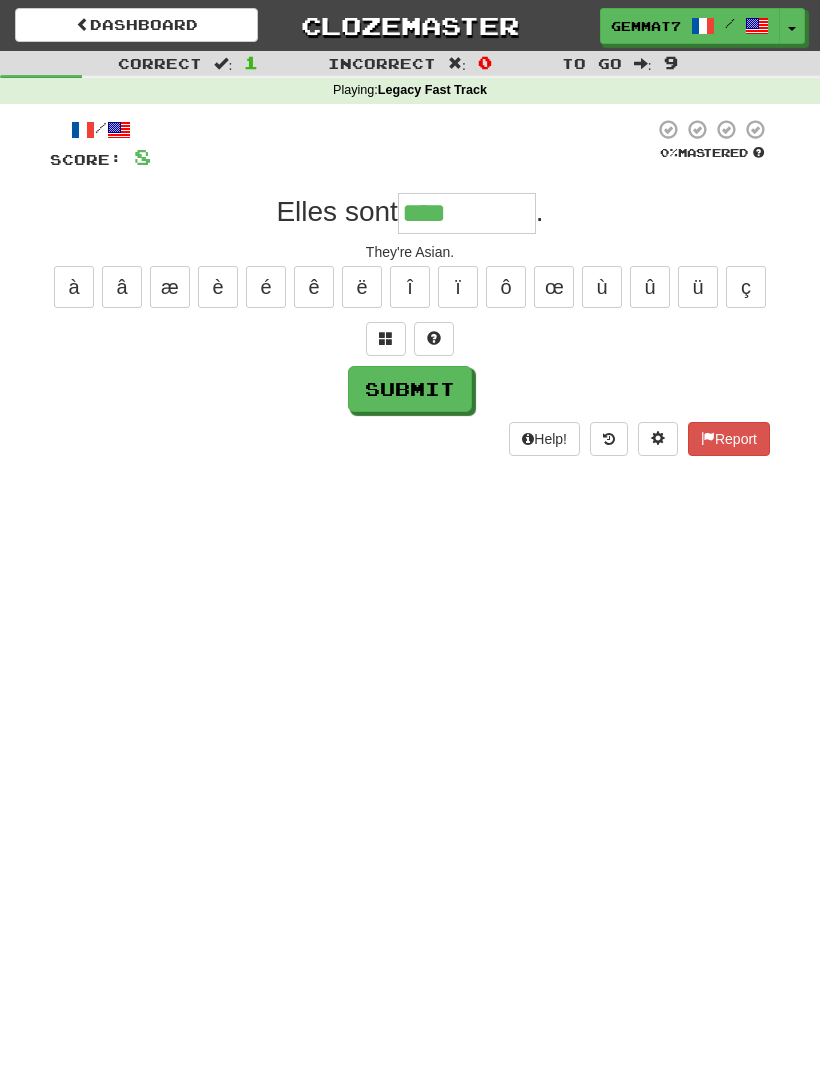 click at bounding box center (386, 339) 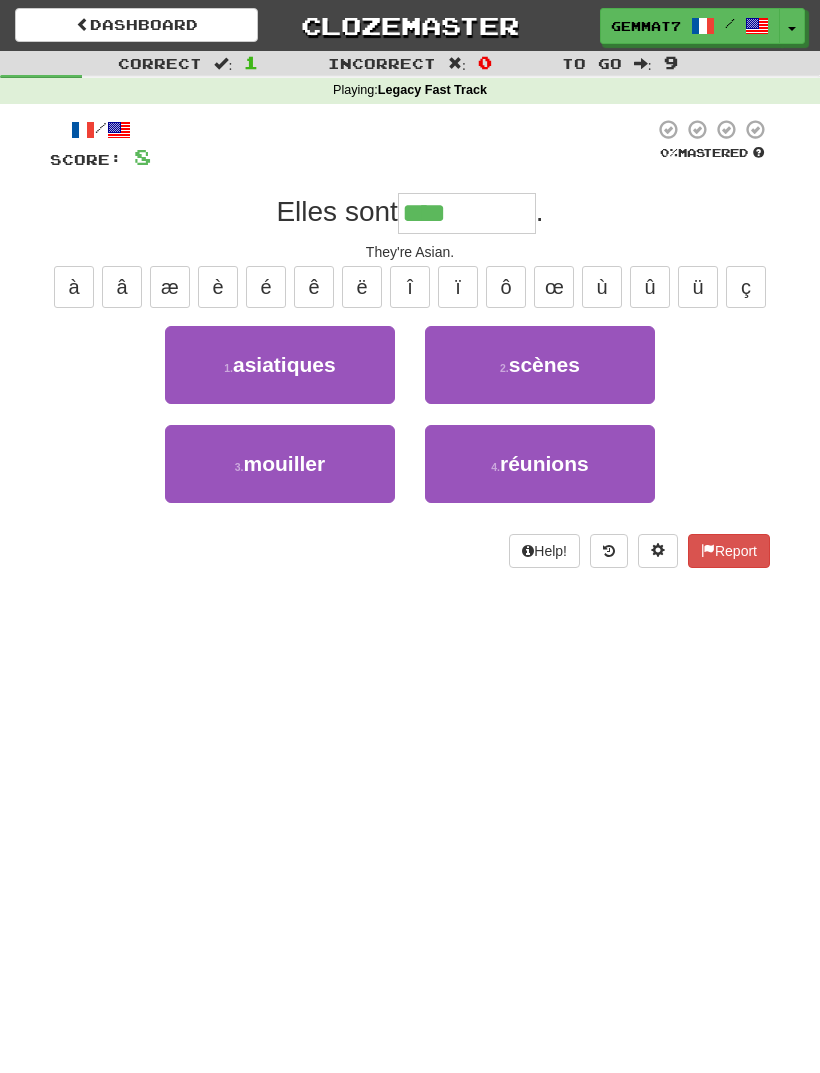 click on "1 .  asiatiques" at bounding box center (280, 365) 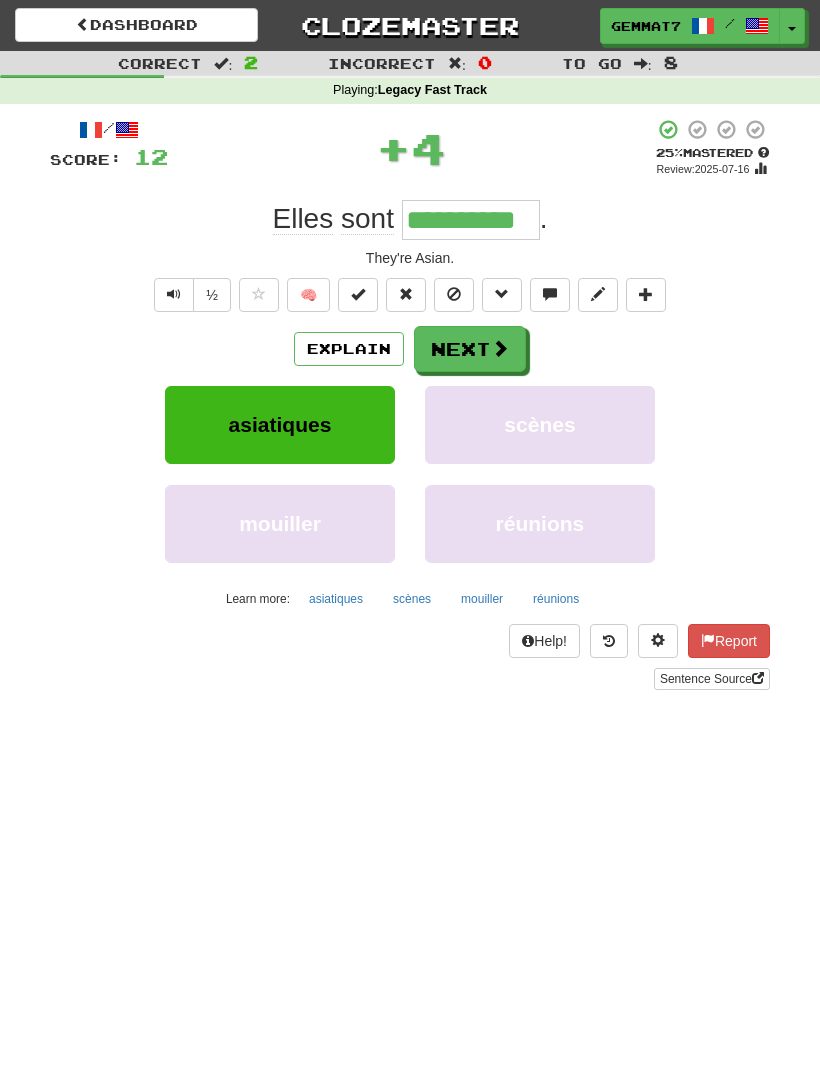 click at bounding box center (500, 348) 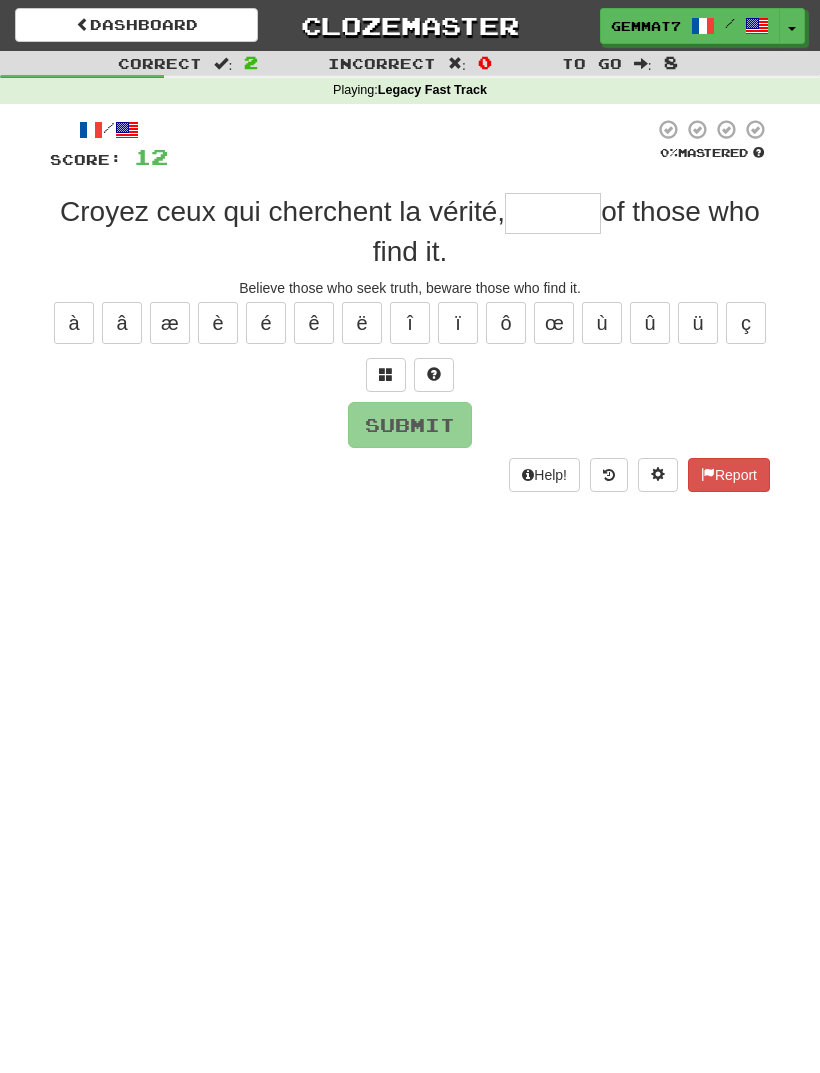 type on "*" 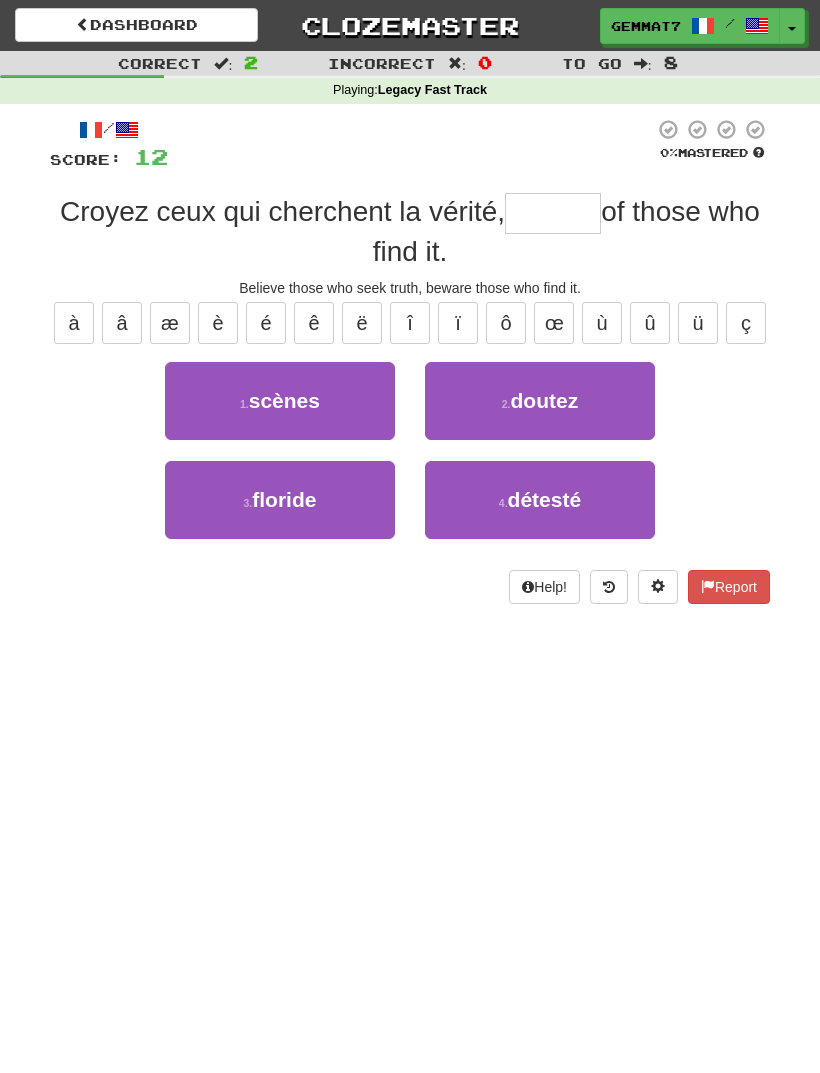 click on "2 .  doutez" at bounding box center [540, 401] 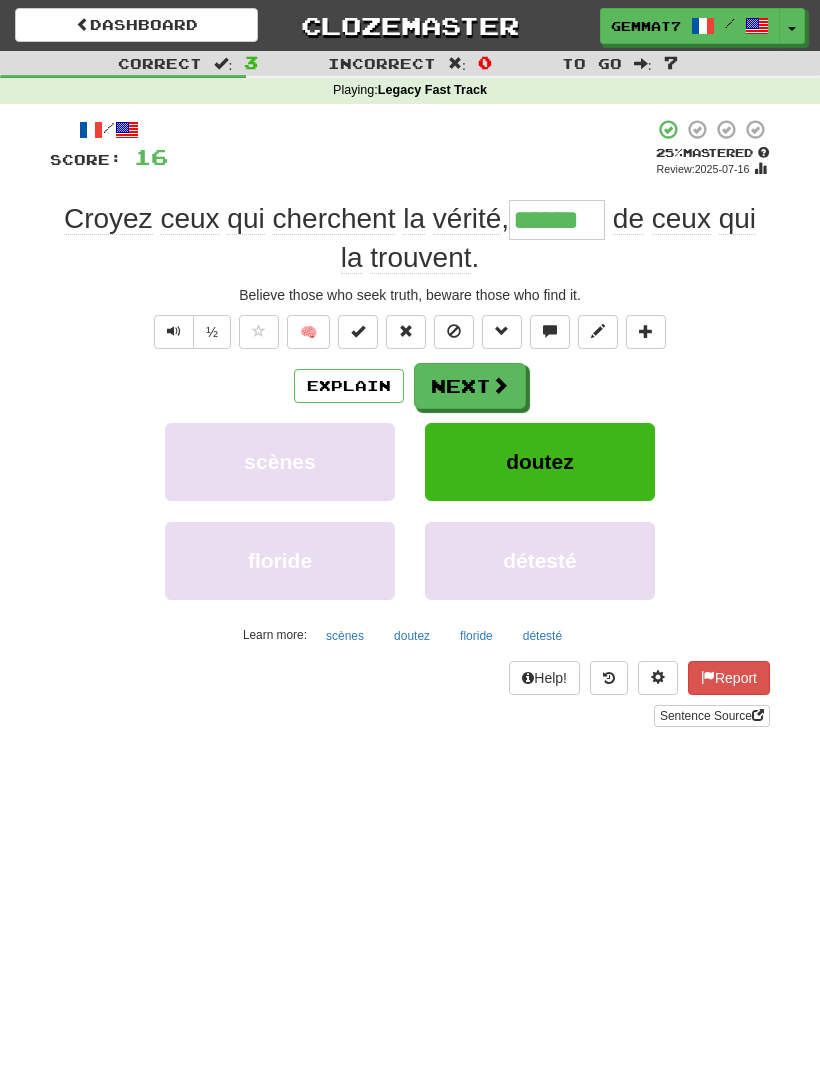 click at bounding box center [500, 385] 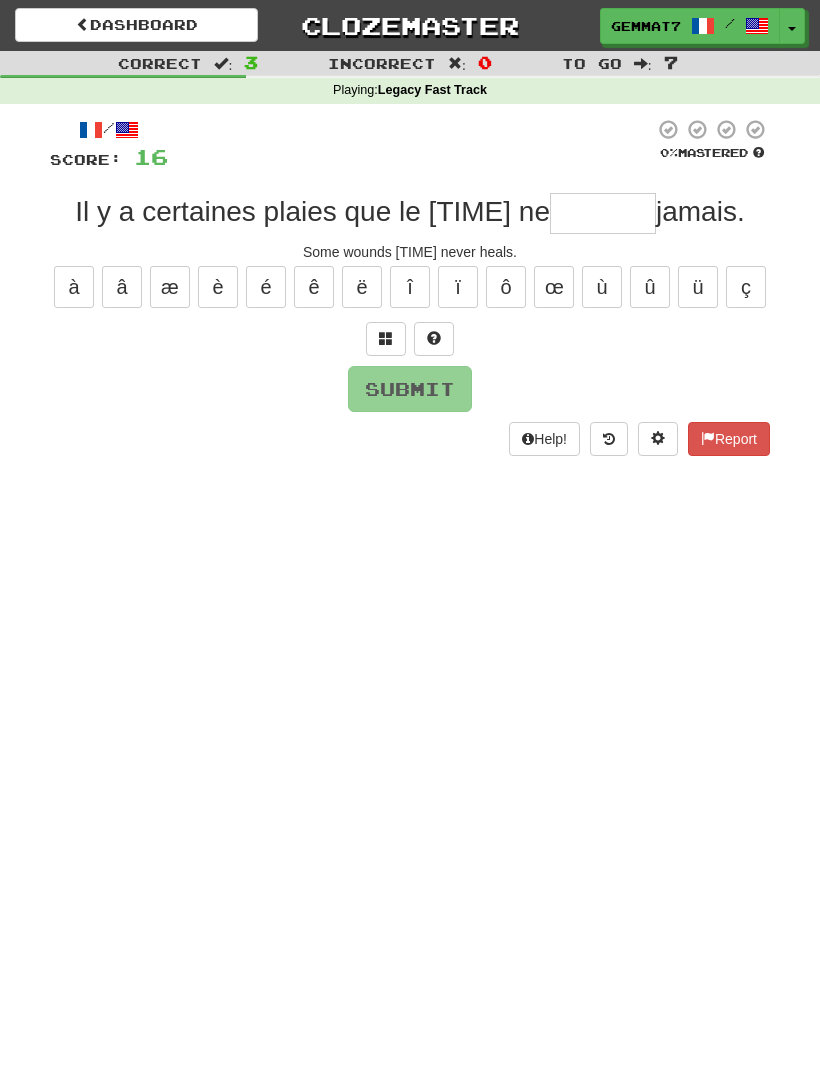 type on "*" 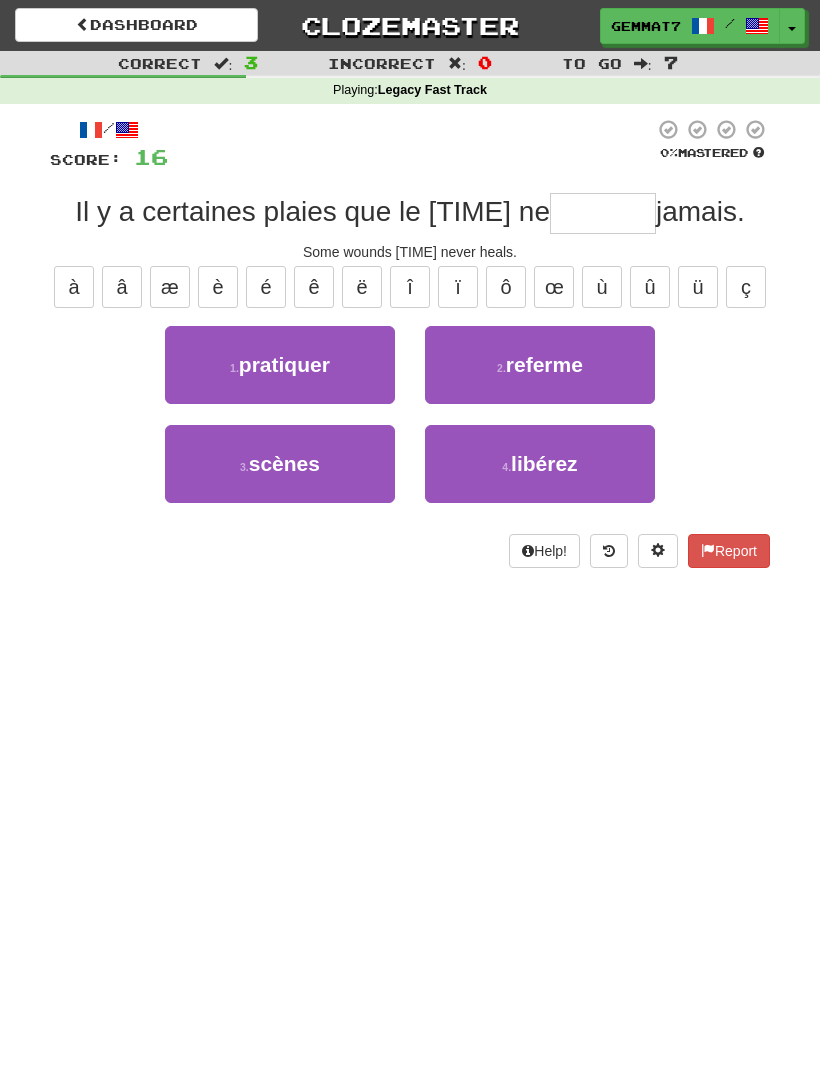 click on "2 .  referme" at bounding box center [540, 365] 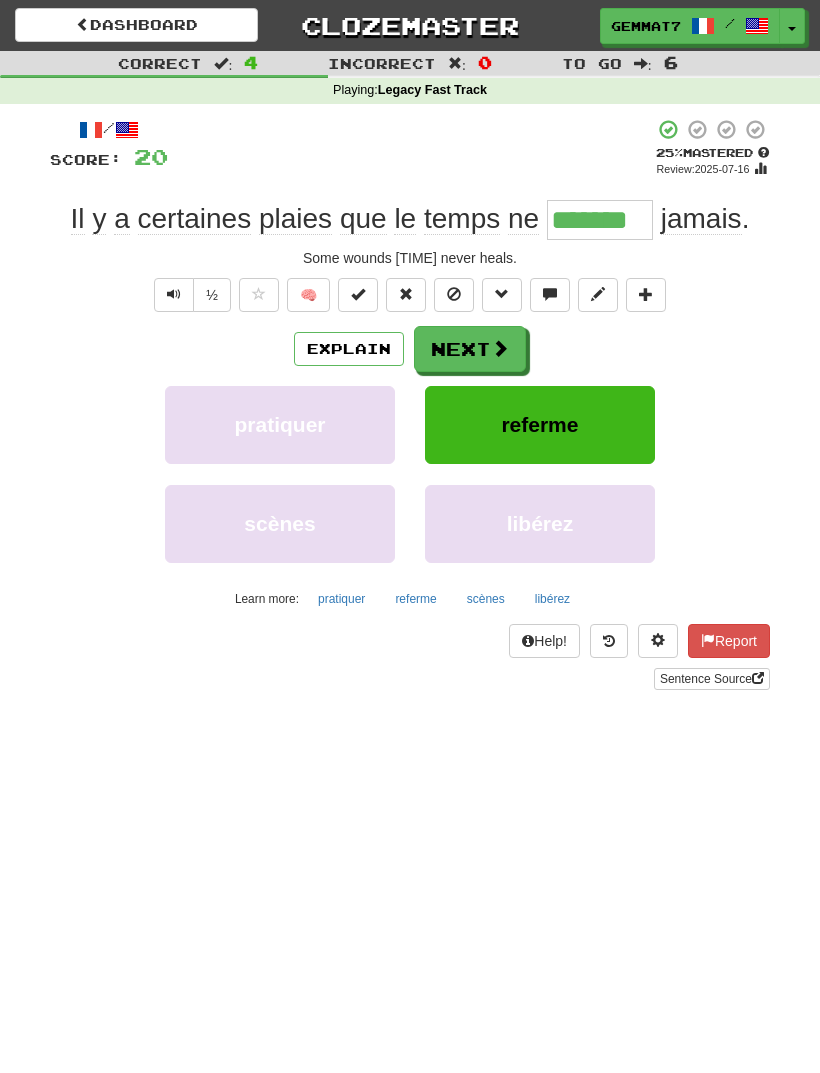 click on "Next" at bounding box center (470, 349) 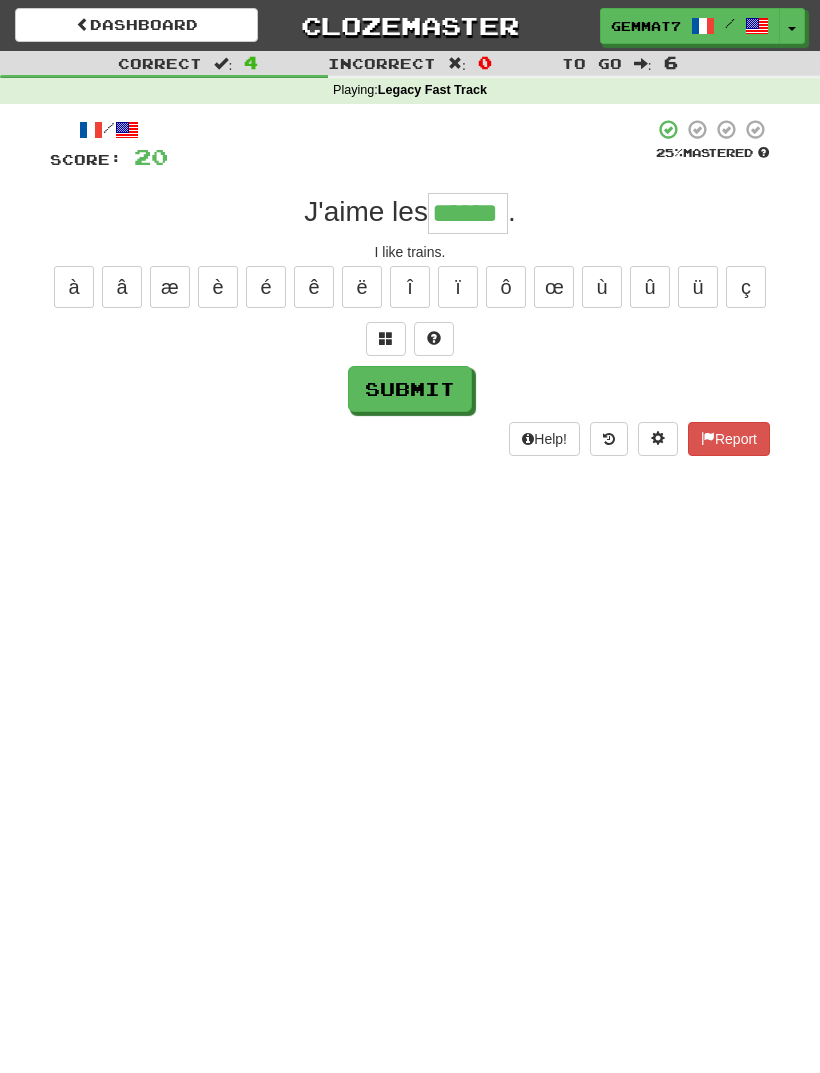 type on "******" 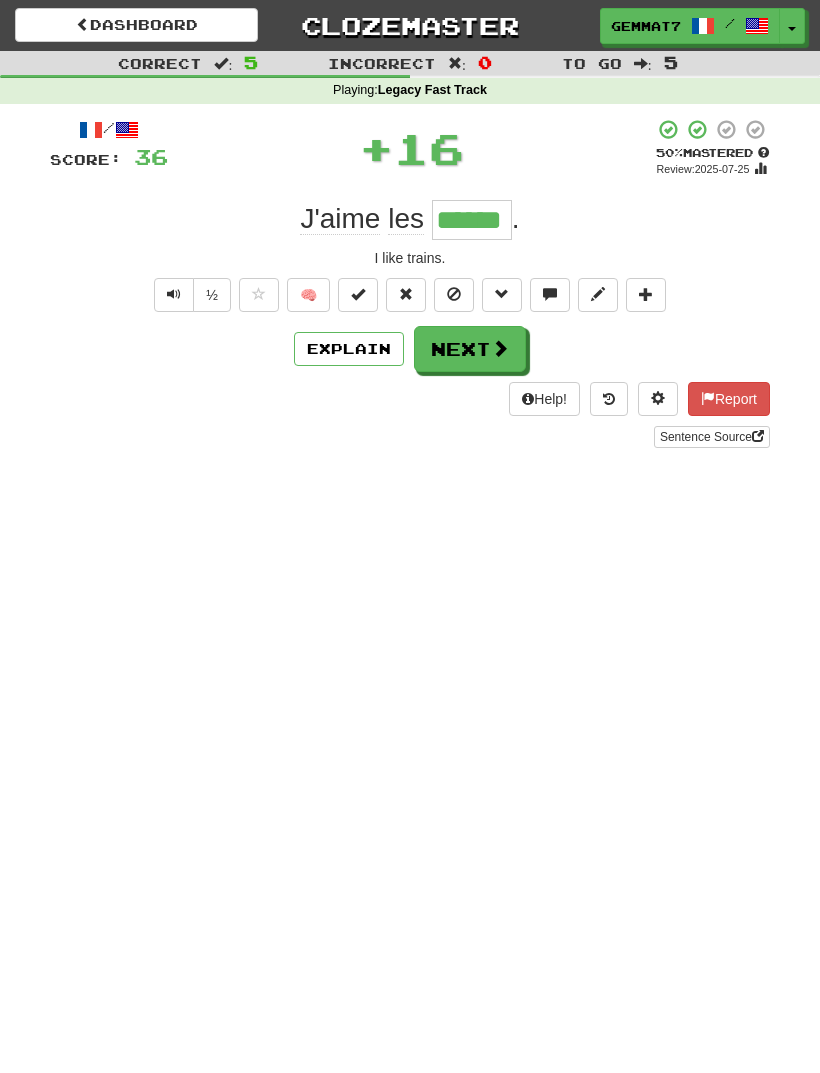 click on "Next" at bounding box center (470, 349) 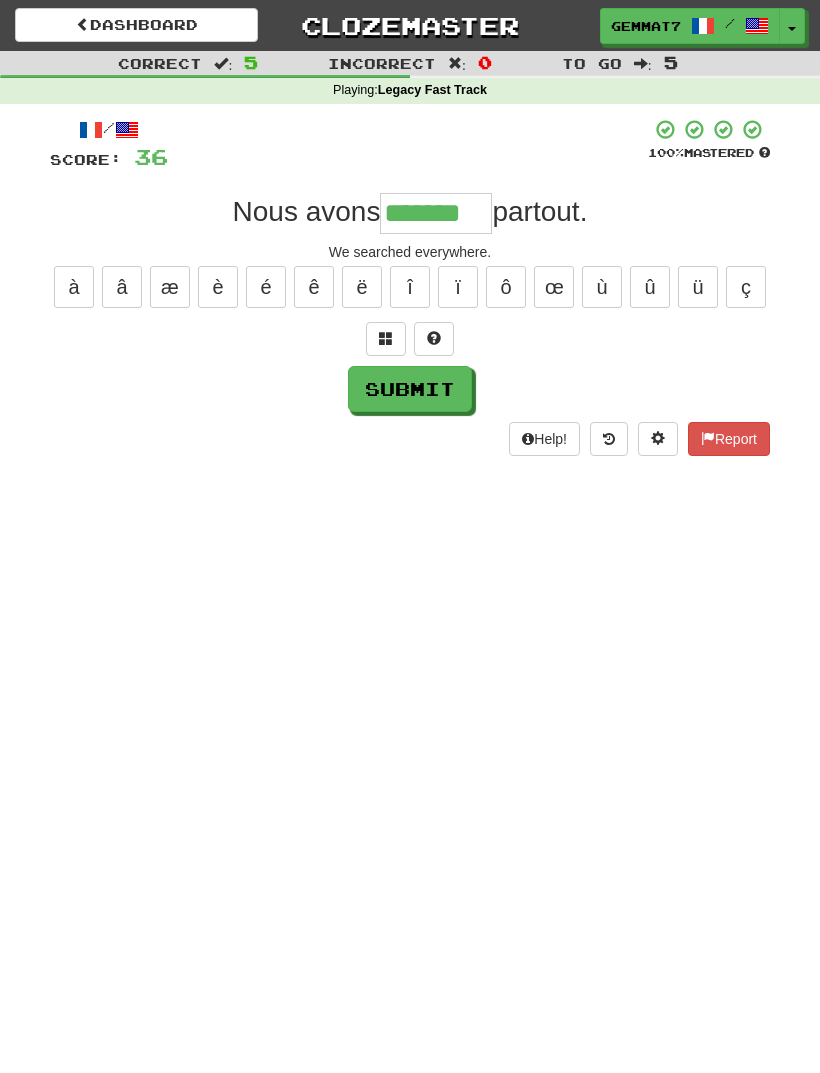 type on "*******" 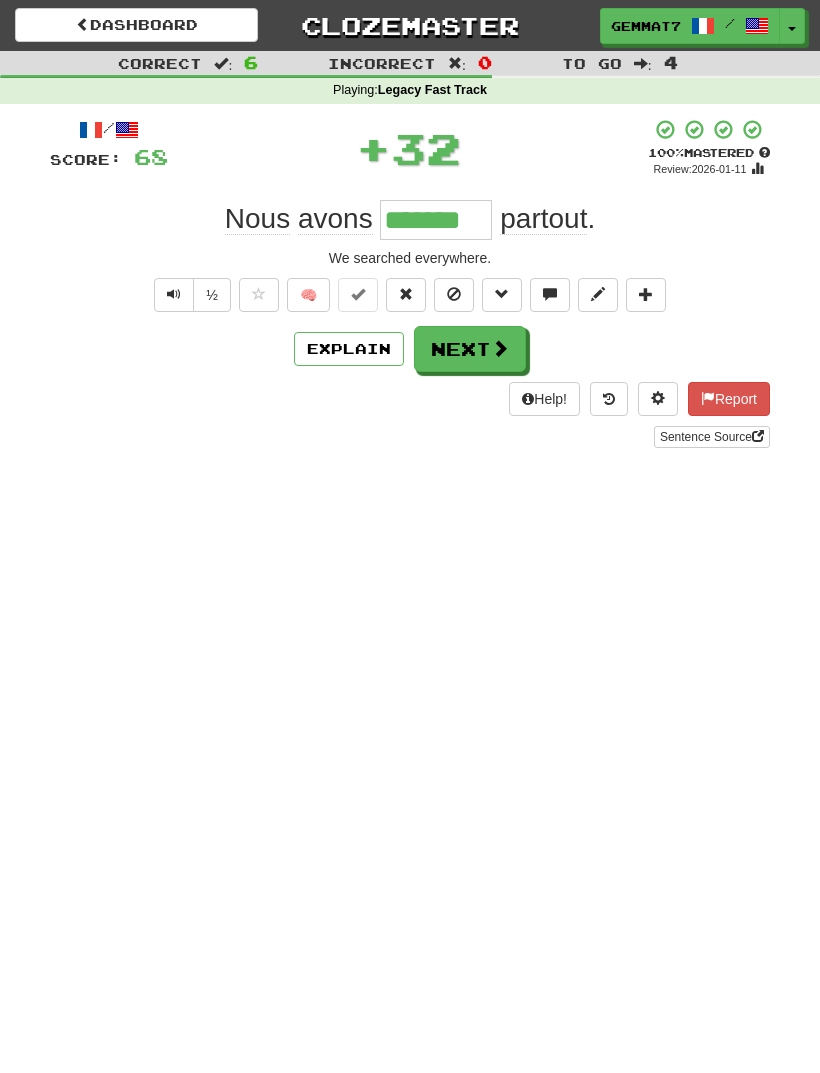 click at bounding box center [500, 348] 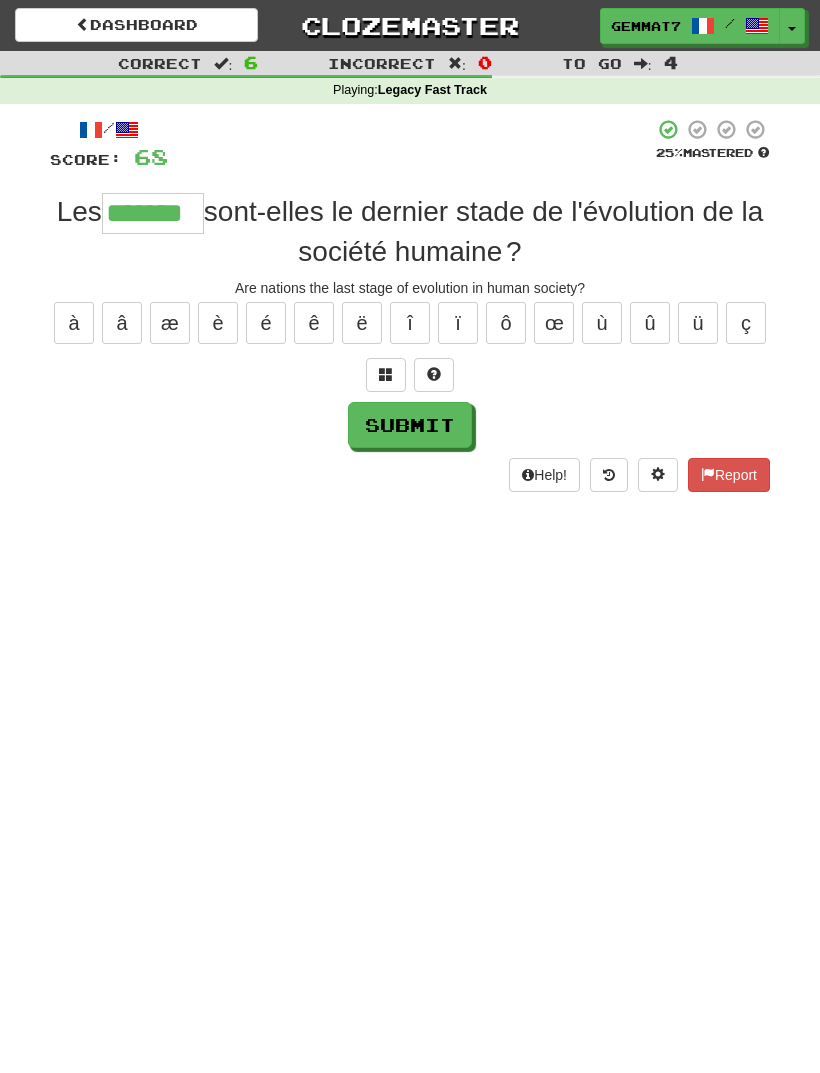type on "*******" 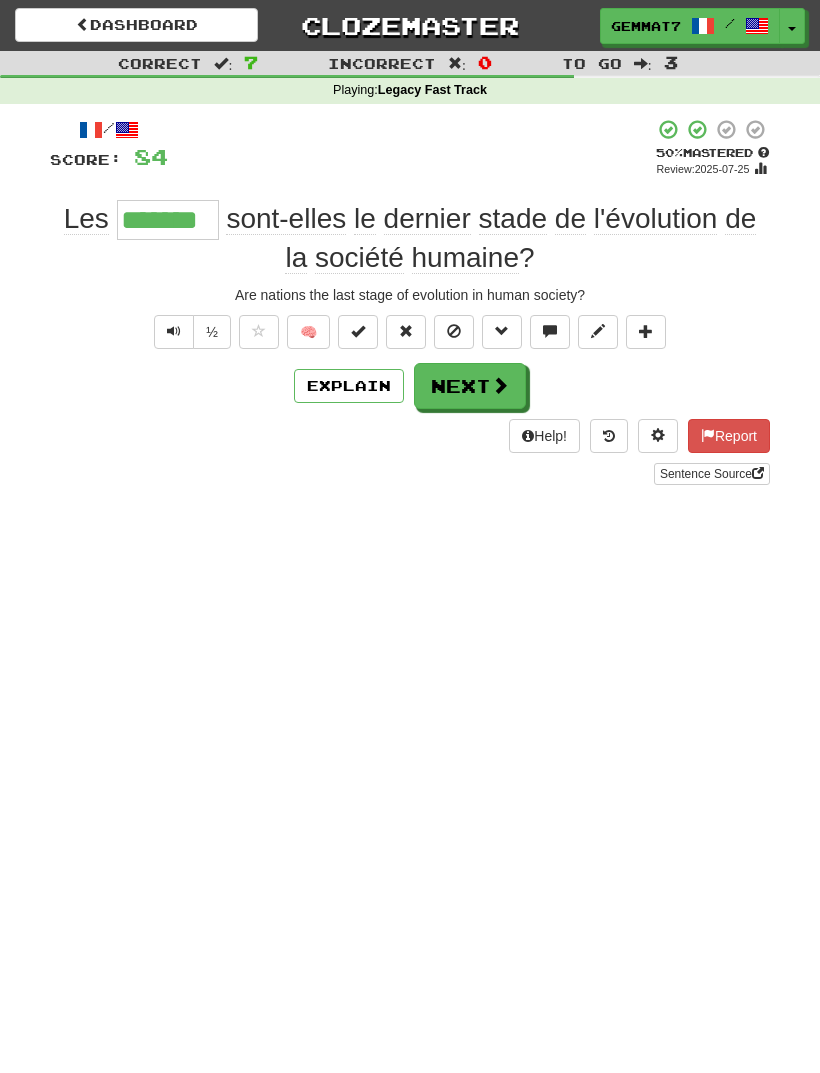 click on "Next" at bounding box center (470, 386) 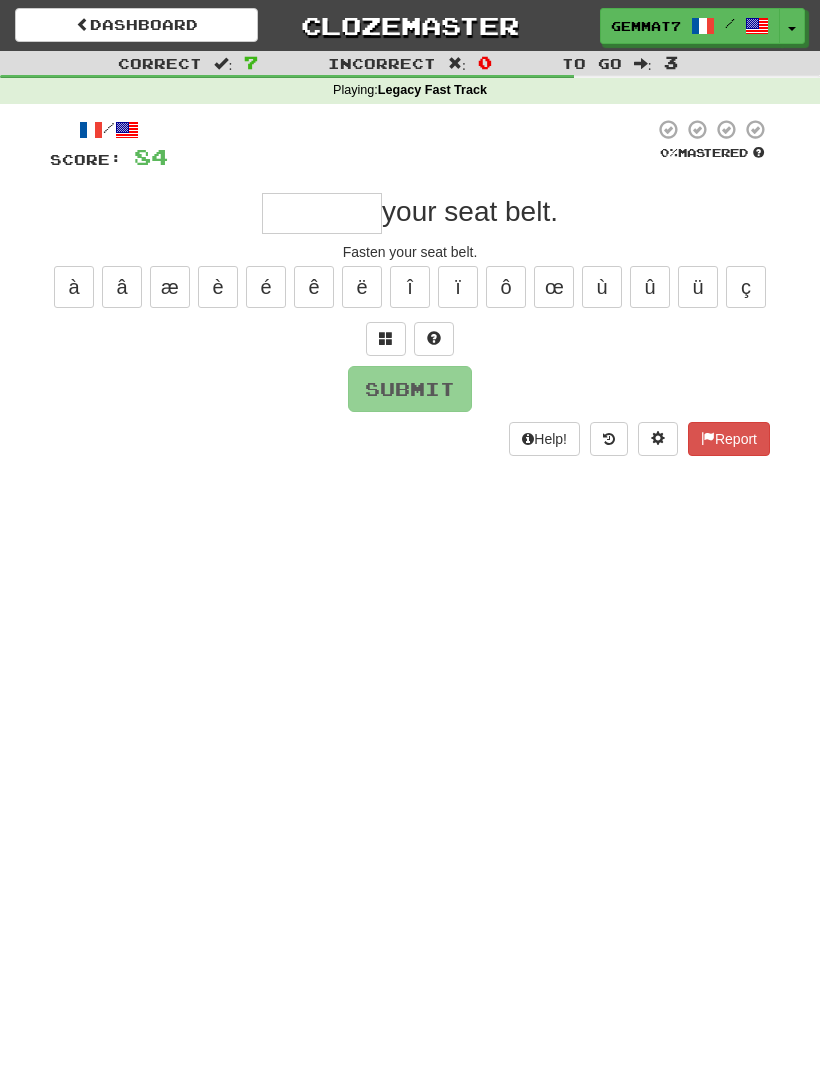 type on "*" 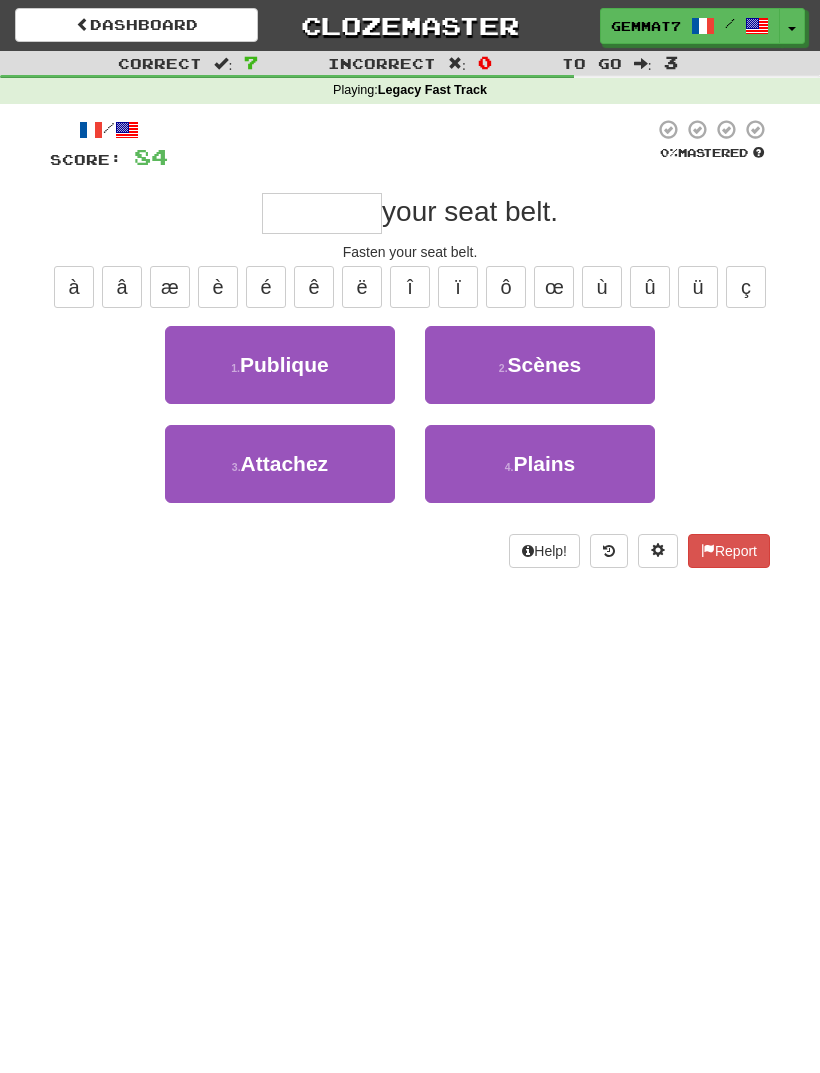click on "3 .  Attachez" at bounding box center (280, 464) 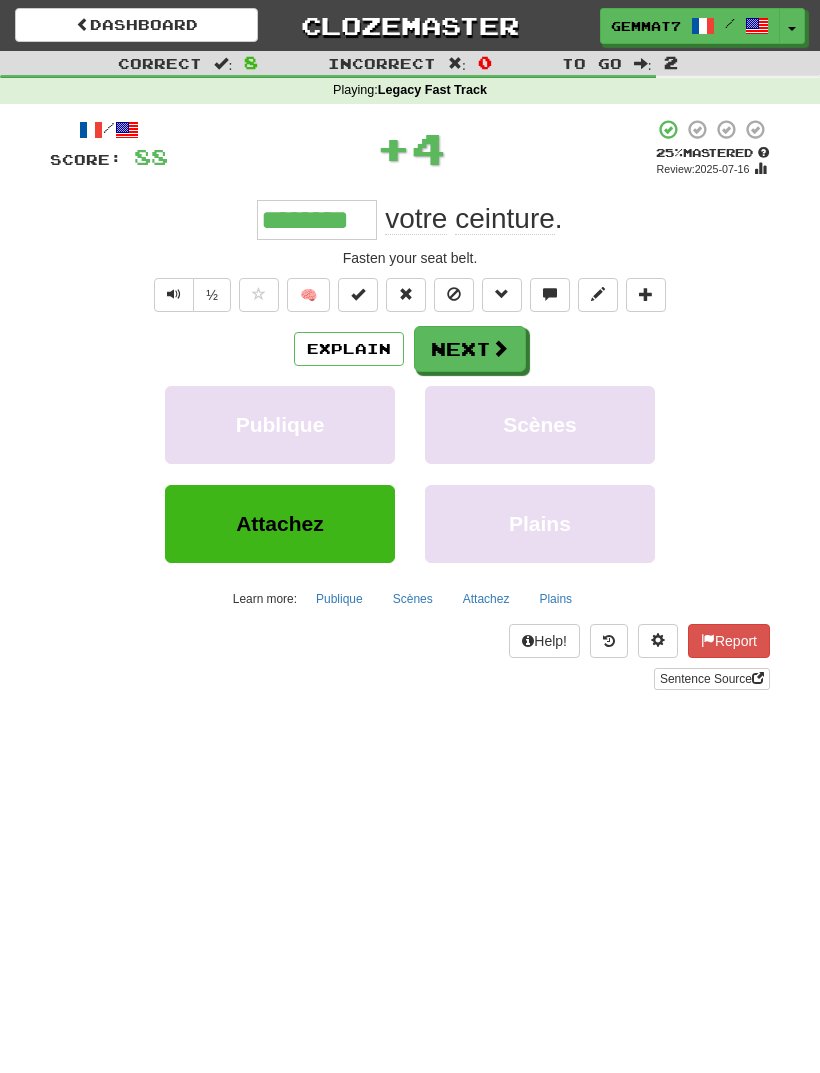 click at bounding box center (500, 348) 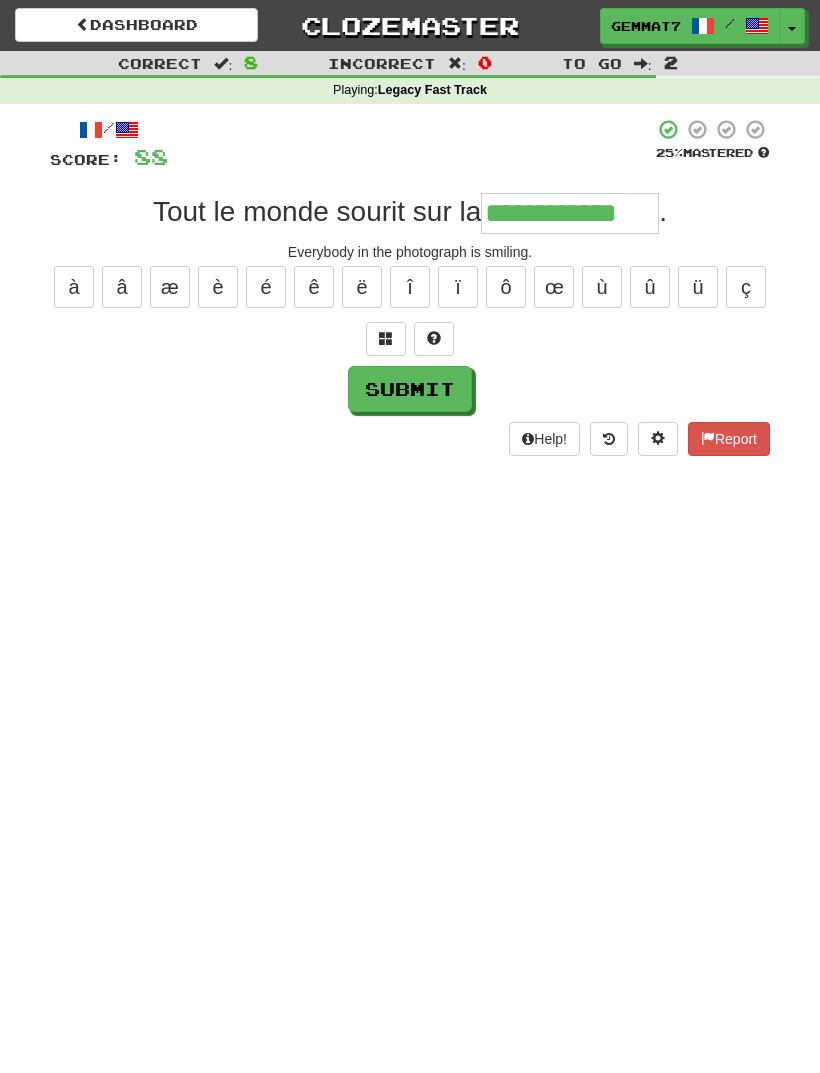 type on "**********" 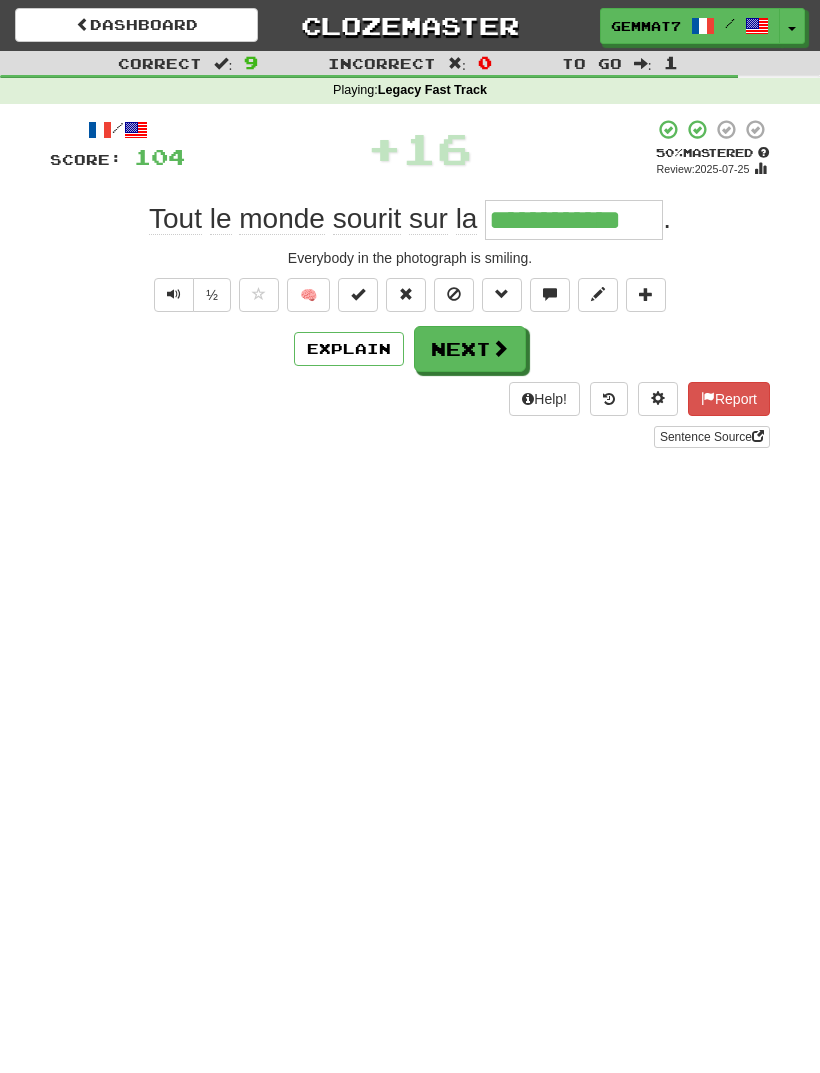 click on "Next" at bounding box center (470, 349) 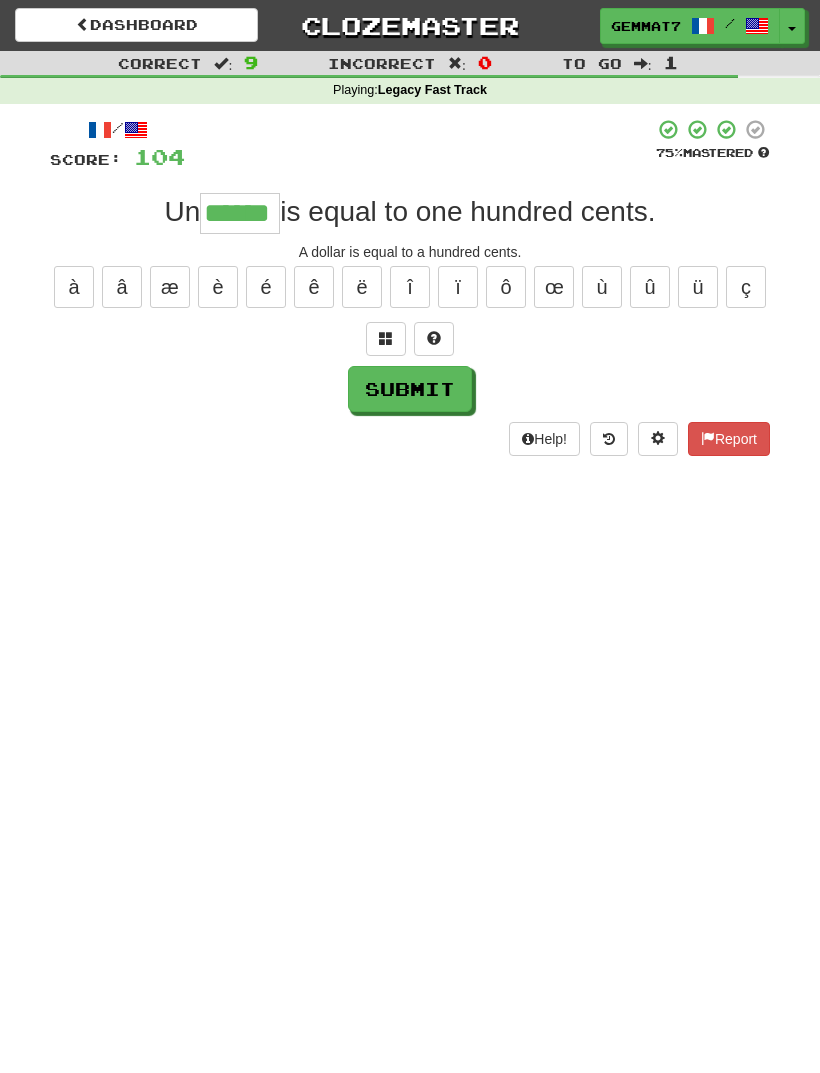type on "******" 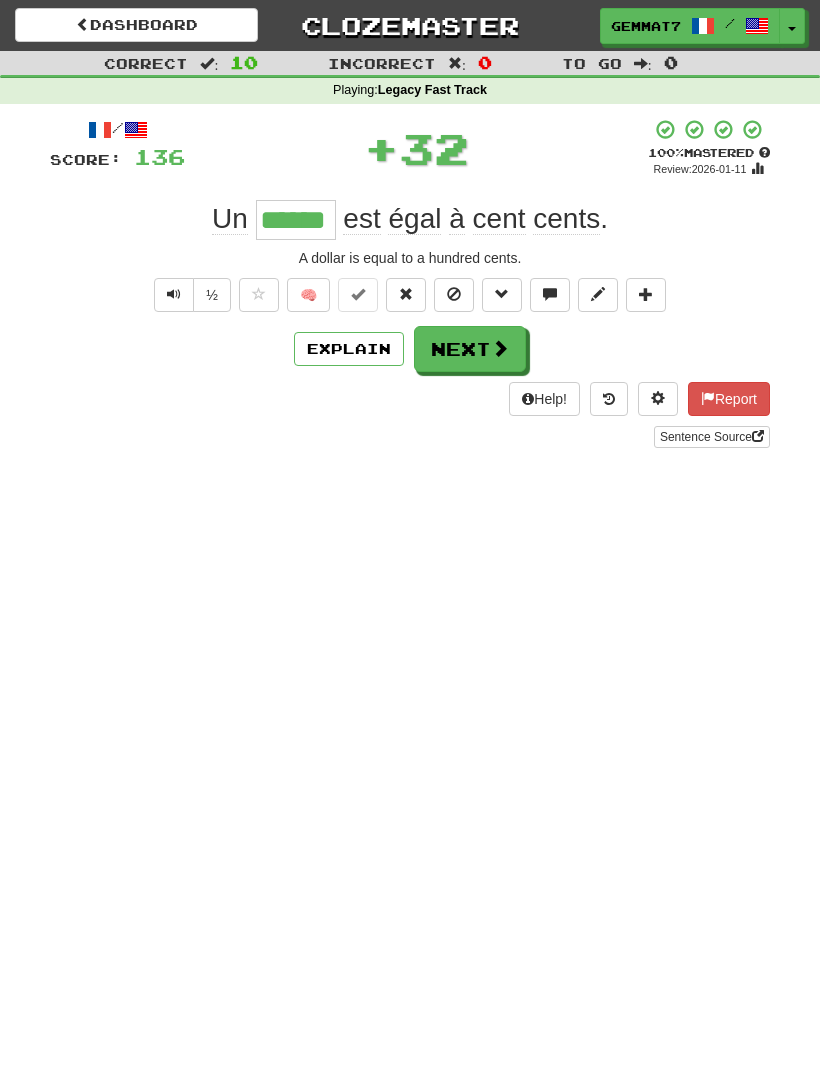 click at bounding box center [500, 348] 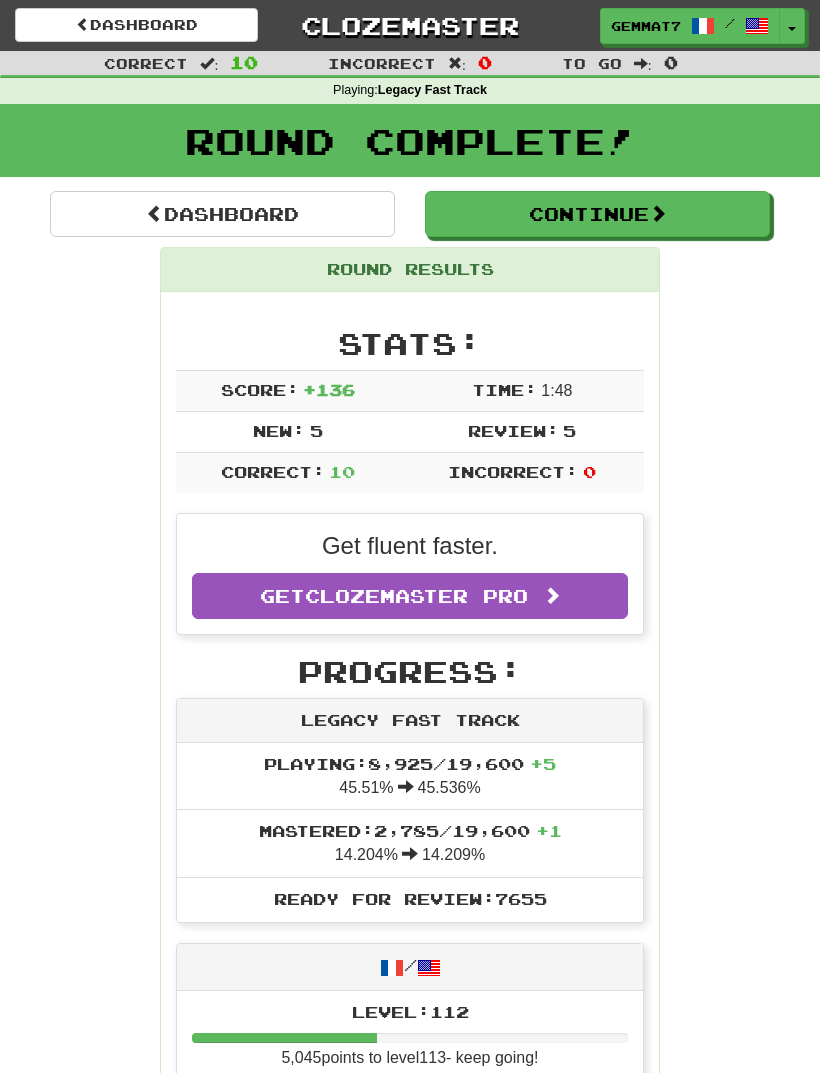 click on "Continue" at bounding box center (597, 214) 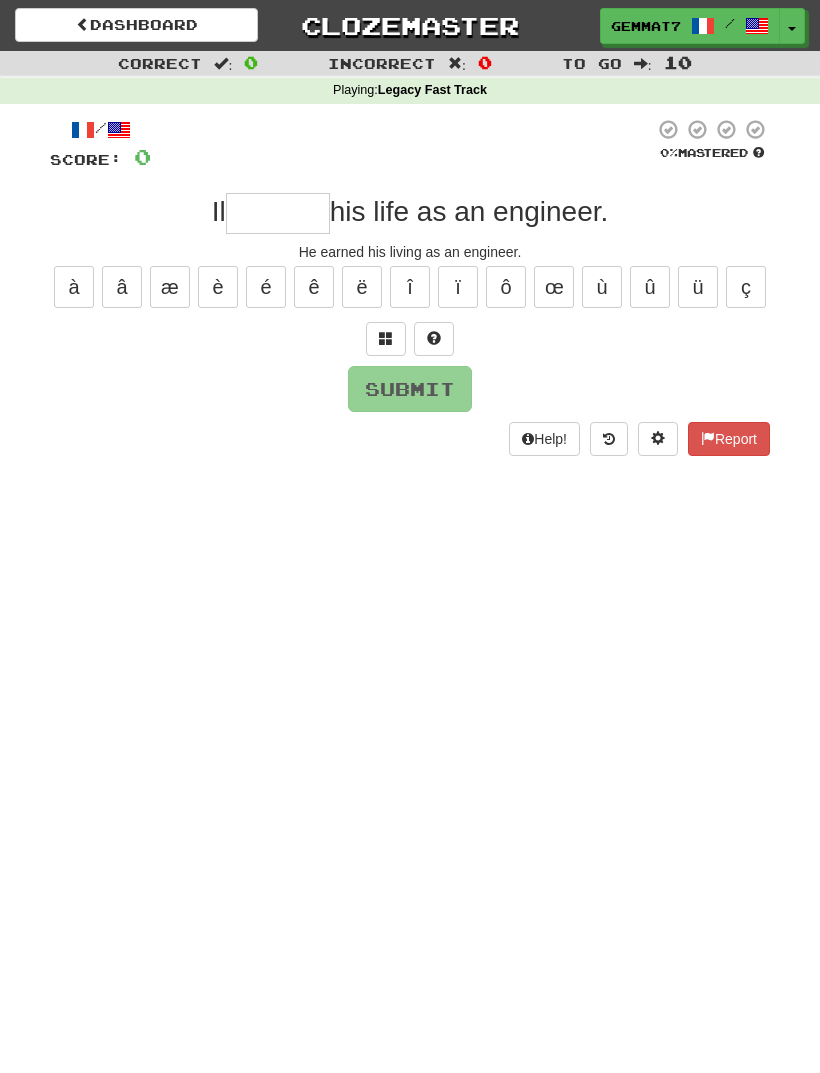click at bounding box center (278, 213) 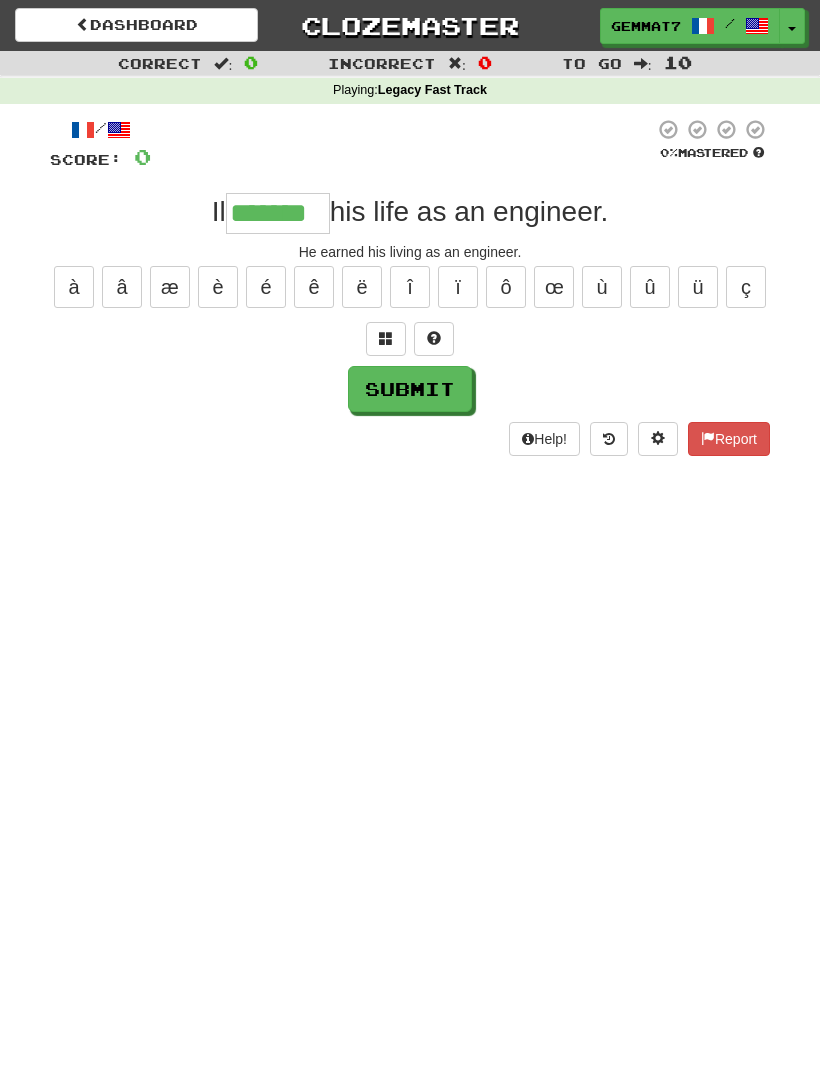 type on "*******" 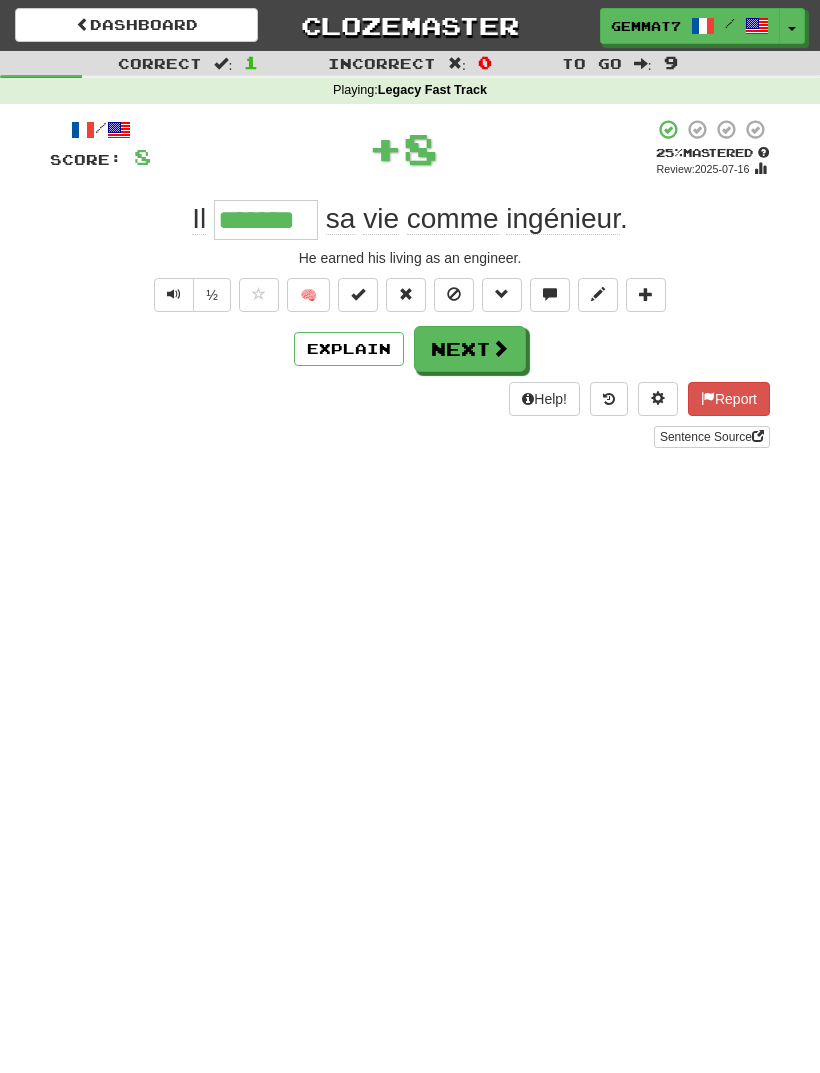 click at bounding box center [500, 348] 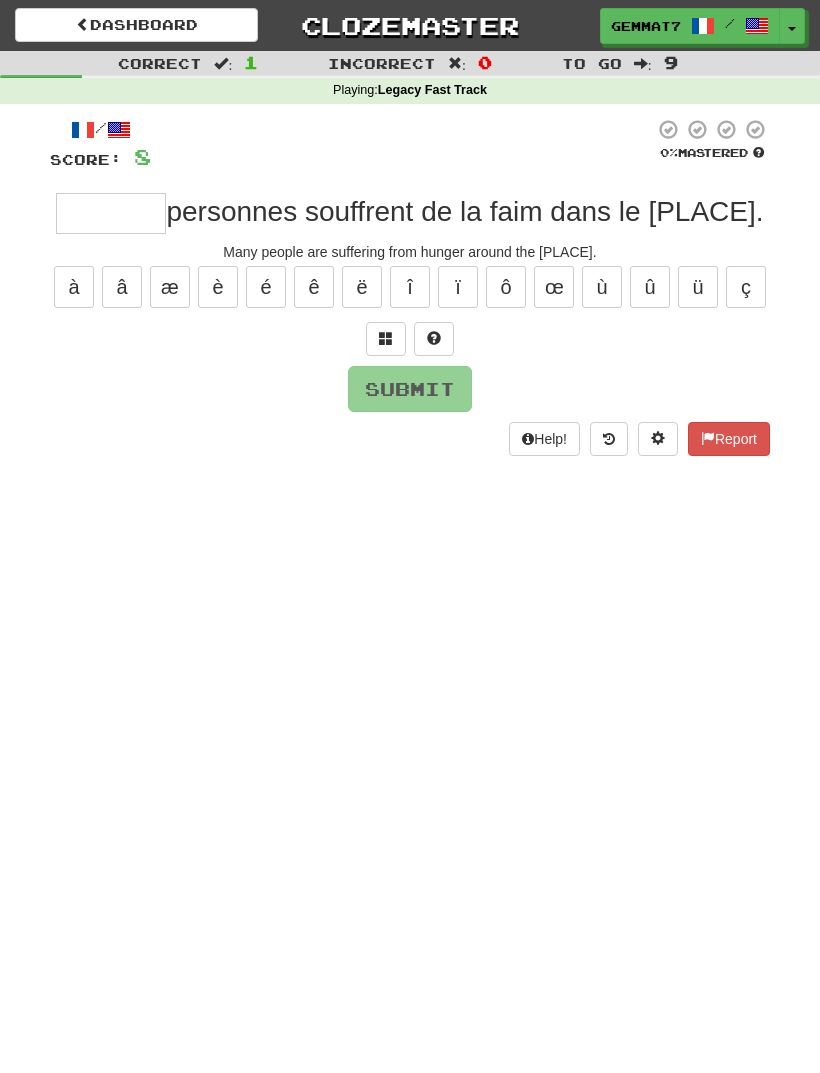 type on "*" 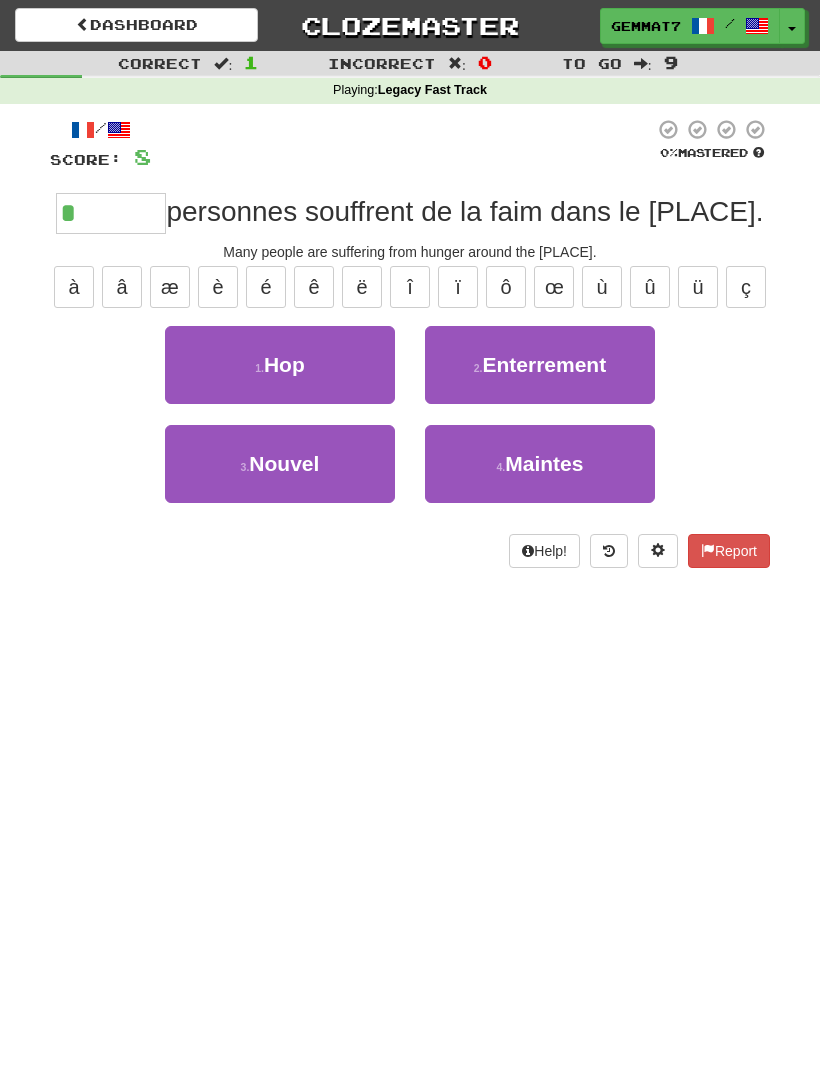 click on "4 .  Maintes" at bounding box center (540, 464) 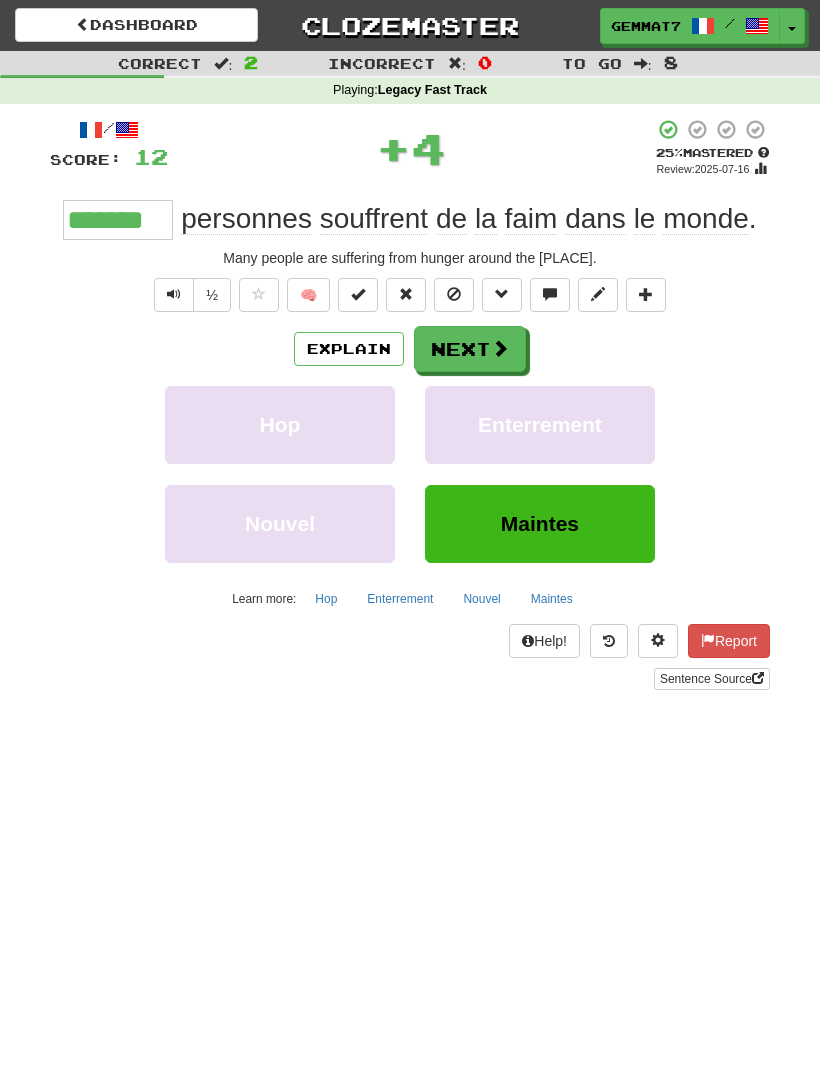 click on "Explain" at bounding box center [349, 349] 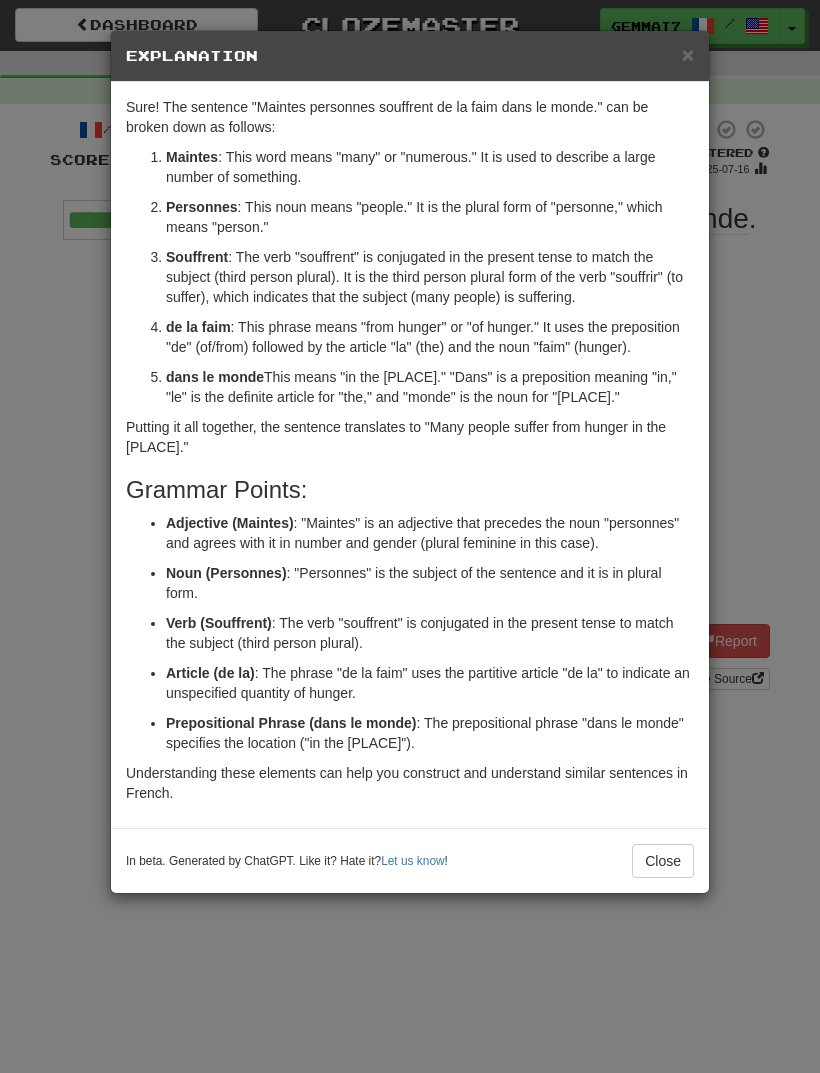 click on "× Explanation Sure! The sentence "Maintes personnes souffrent de la faim dans le monde." can be broken down as follows:
Maintes : This word means "many" or "numerous." It is used to describe a large number of something.
Personnes : This noun means "people." It is the plural form of "personne," which means "person."
Souffrent : This verb means "suffer." It is the third person plural form of the verb "souffrir" (to suffer), which indicates that the subject (many people) is suffering.
de la faim : This phrase means "from hunger" or "of hunger." It uses the preposition "de" (of/from) followed by the article "la" (the) and the noun "faim" (hunger).
dans le monde : This means "in the [PLACE]." "Dans" is a preposition meaning "in," "le" is the definite article for "the," and "monde" is the noun for "[PLACE]."
Putting it all together, the sentence translates to "Many people suffer from hunger in the [PLACE]."
Grammar Points:
Adjective (Maintes)
Noun (Personnes)" at bounding box center [410, 536] 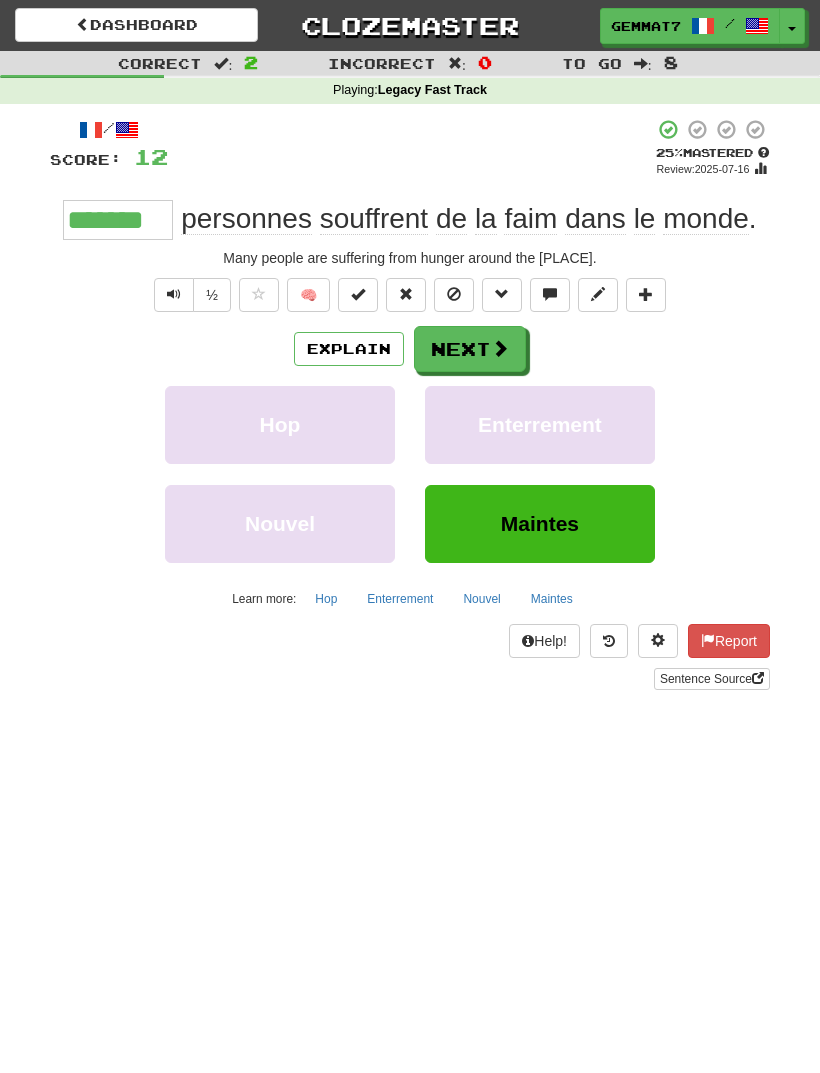 click on "Next" at bounding box center [470, 349] 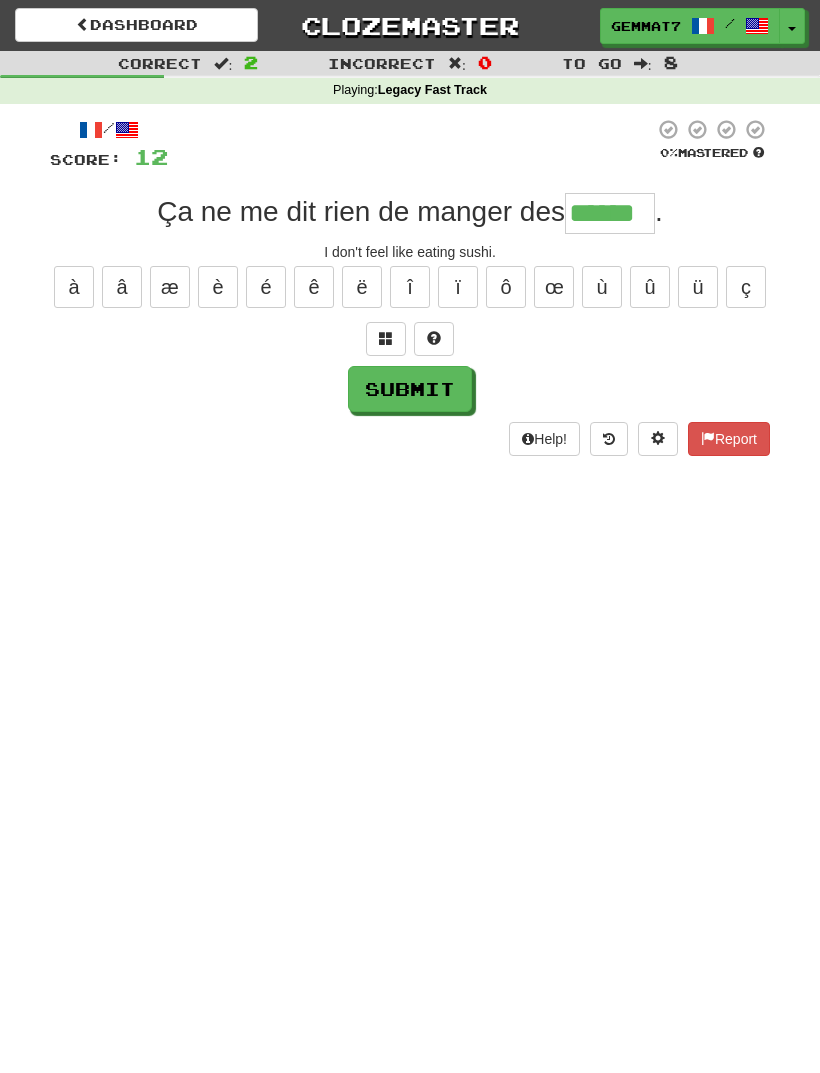 type on "******" 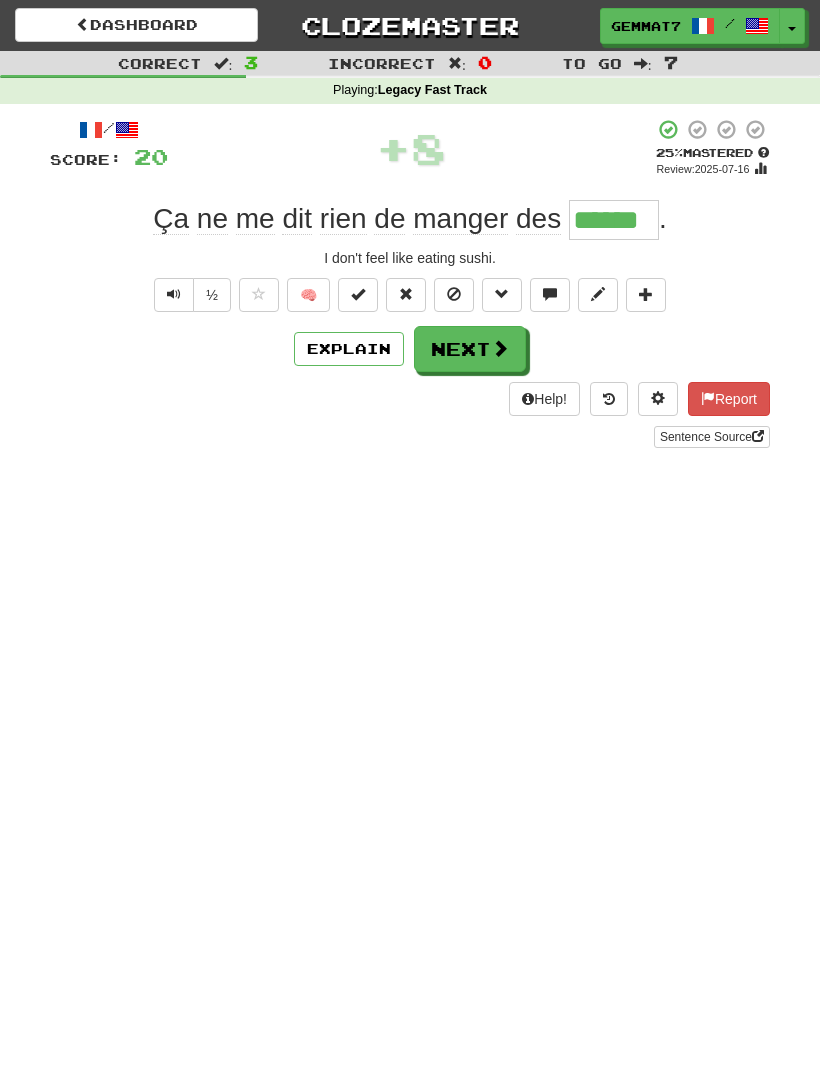 click on "Explain" at bounding box center (349, 349) 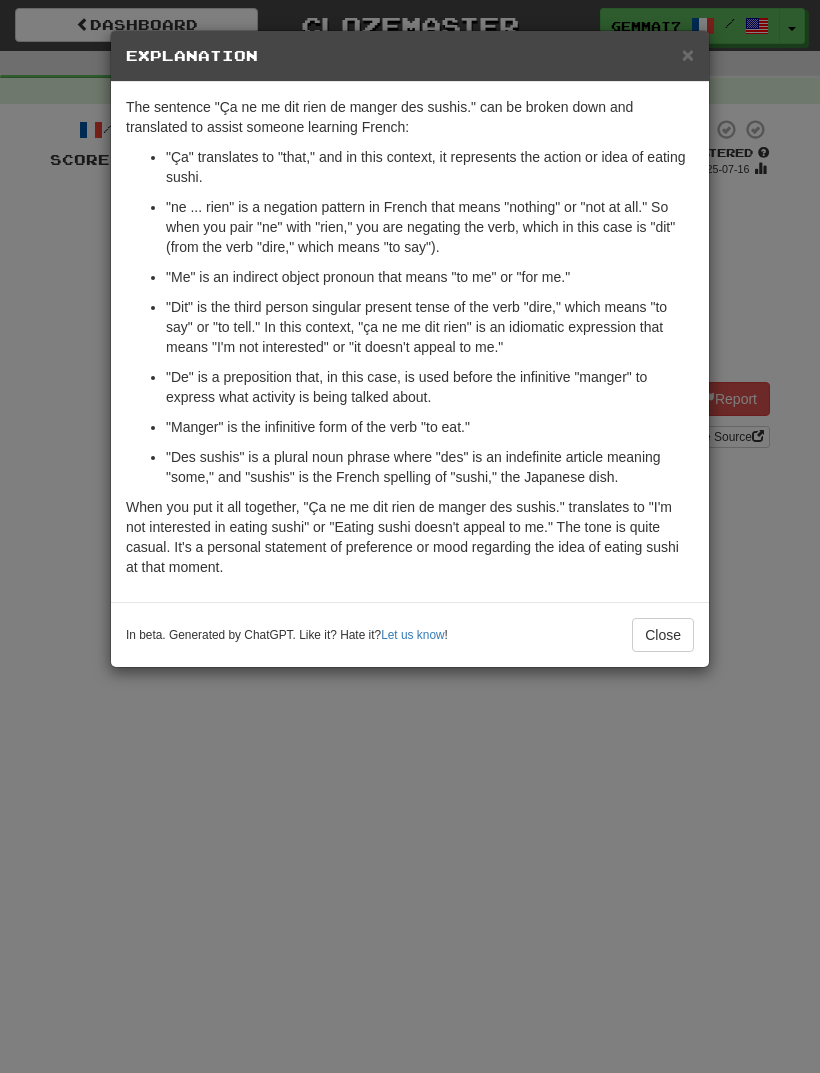 click on "× Explanation The sentence "Ça ne me dit rien de manger des sushis." can be broken down and translated to assist someone learning French:
"Ça" translates to "that," and in this context, it represents the action or idea of eating sushi.
"ne ... rien" is a negation pattern in French that means "nothing" or "not at all." So when you pair "ne" with "rien," you are negating the verb, which in this case is "dit" (from the verb "dire," which means "to say").
"Me" is an indirect object pronoun that means "to me" or "for me."
"Dit" is the third person singular present tense of the verb "dire," which means "to say" or "to tell." In this context, "ça ne me dit rien" is an idiomatic expression that means "I'm not interested" or "it doesn't appeal to me."
"De" is a preposition that, in this case, is used before the infinitive "manger" to express what activity is being talked about.
"Manger" is the infinitive form of the verb "to eat."
Let us know ! Close" at bounding box center (410, 536) 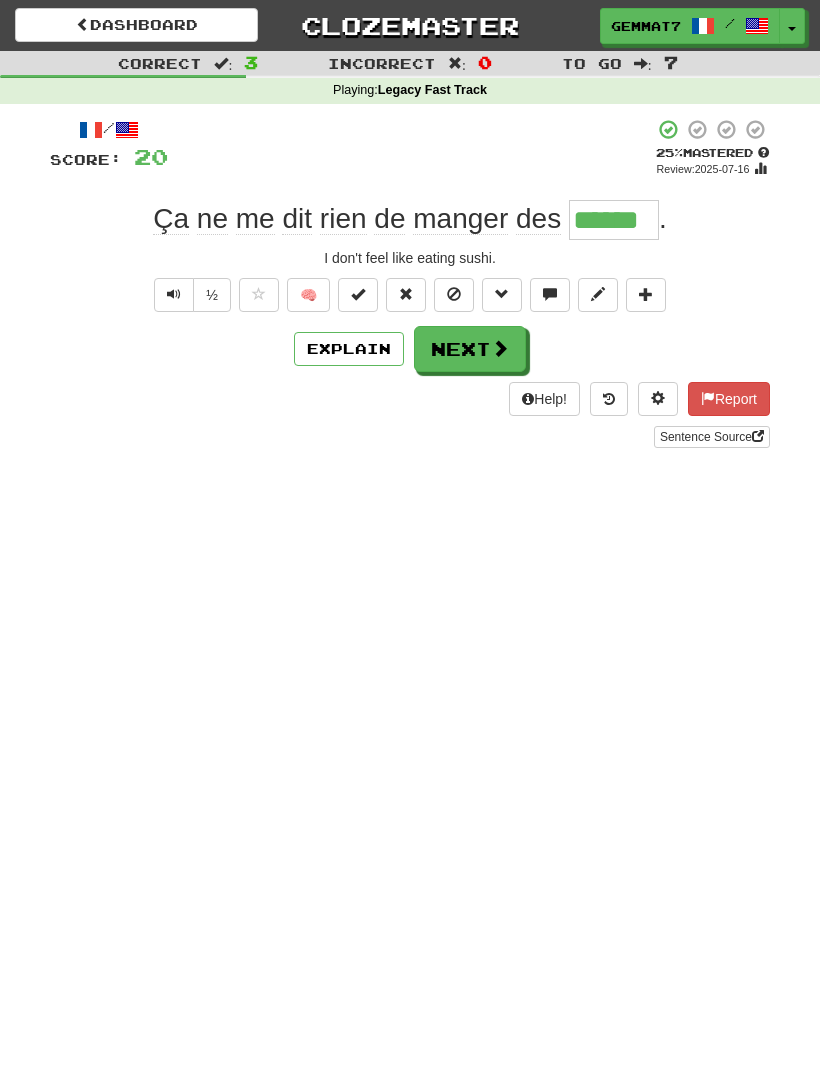 click on "Next" at bounding box center [470, 349] 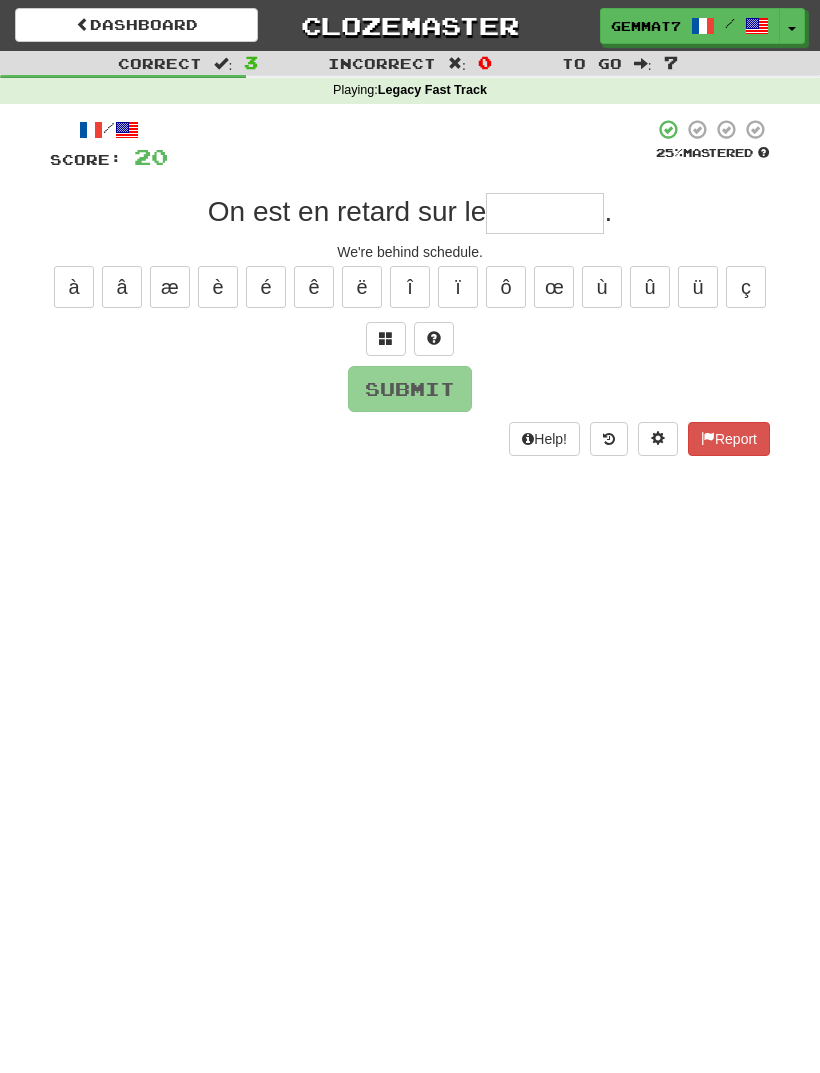 type on "*" 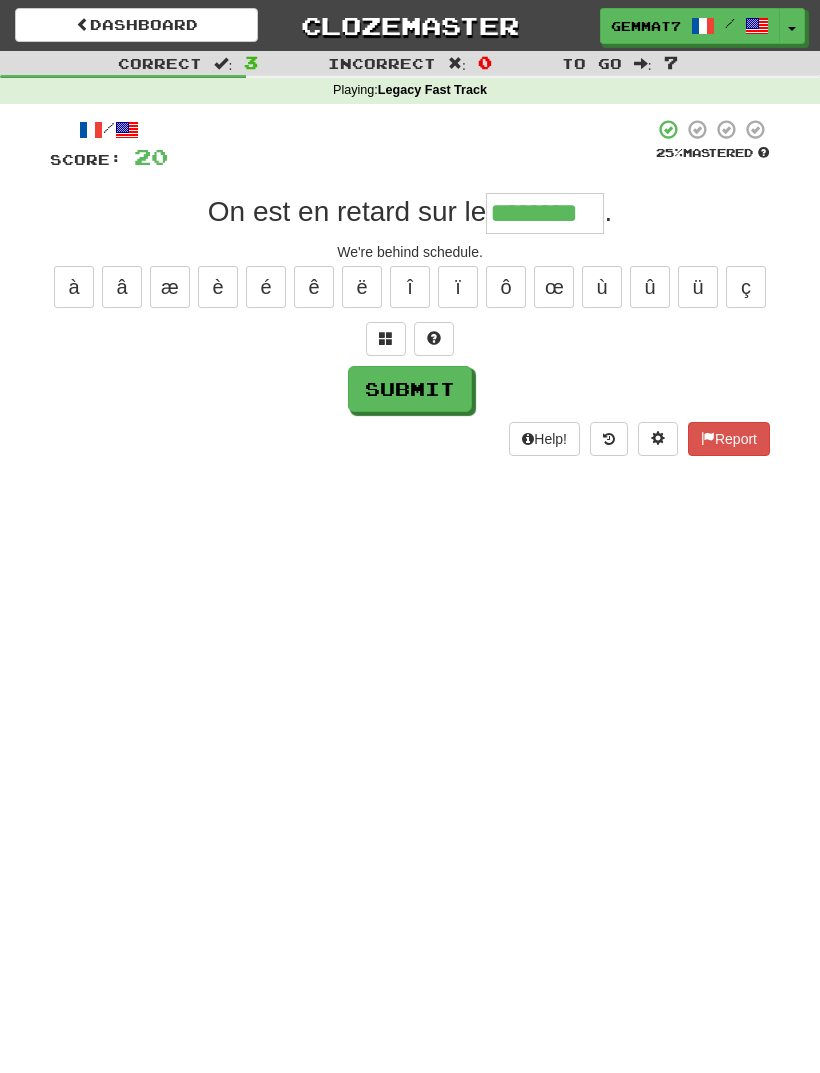 type on "********" 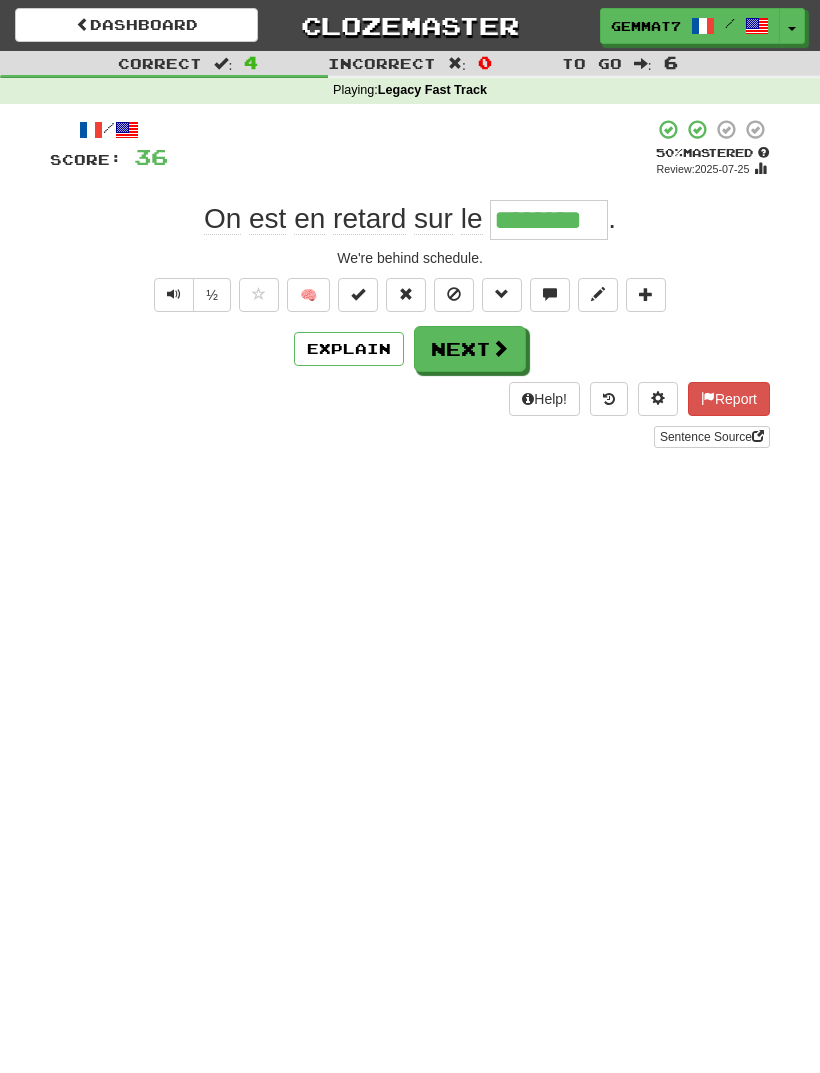 click on "Next" at bounding box center [470, 349] 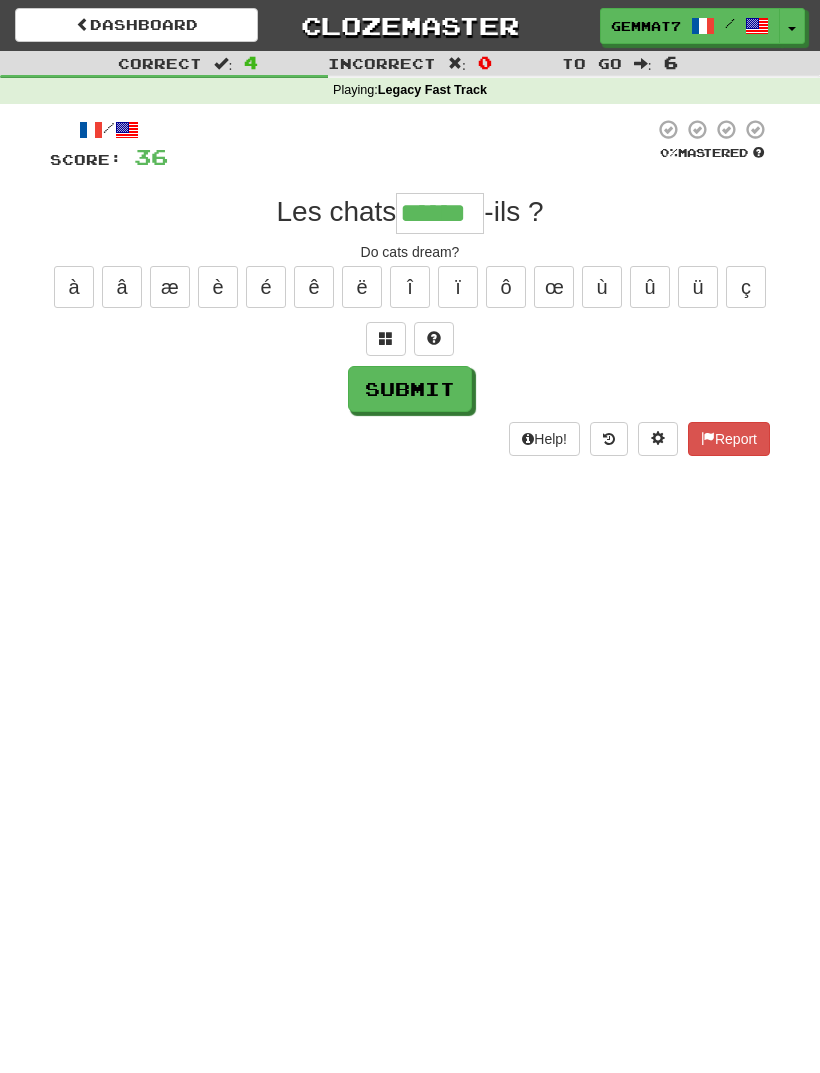 type on "******" 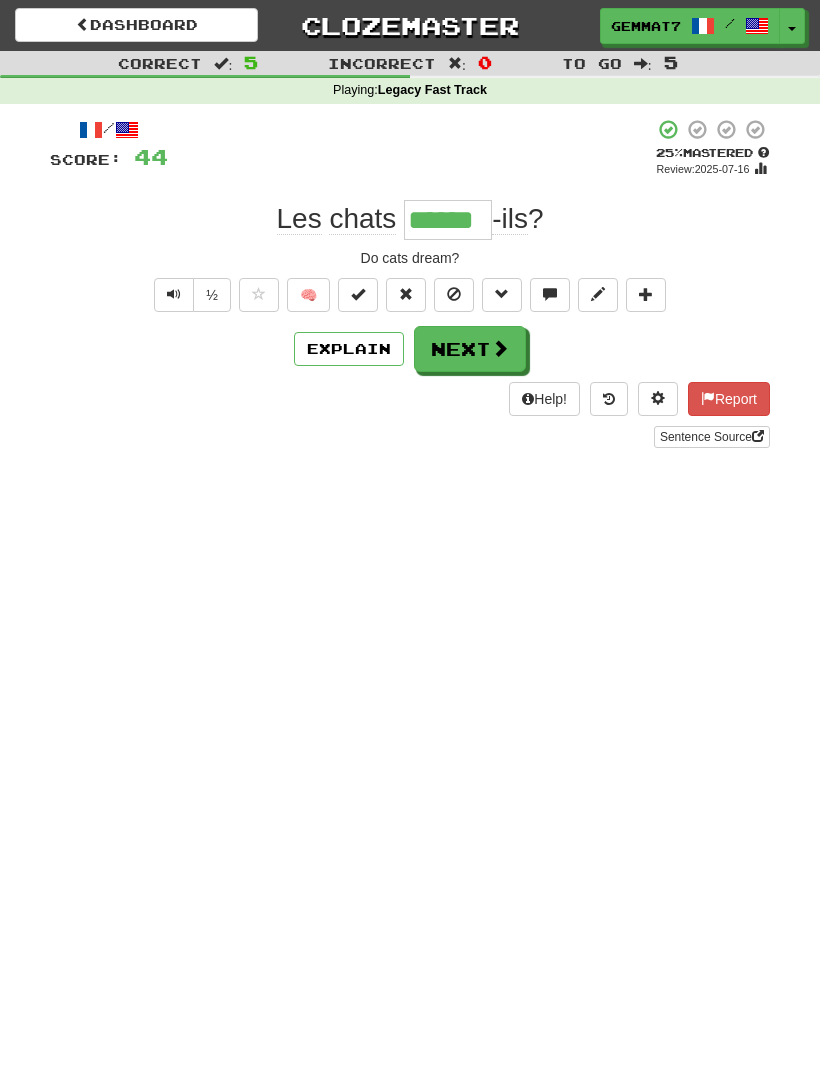 click on "Next" at bounding box center (470, 349) 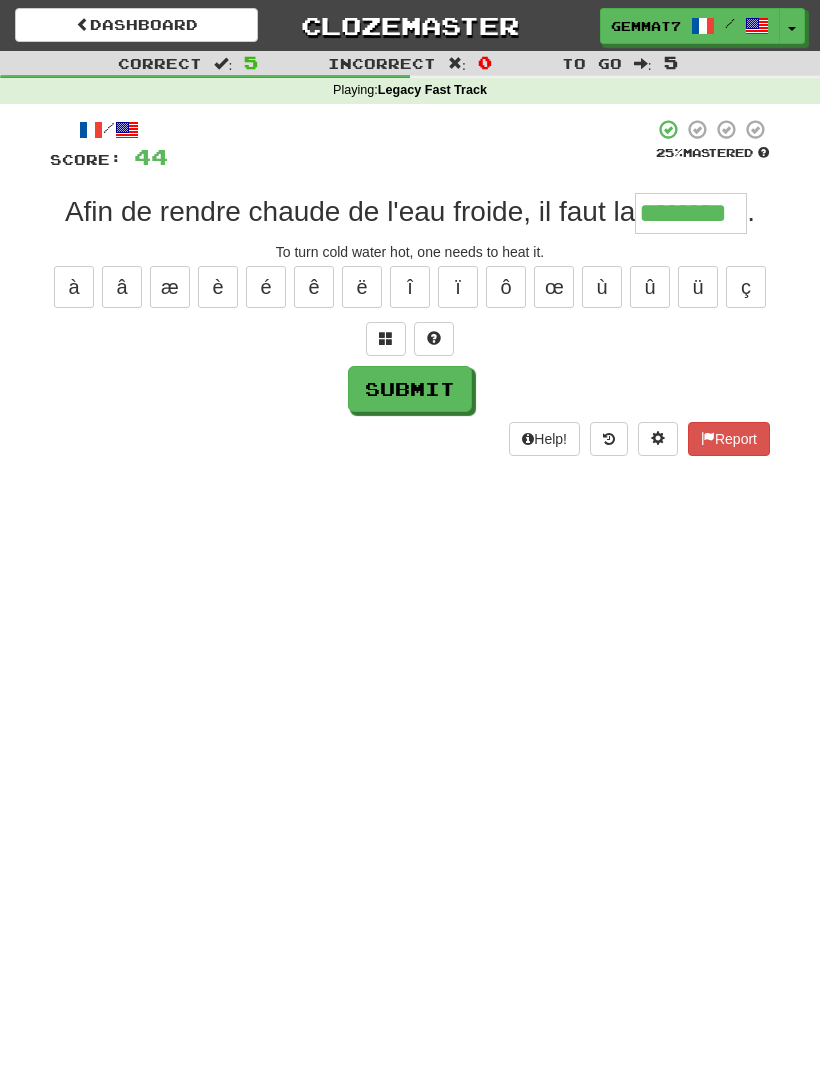 type on "********" 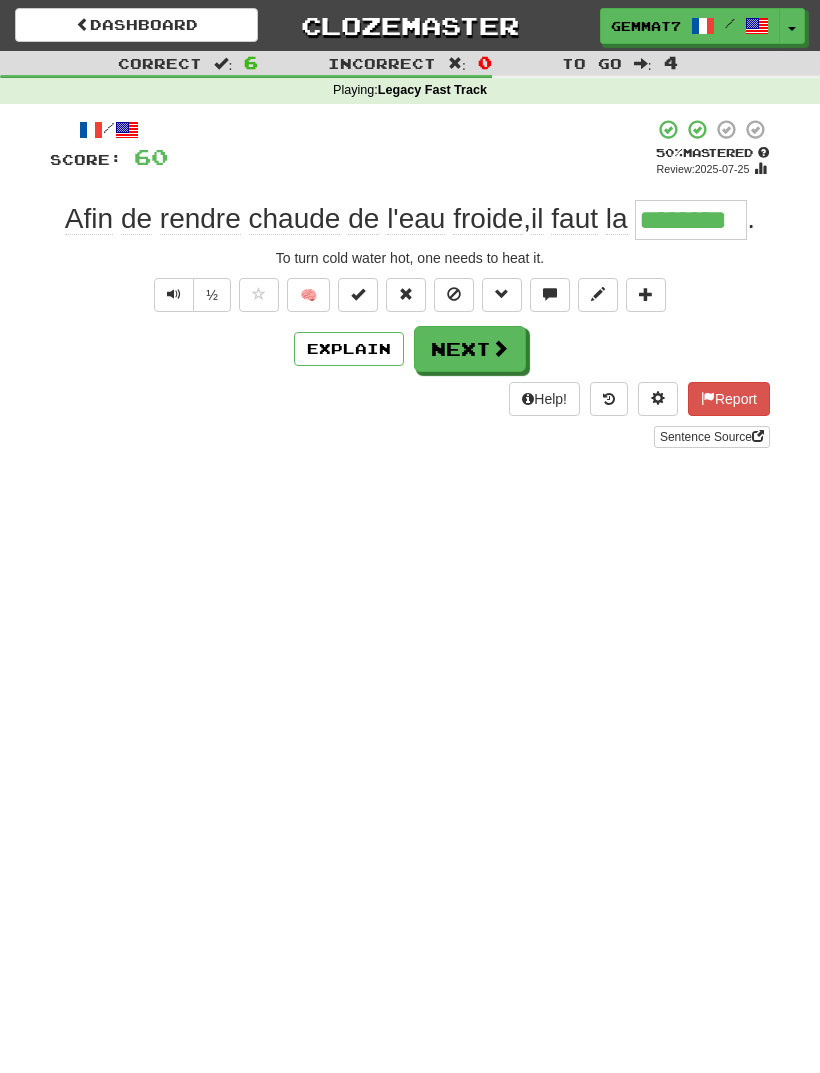 click on "Next" at bounding box center [470, 349] 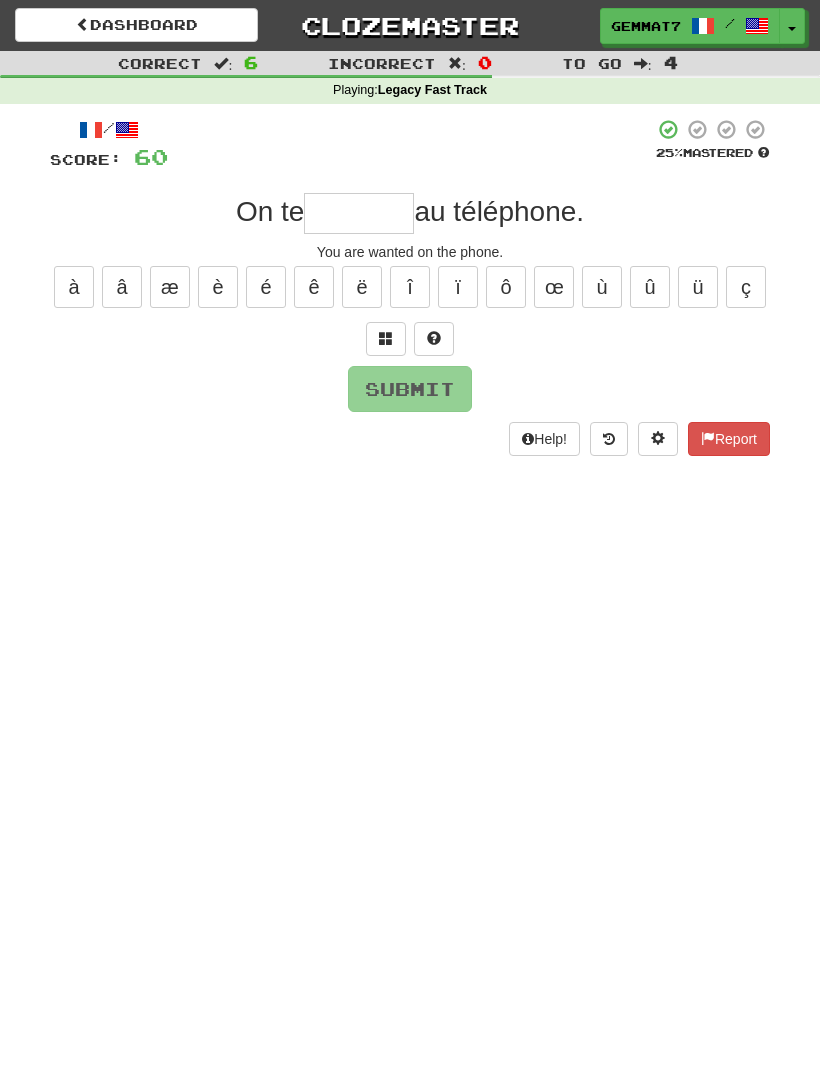 type on "*" 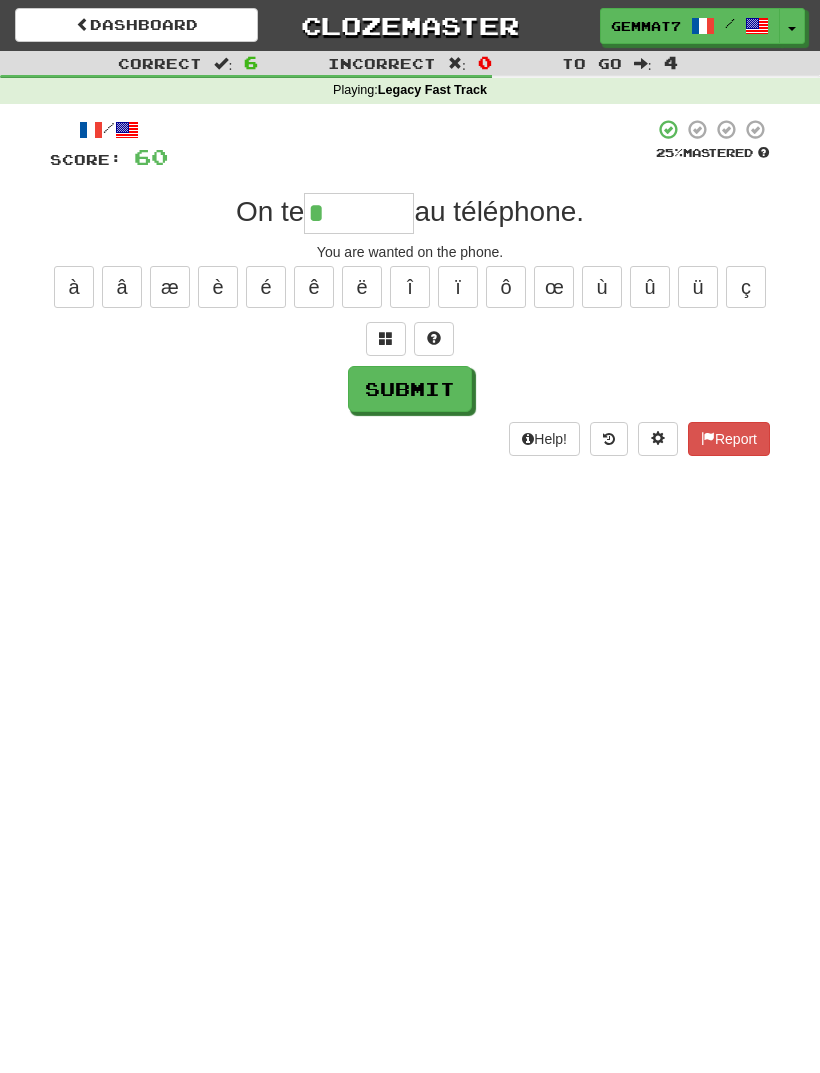 click on "/ Score: 60 25 % Mastered On te * au téléphone. You are wanted on the phone. à â æ è é ê ë î ï ô œ ù û ü ç Submit Help! Report" at bounding box center (410, 287) 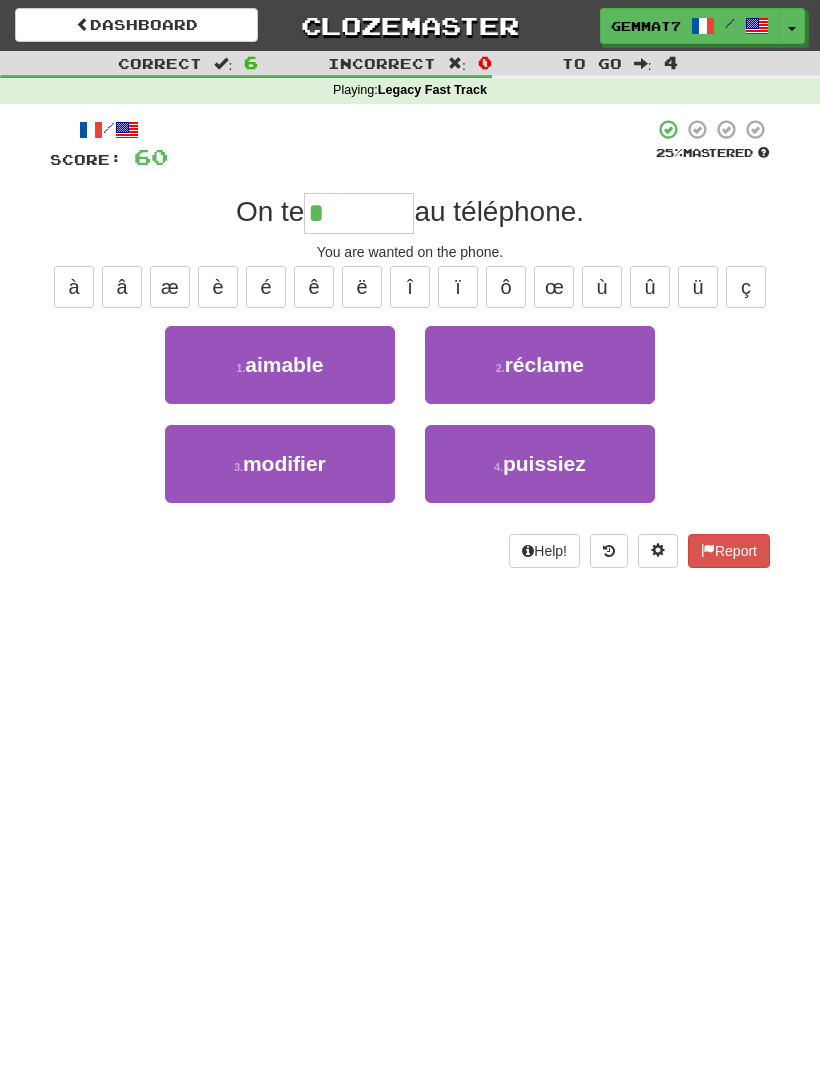click on "2 .  réclame" at bounding box center (540, 365) 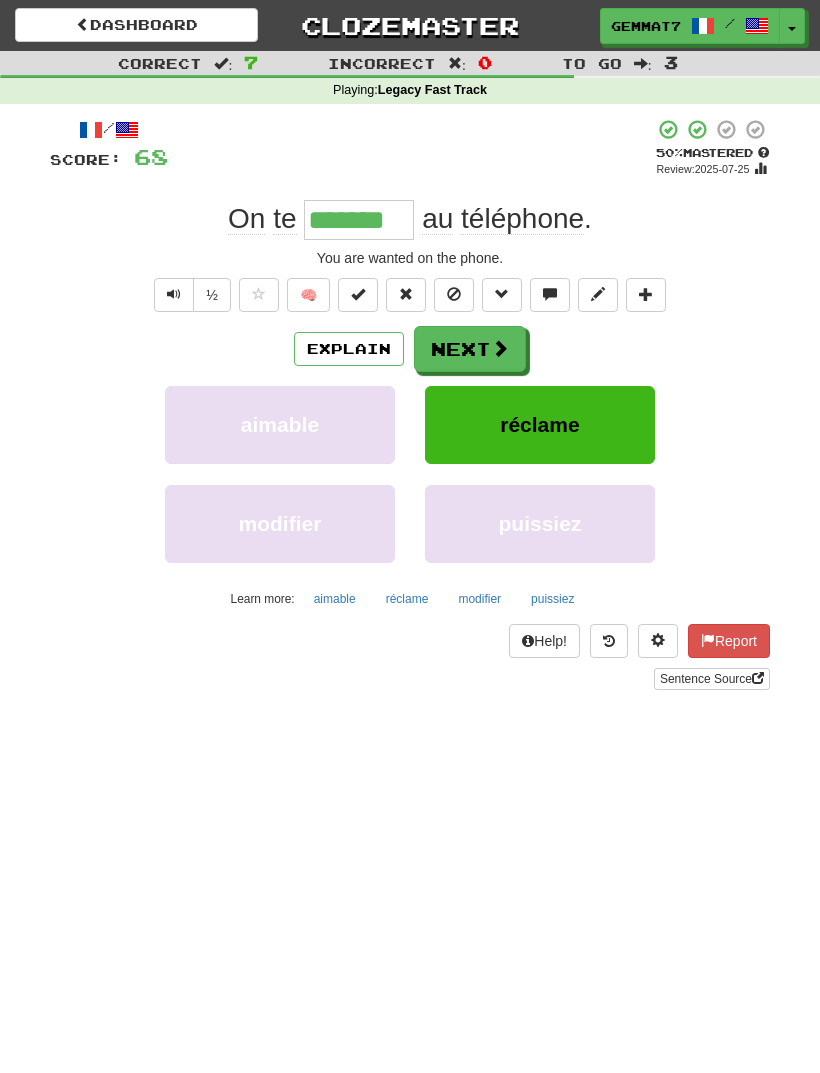 click at bounding box center (500, 348) 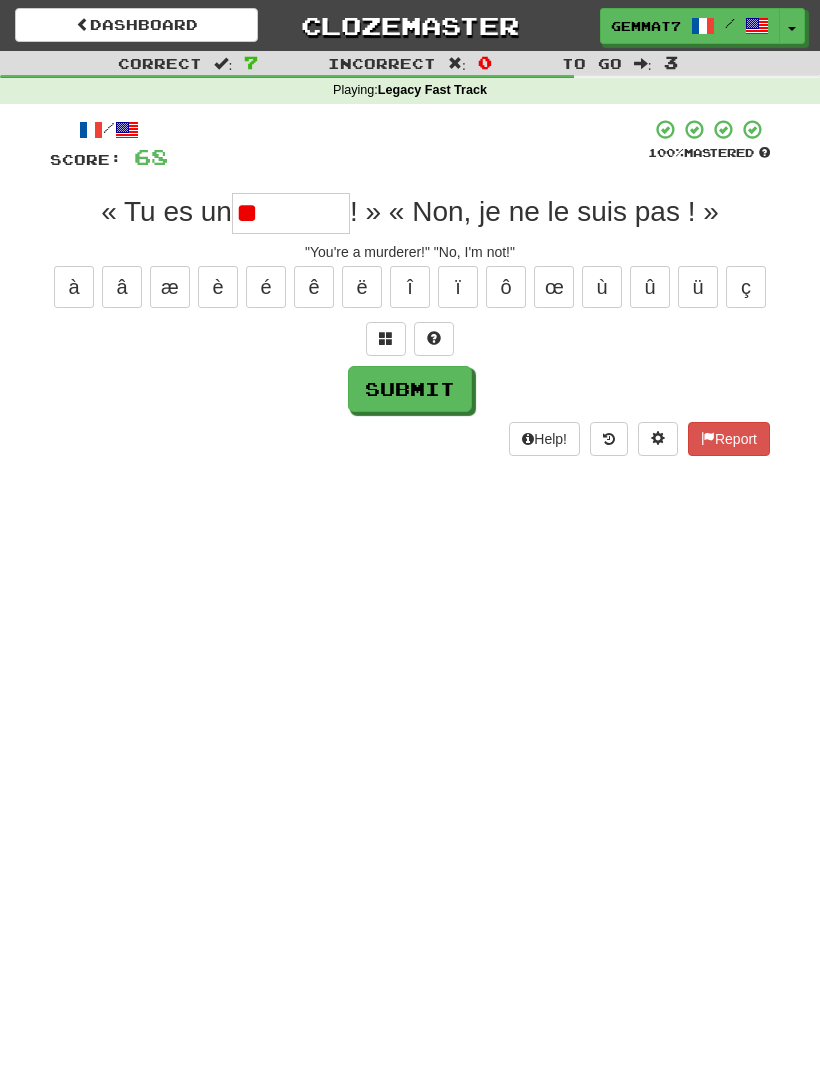 type on "*" 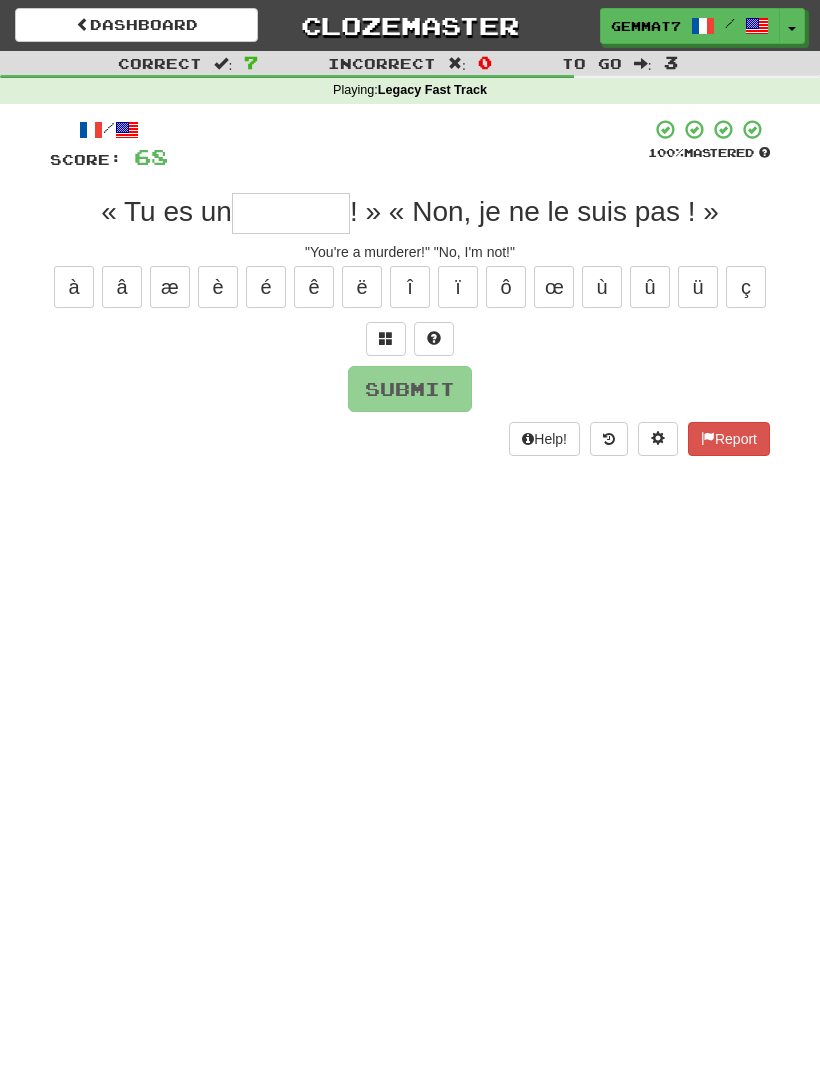 click at bounding box center [386, 338] 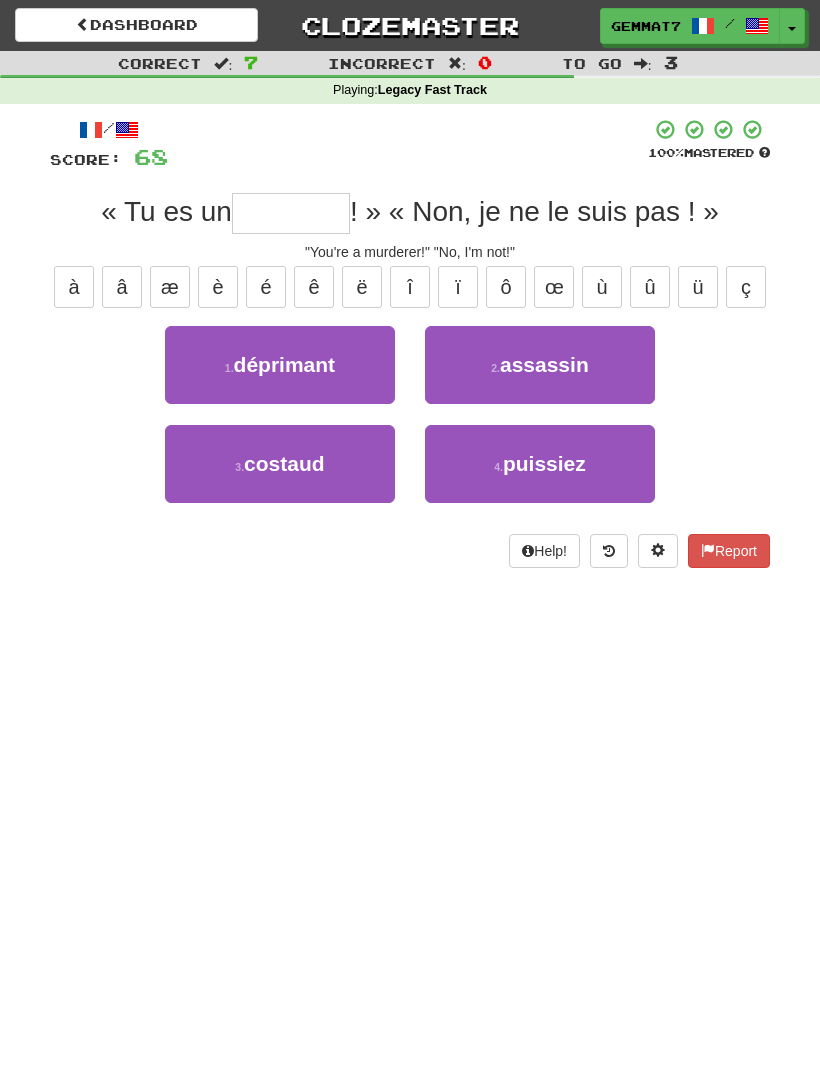 click on "2 .  assassin" at bounding box center [540, 365] 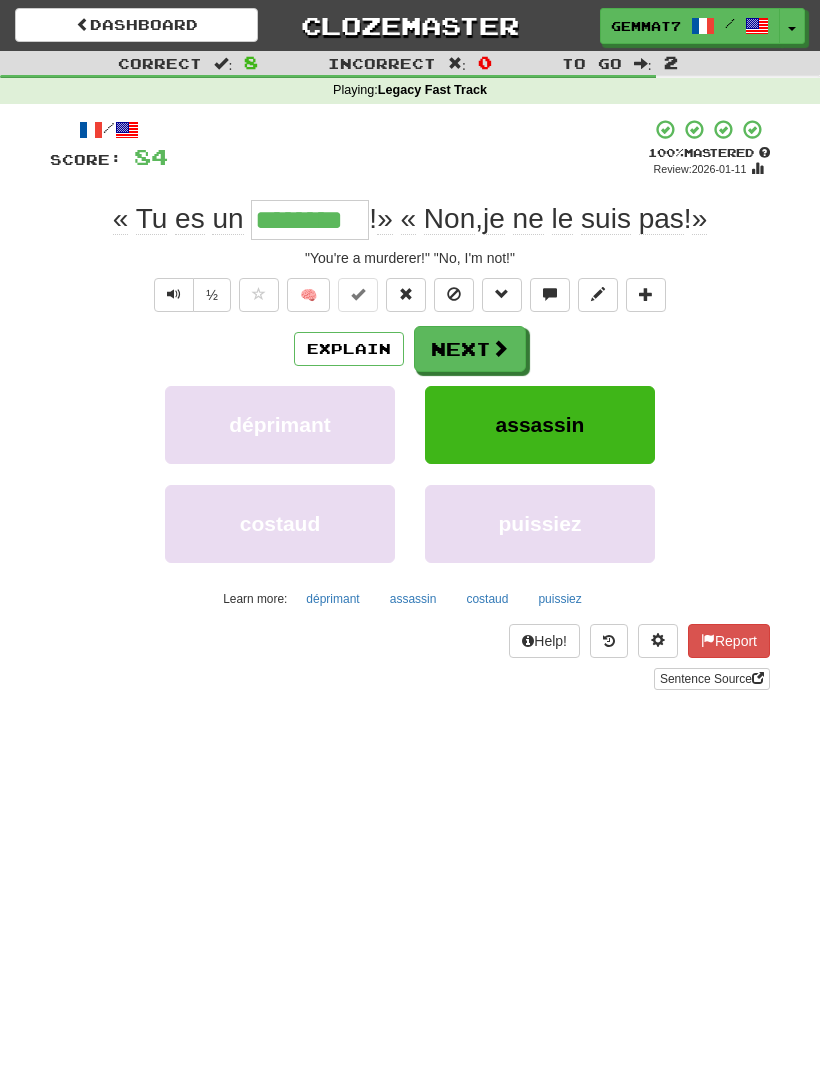 click on "Next" at bounding box center [470, 349] 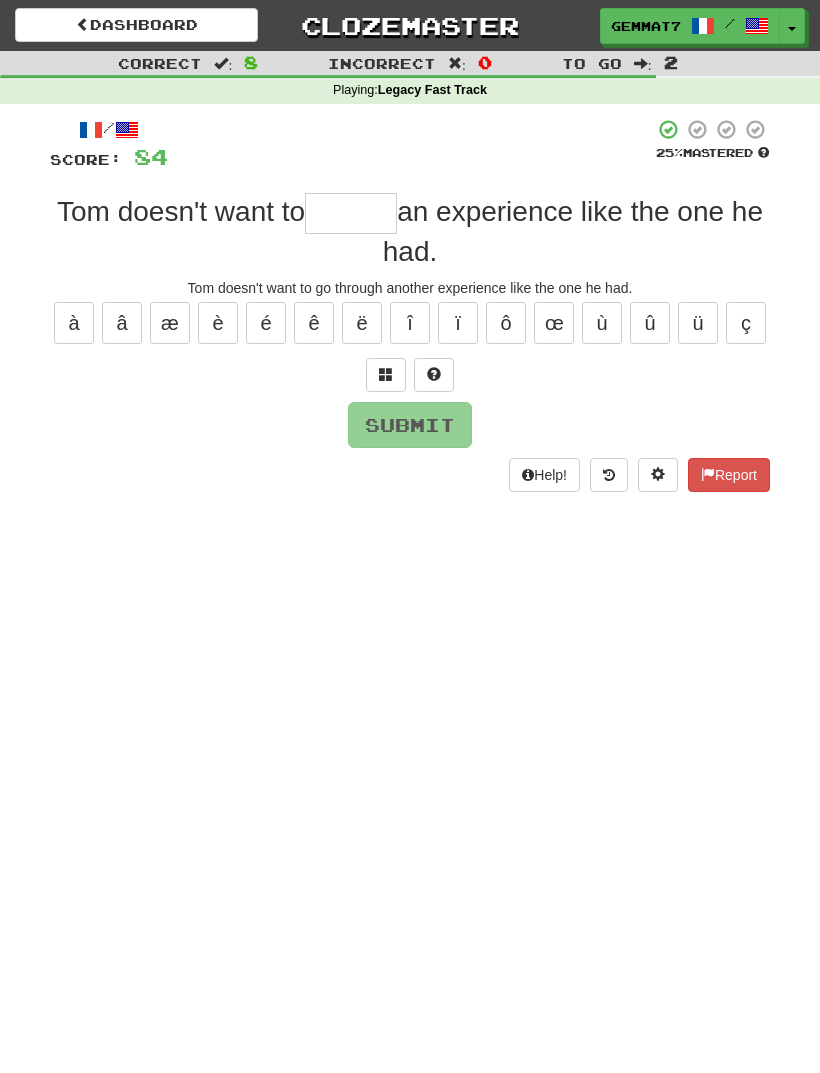 type on "*" 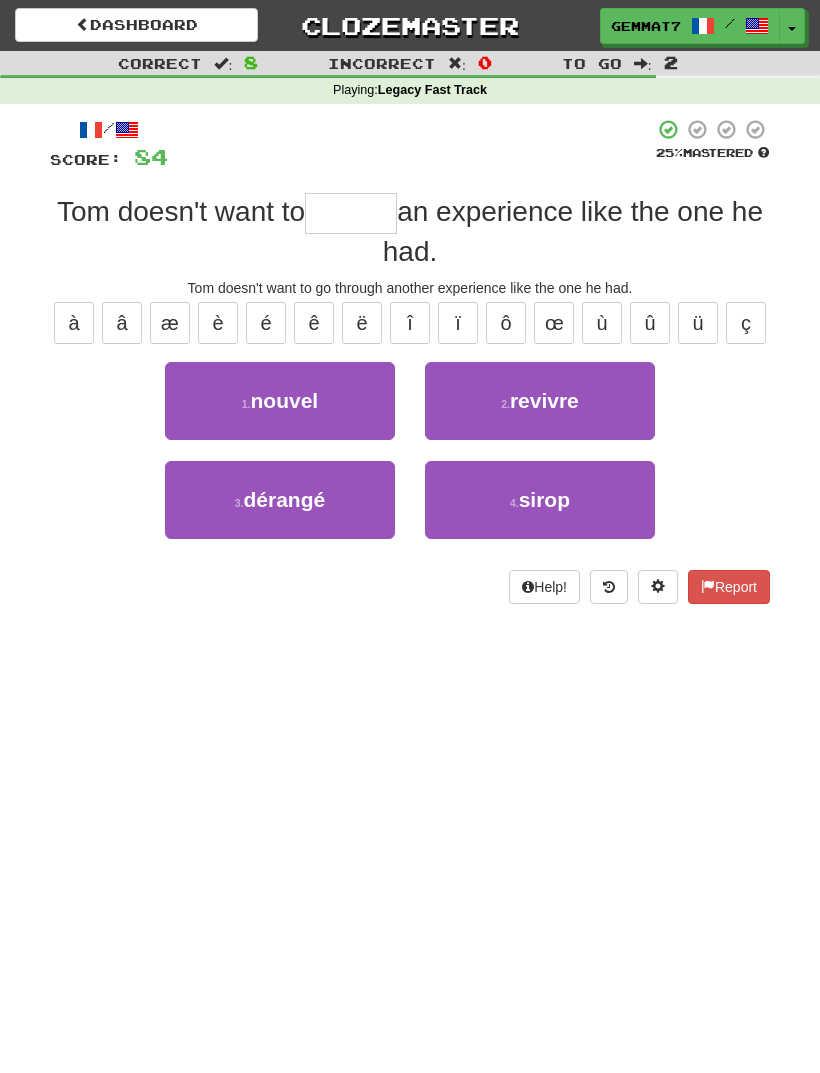 click on "revivre" at bounding box center (544, 400) 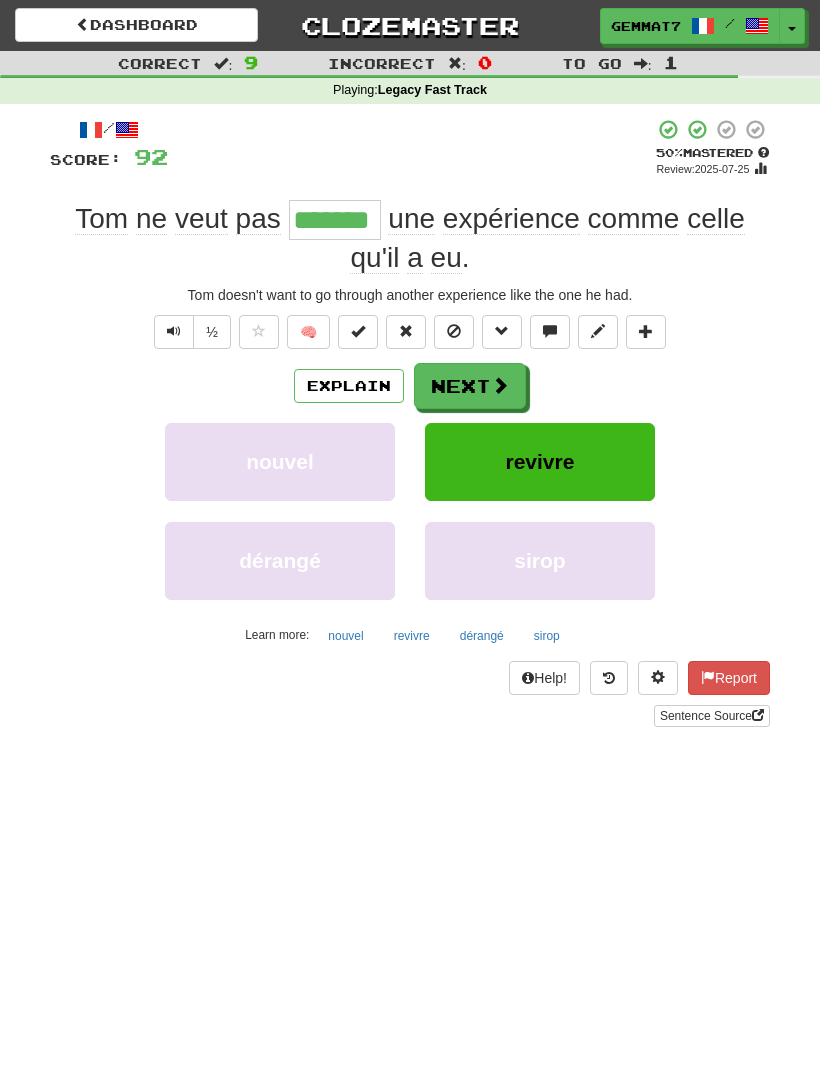 click on "Next" at bounding box center (470, 386) 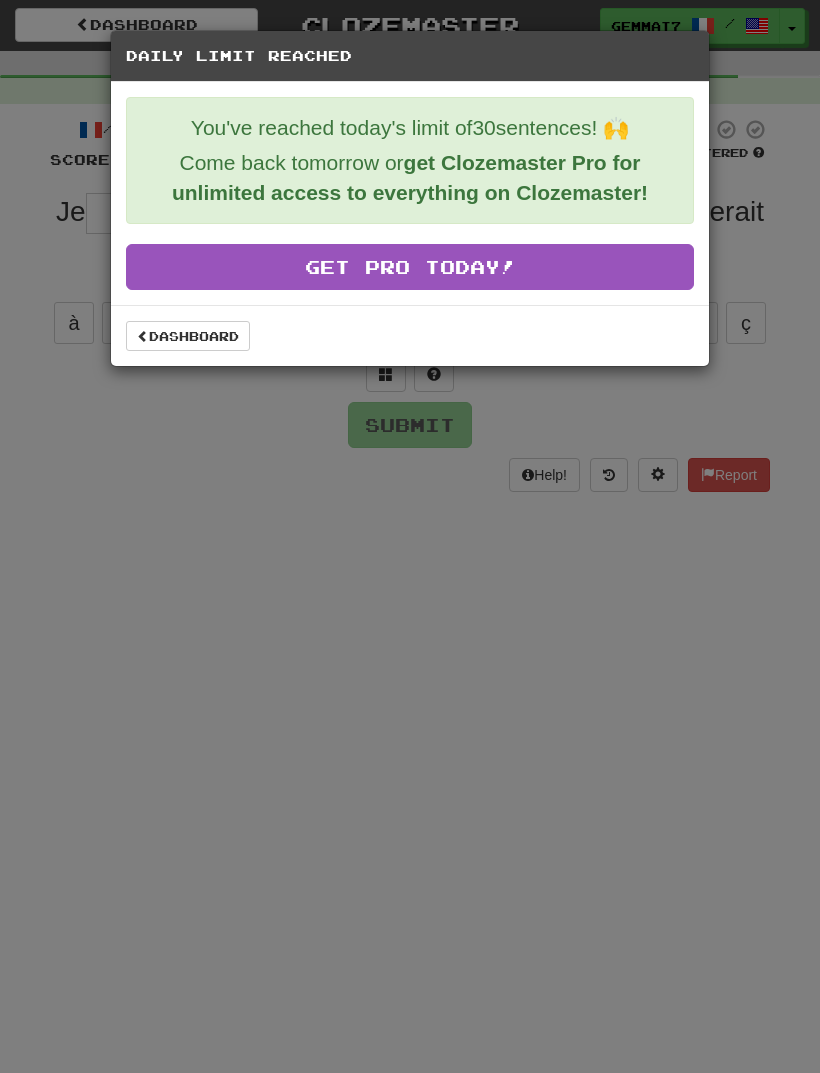 click on "Dashboard" at bounding box center (188, 336) 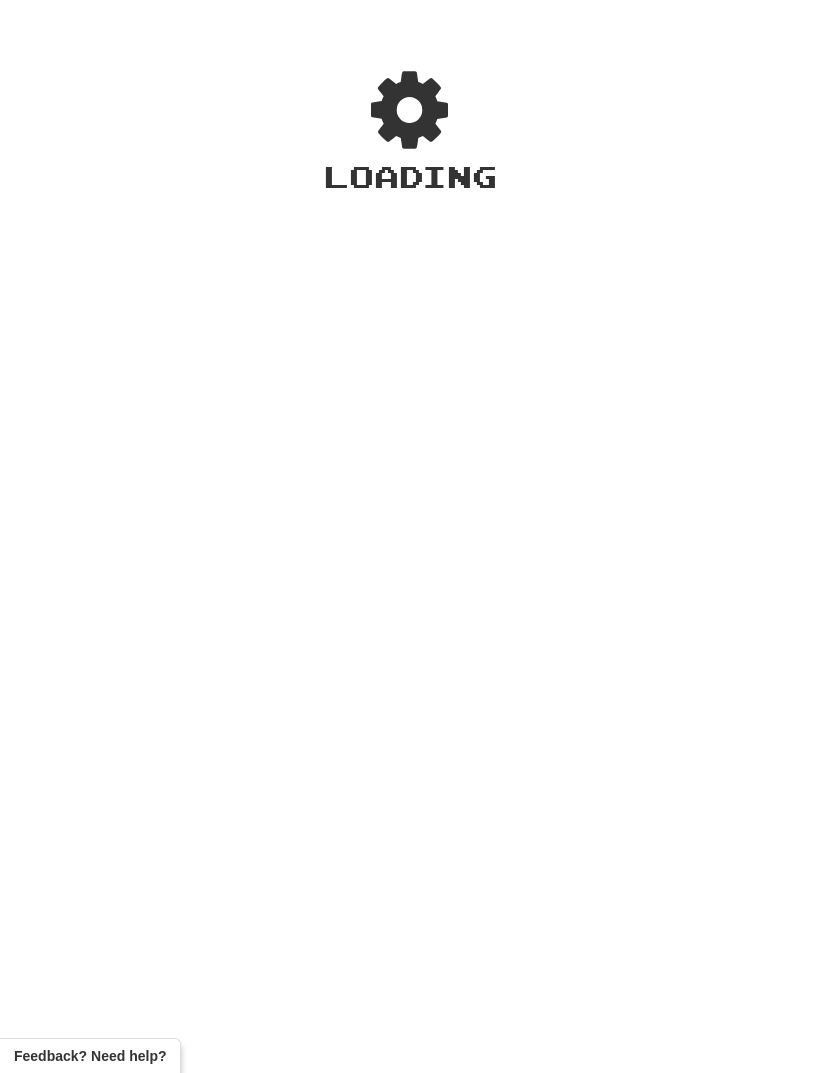 scroll, scrollTop: 0, scrollLeft: 0, axis: both 